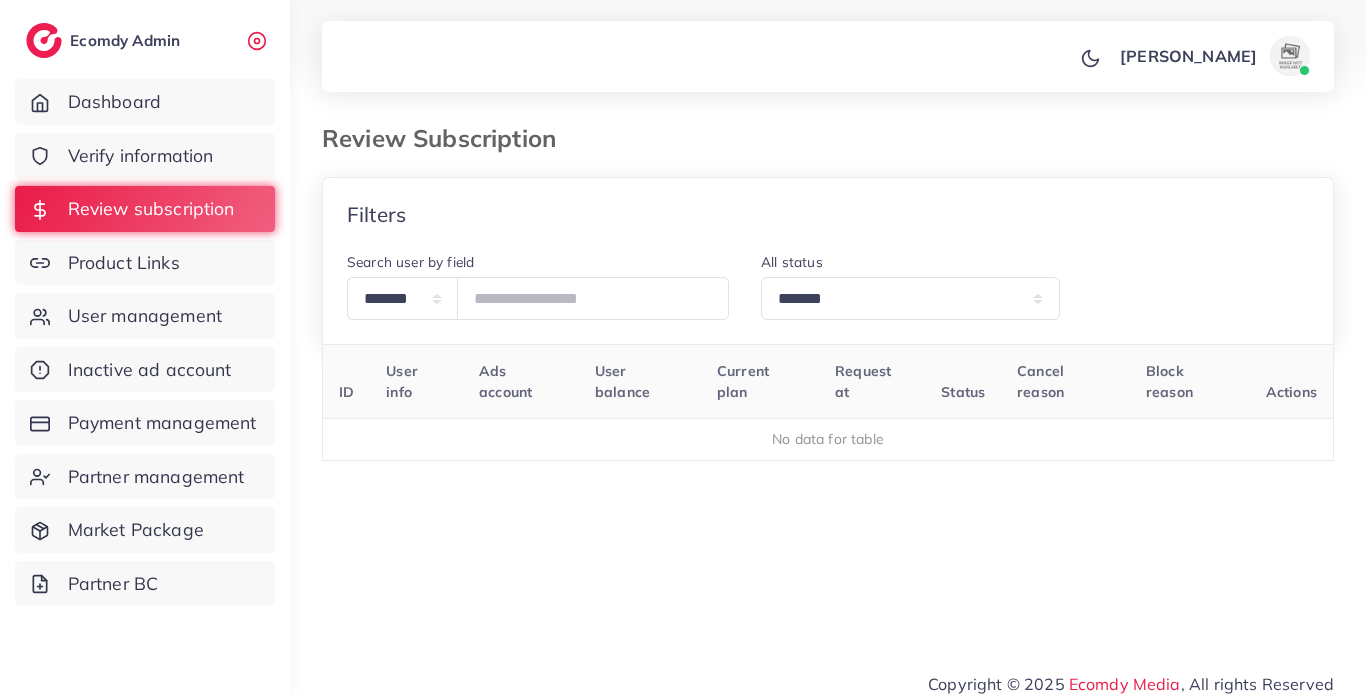 select on "*******" 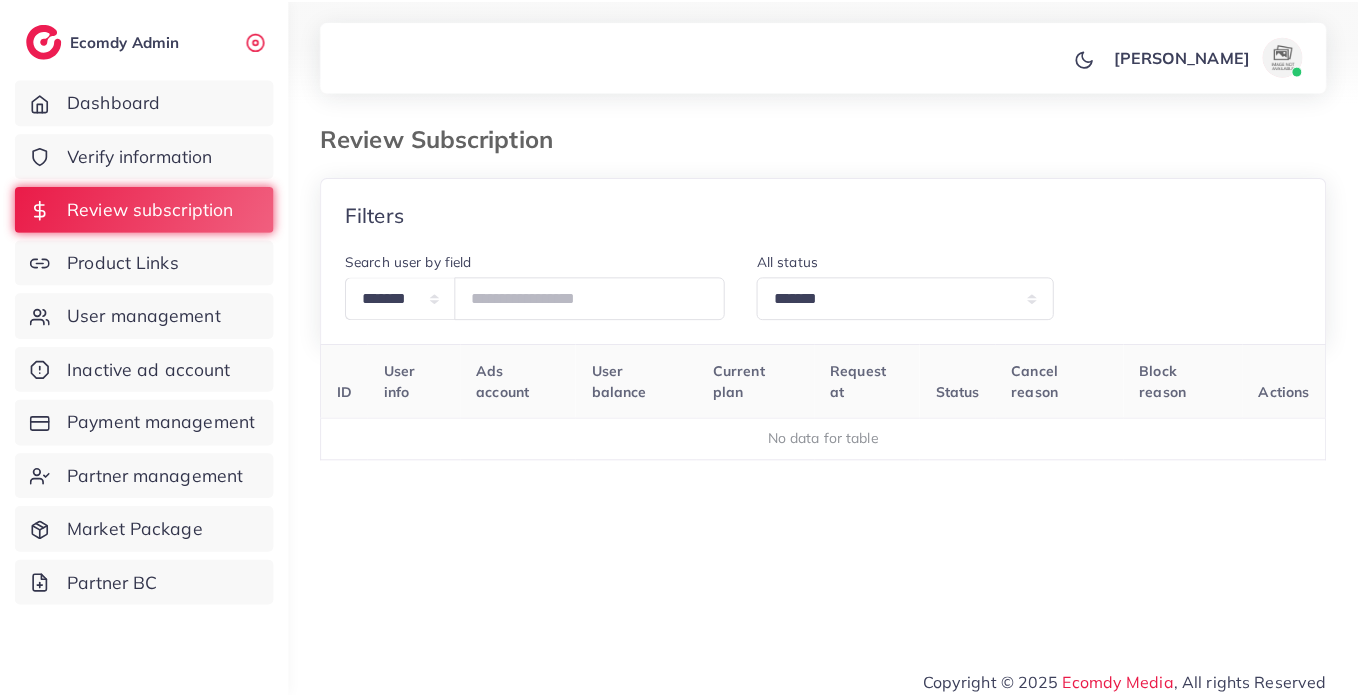 scroll, scrollTop: 0, scrollLeft: 0, axis: both 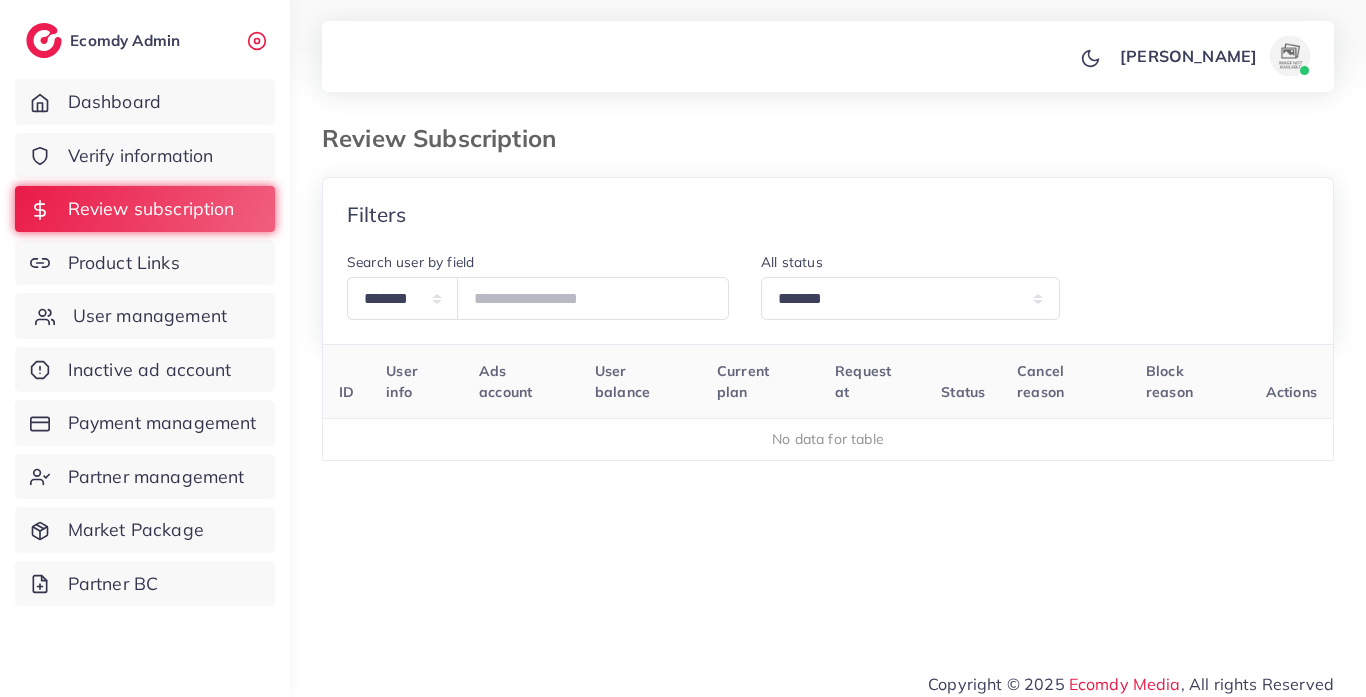 click on "User management" at bounding box center [150, 316] 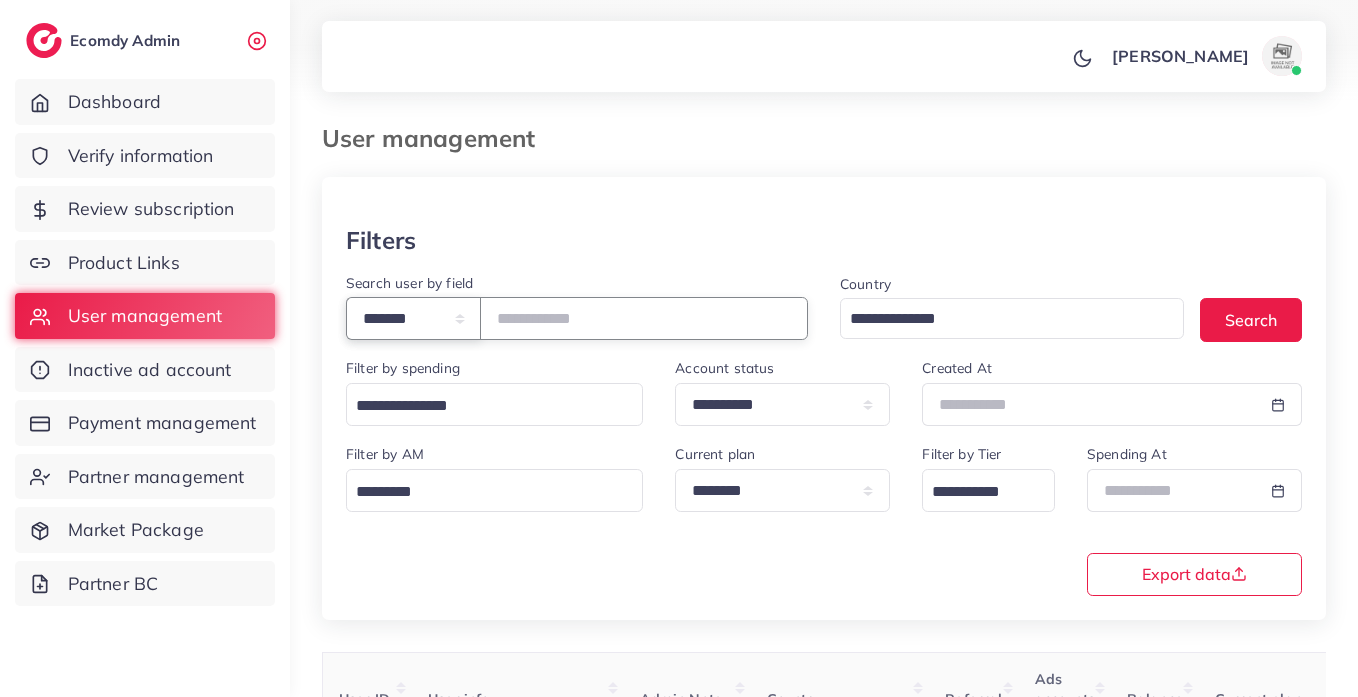 click on "**********" at bounding box center [413, 318] 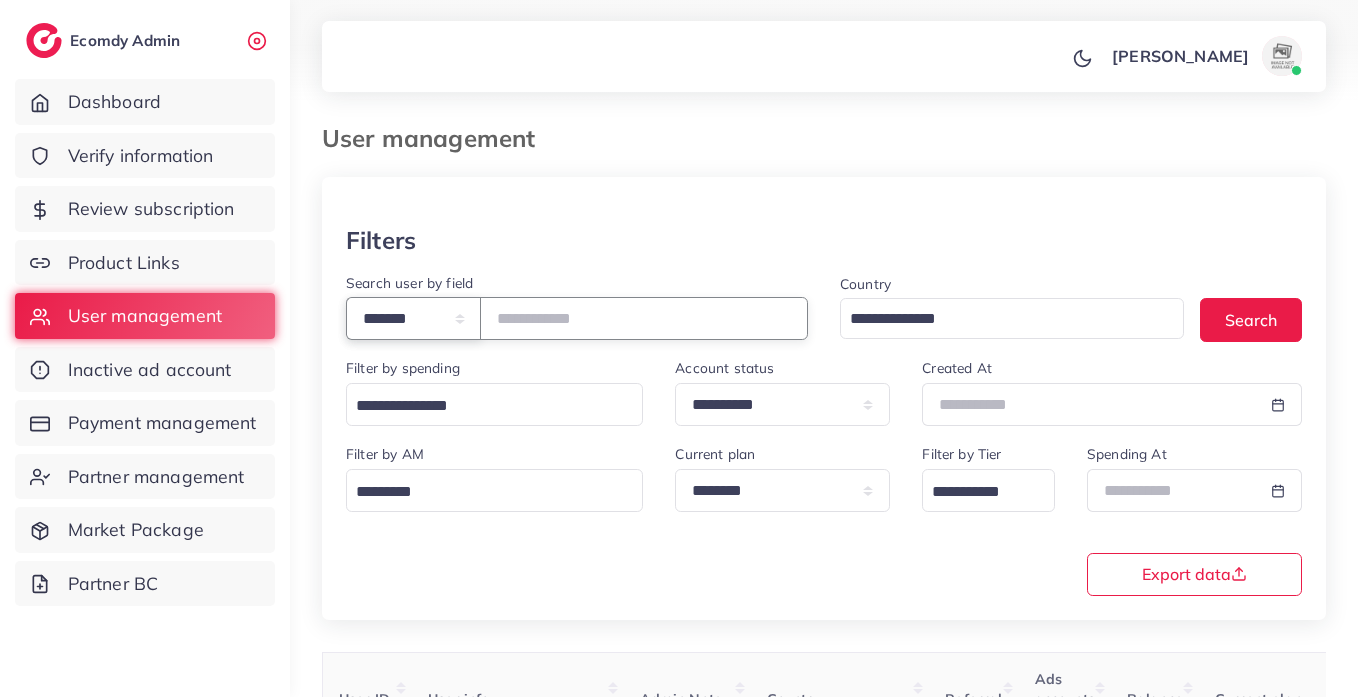 select on "*****" 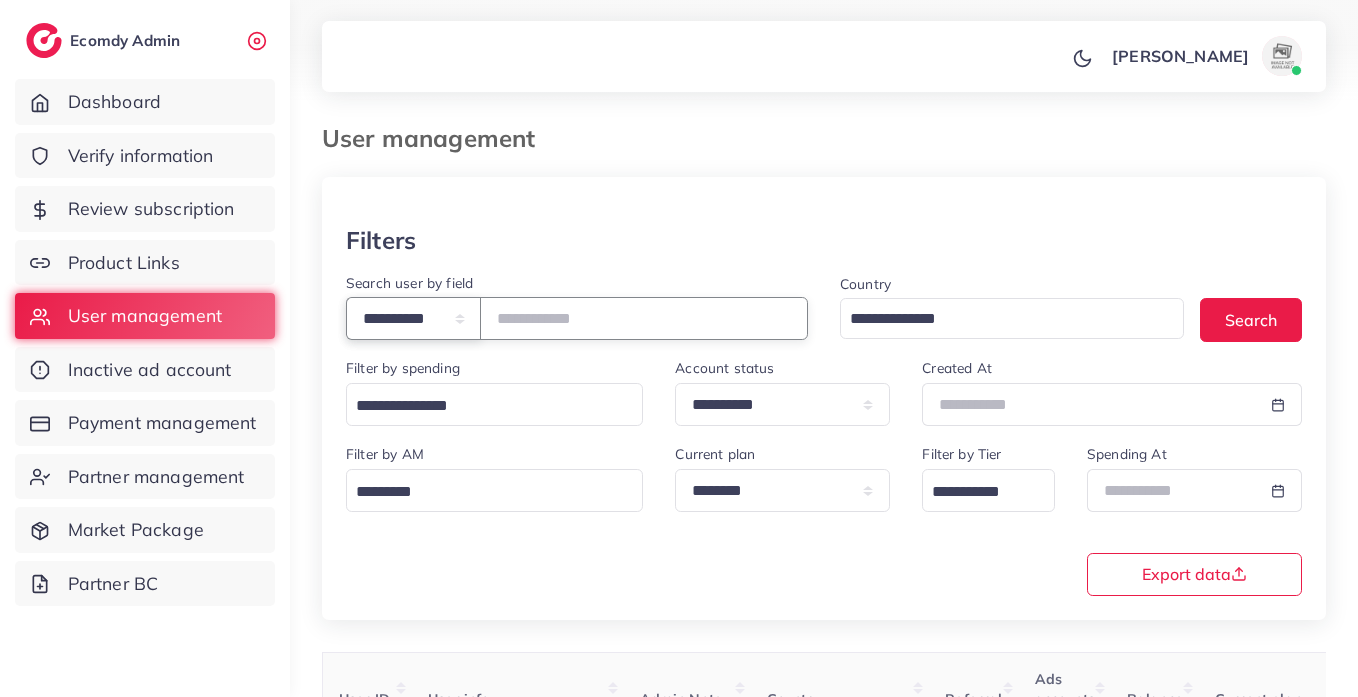click on "**********" at bounding box center (413, 318) 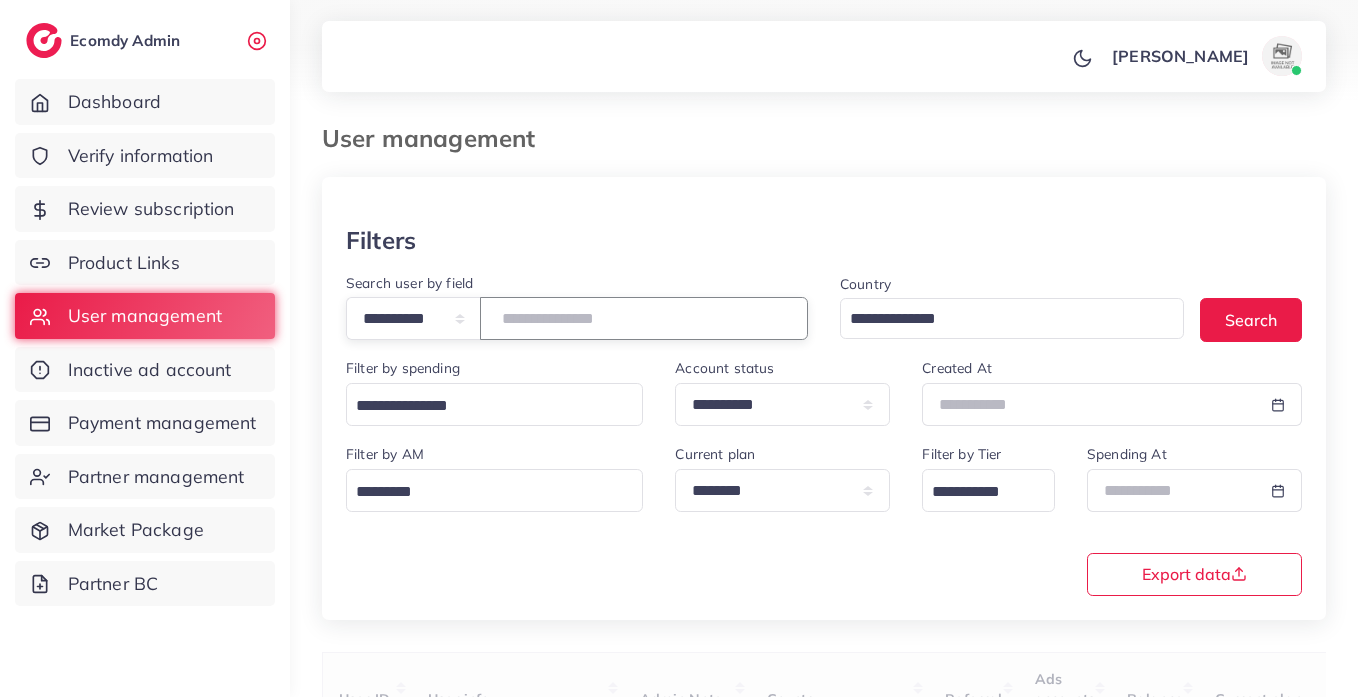 click at bounding box center [644, 318] 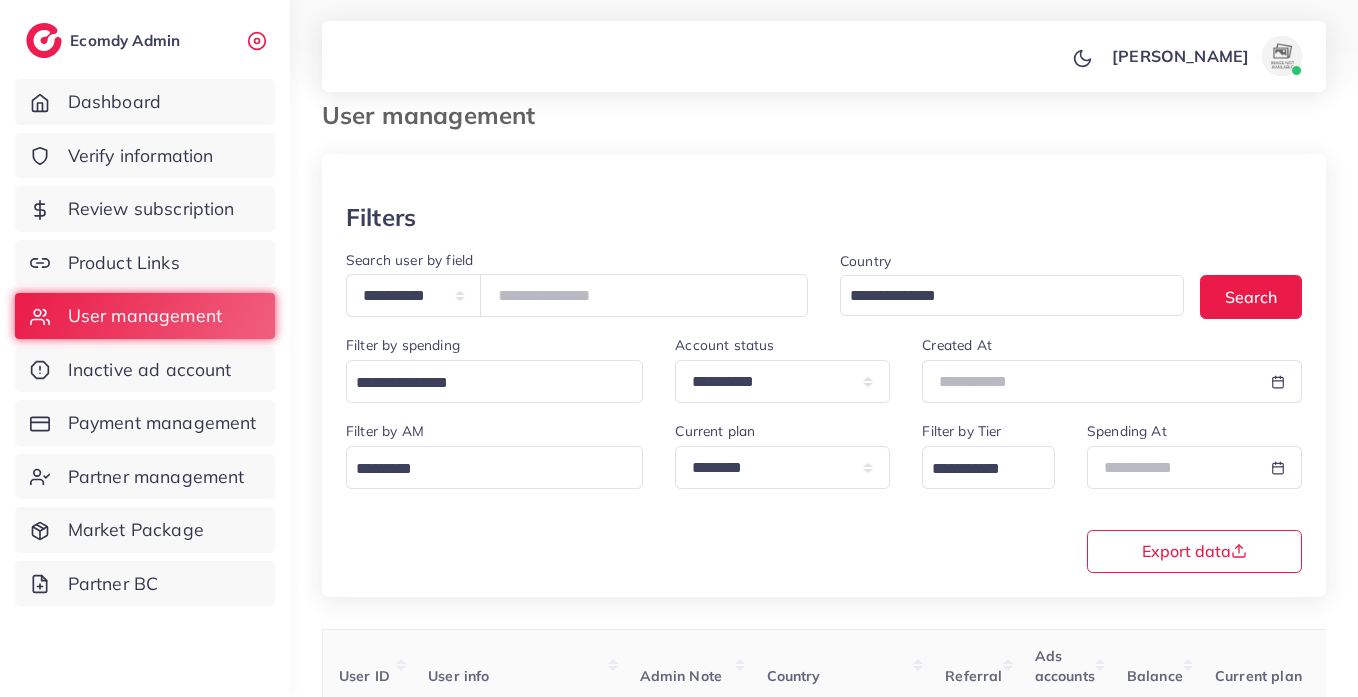 scroll, scrollTop: 26, scrollLeft: 0, axis: vertical 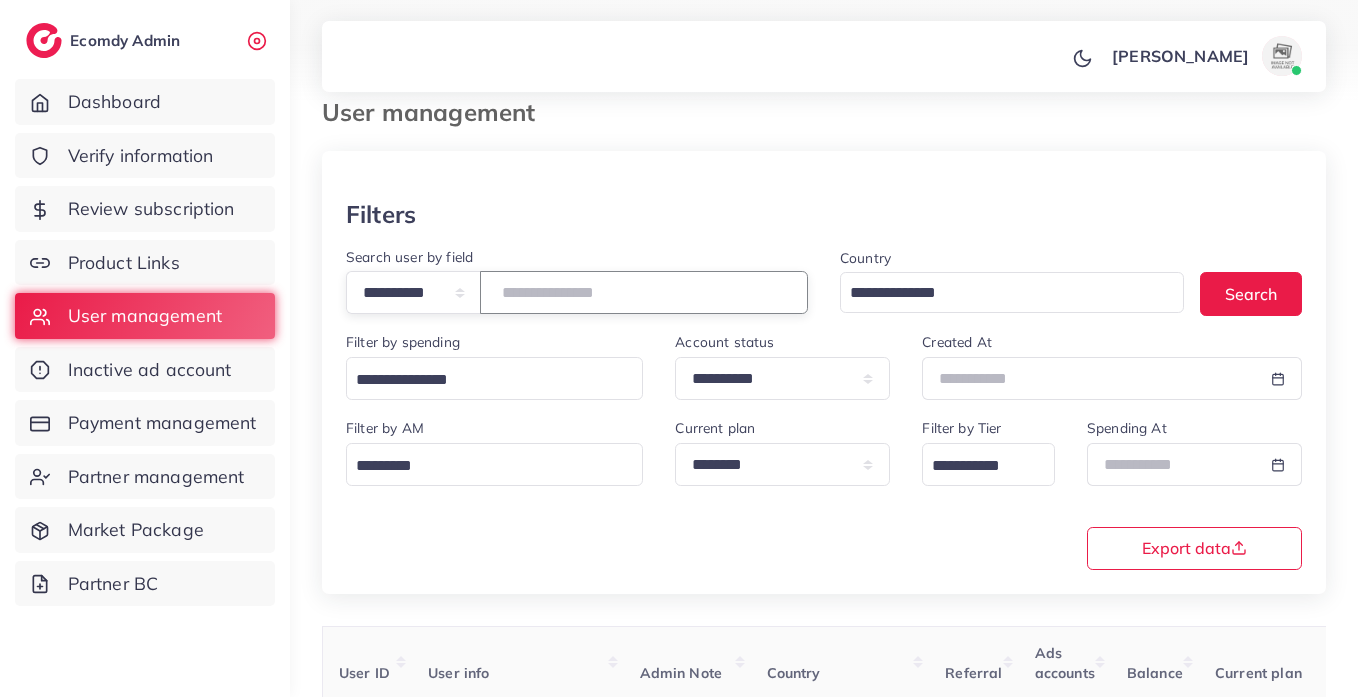 click at bounding box center [644, 292] 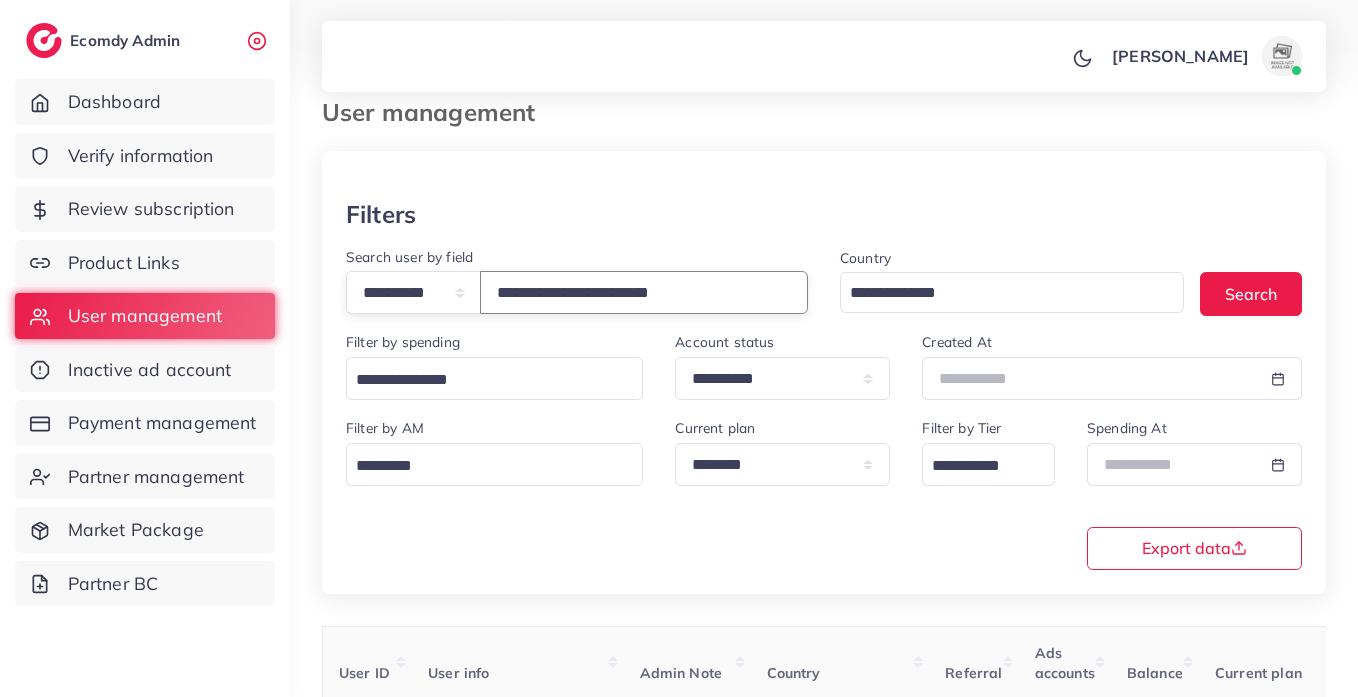 type on "**********" 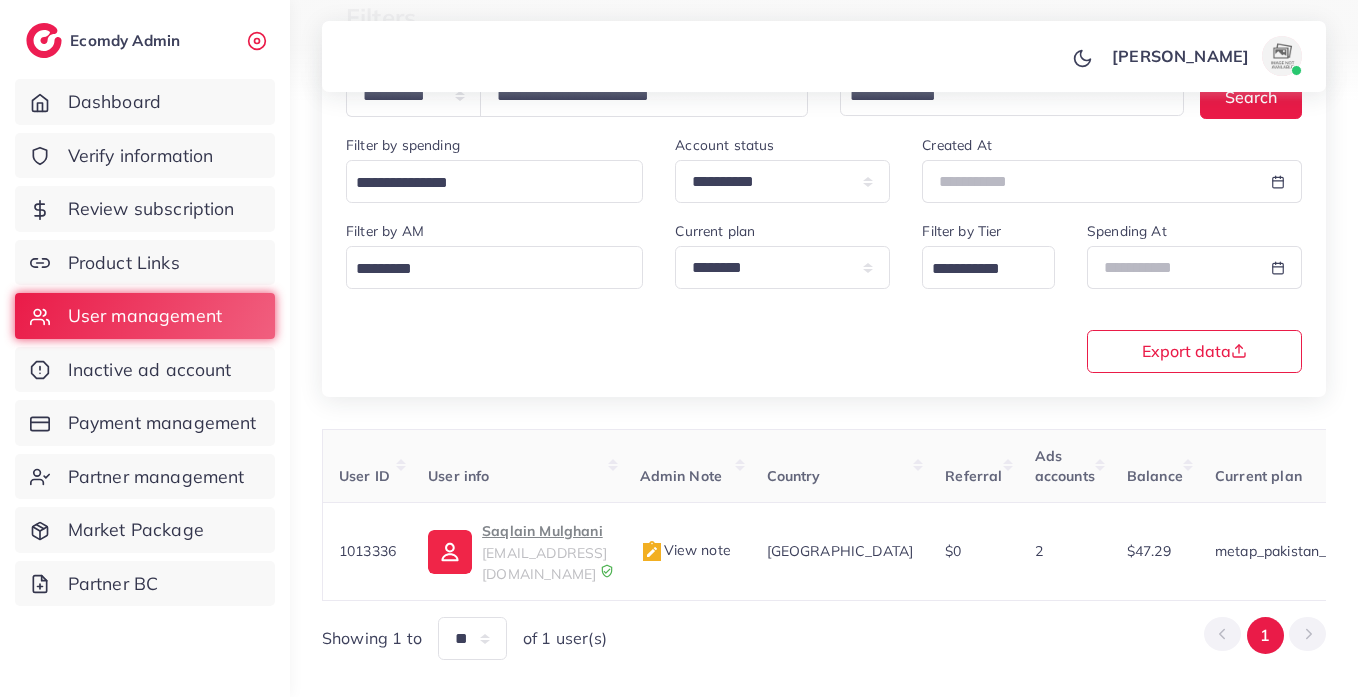 scroll, scrollTop: 260, scrollLeft: 0, axis: vertical 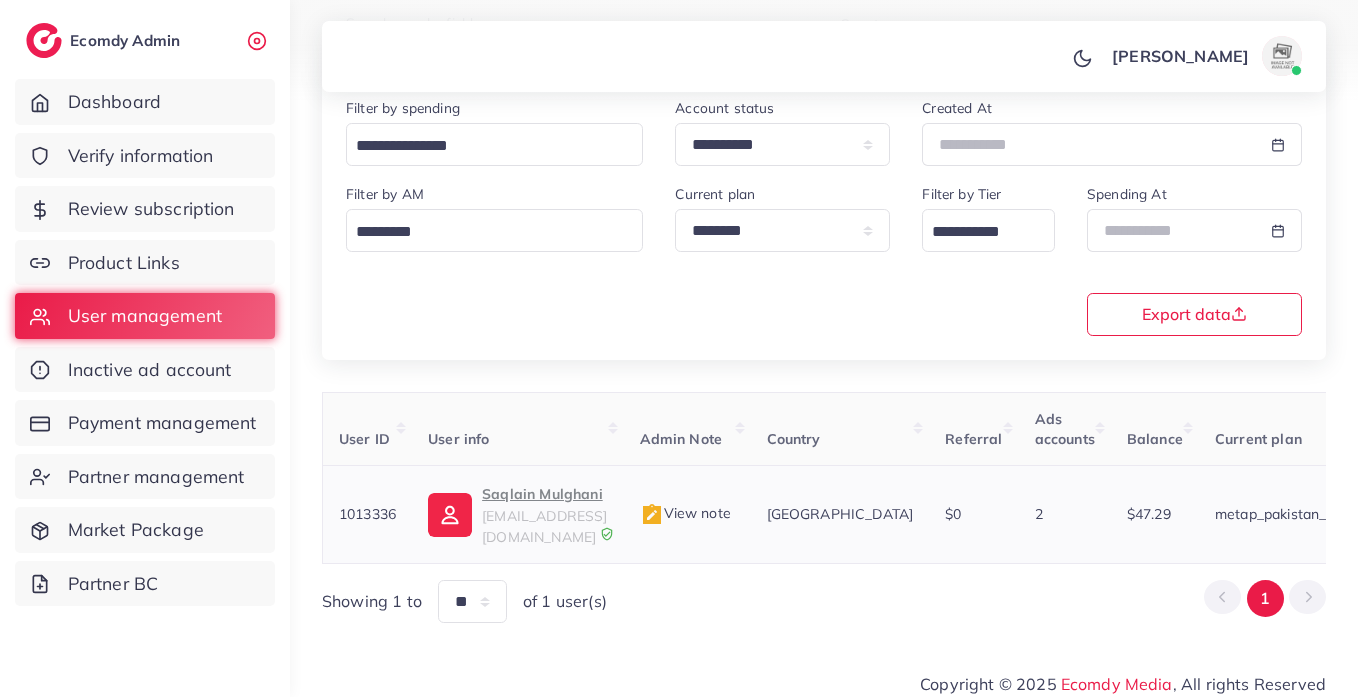click on "Saqlain Mulghani" at bounding box center [544, 494] 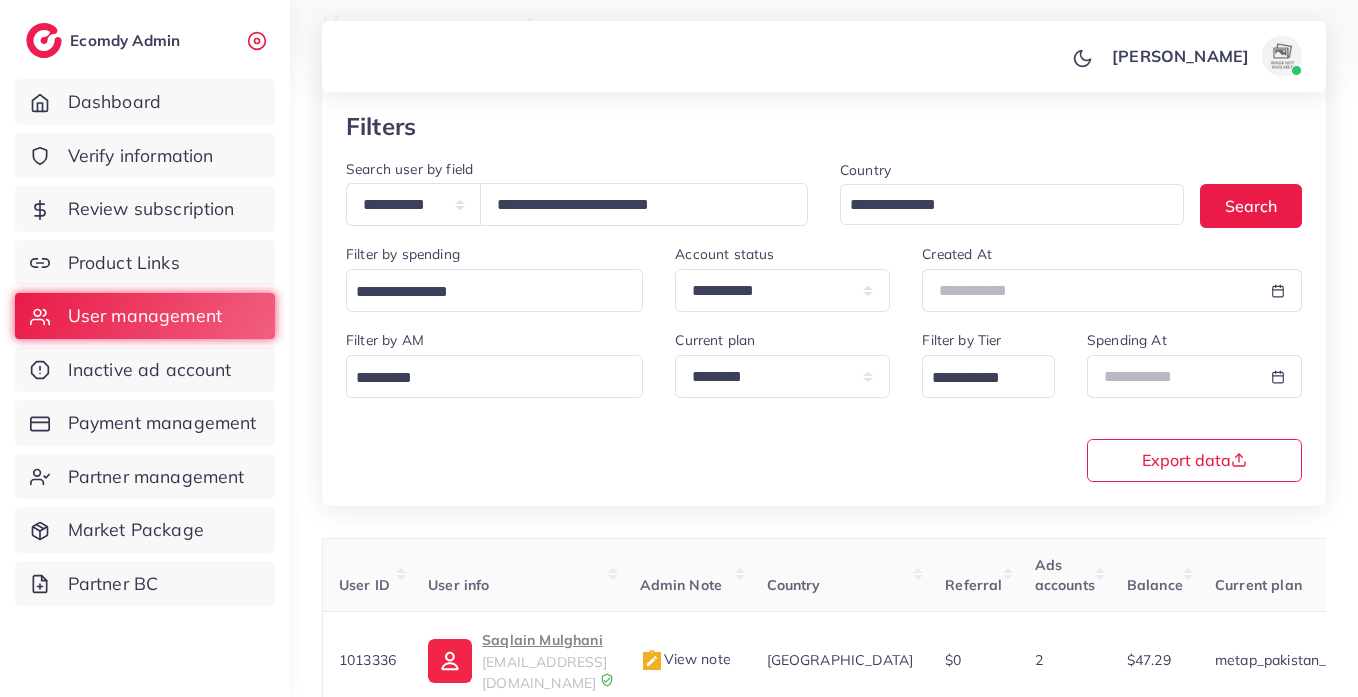 scroll, scrollTop: 0, scrollLeft: 0, axis: both 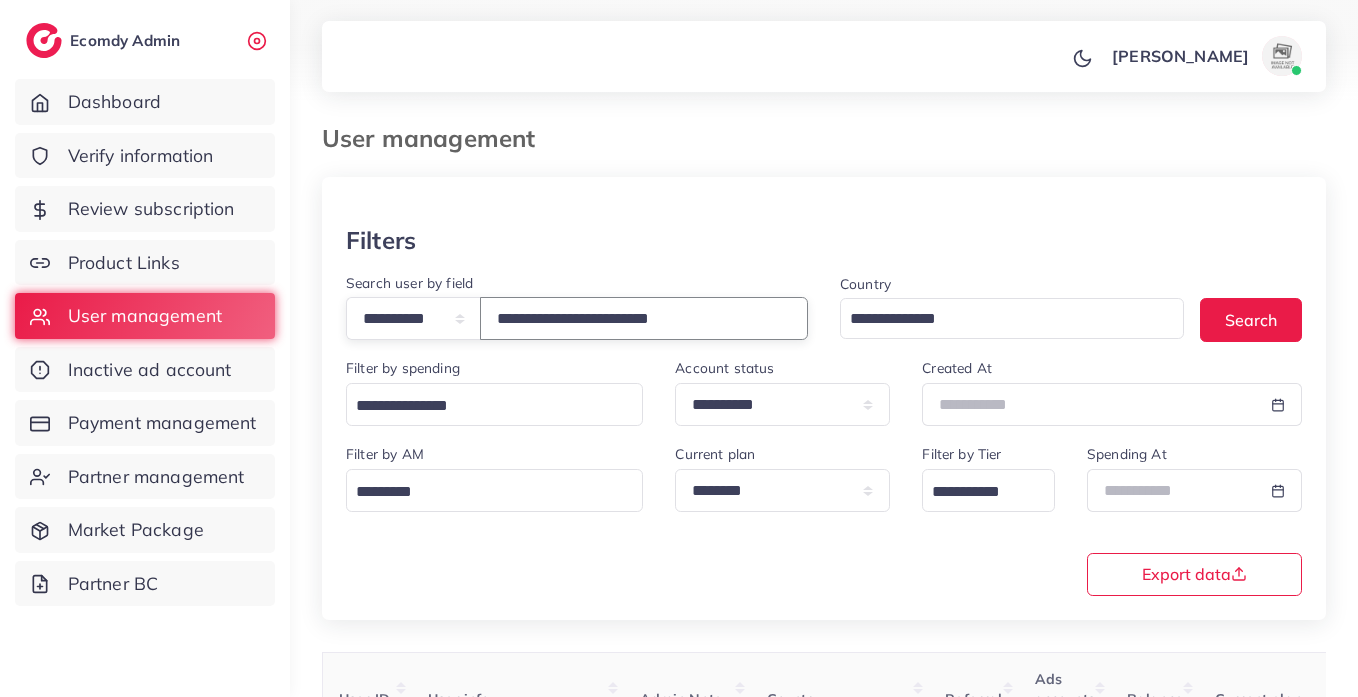 click on "**********" at bounding box center (644, 318) 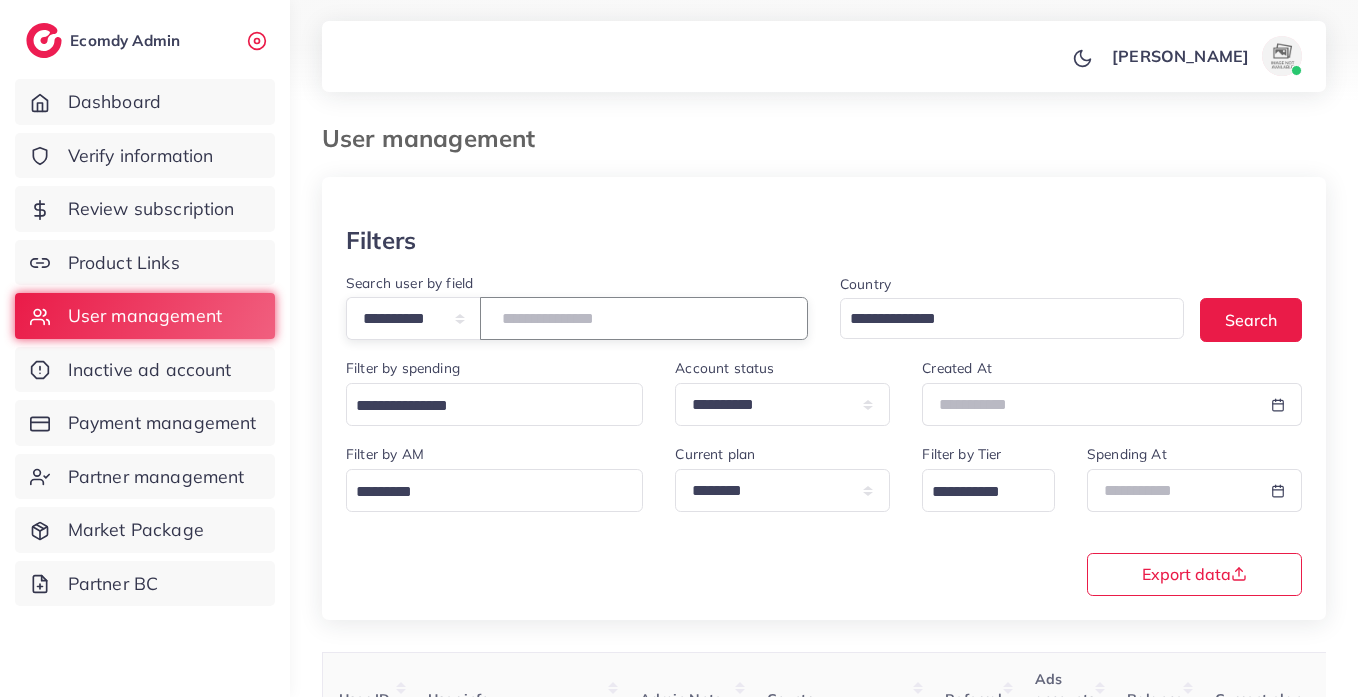 paste on "**********" 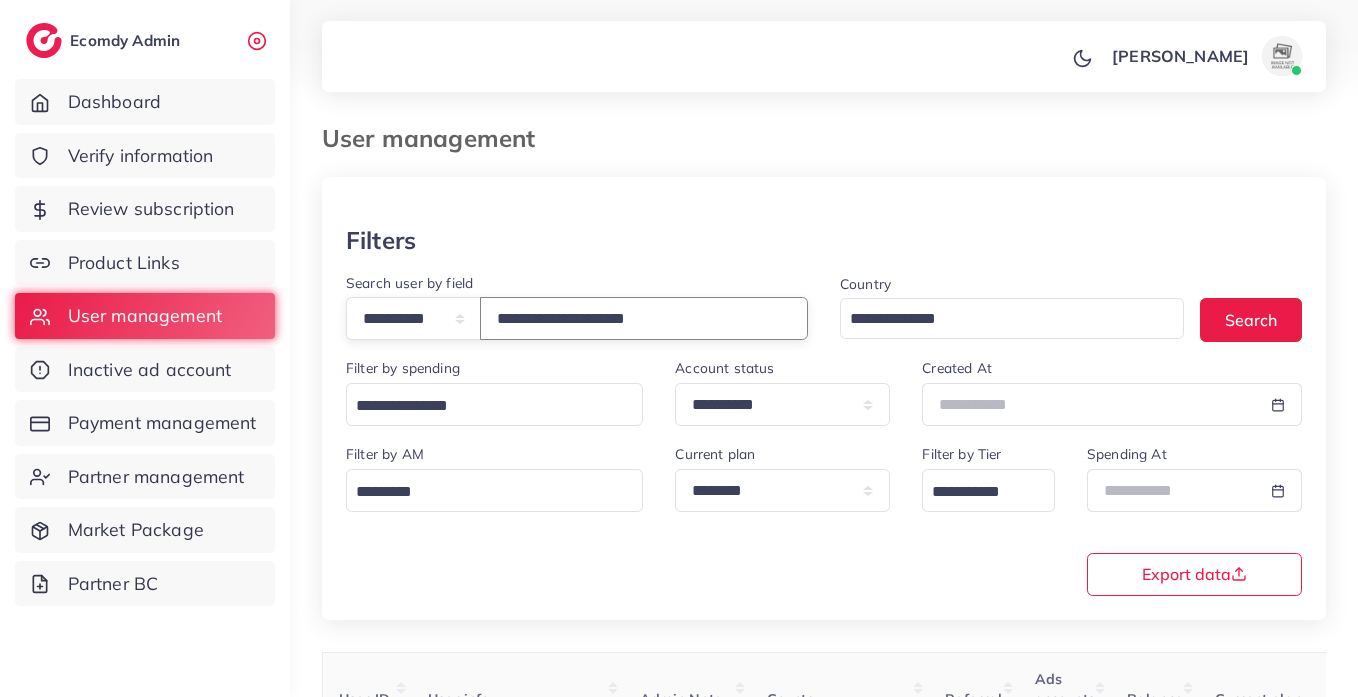 type on "**********" 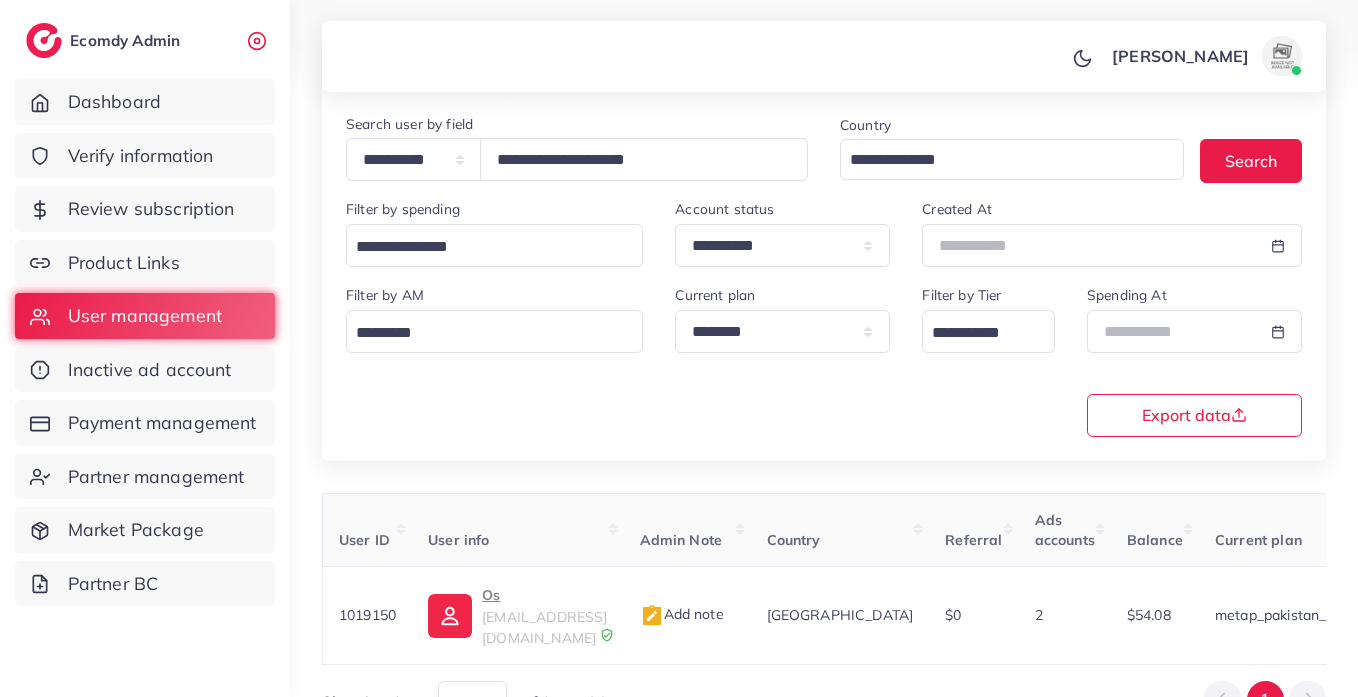 scroll, scrollTop: 260, scrollLeft: 0, axis: vertical 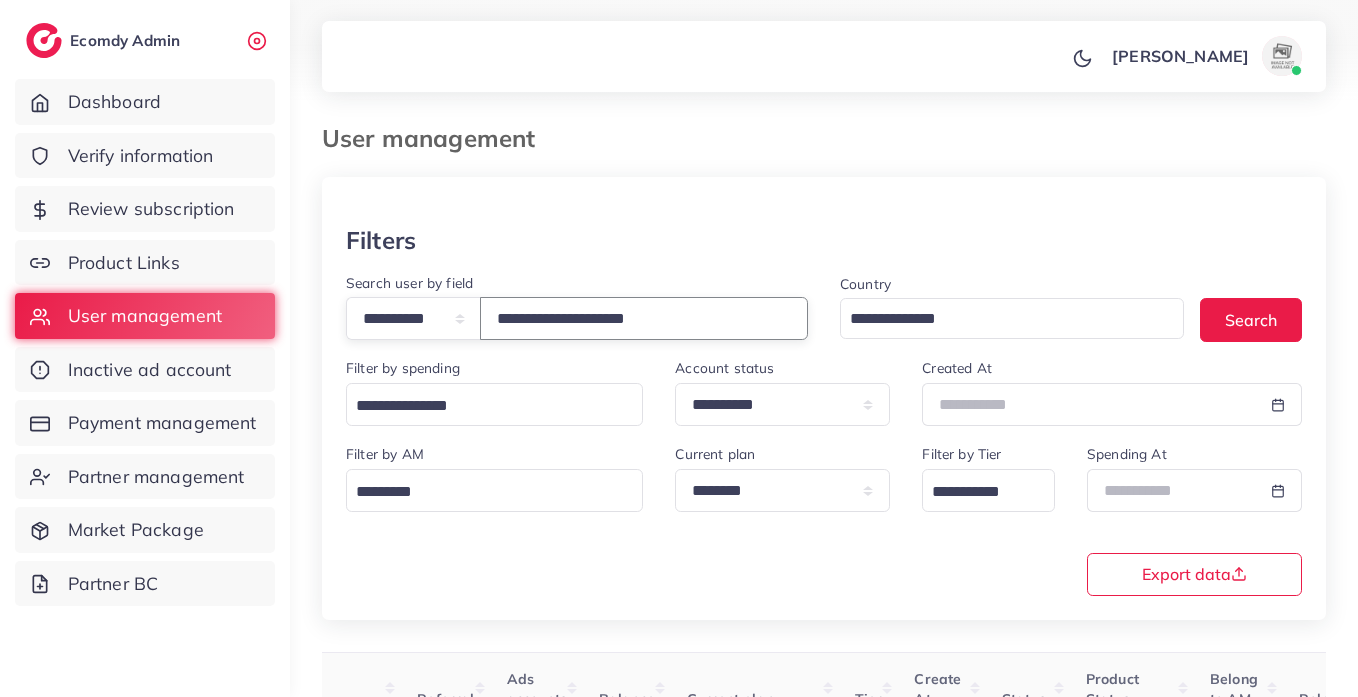 click on "**********" at bounding box center [644, 318] 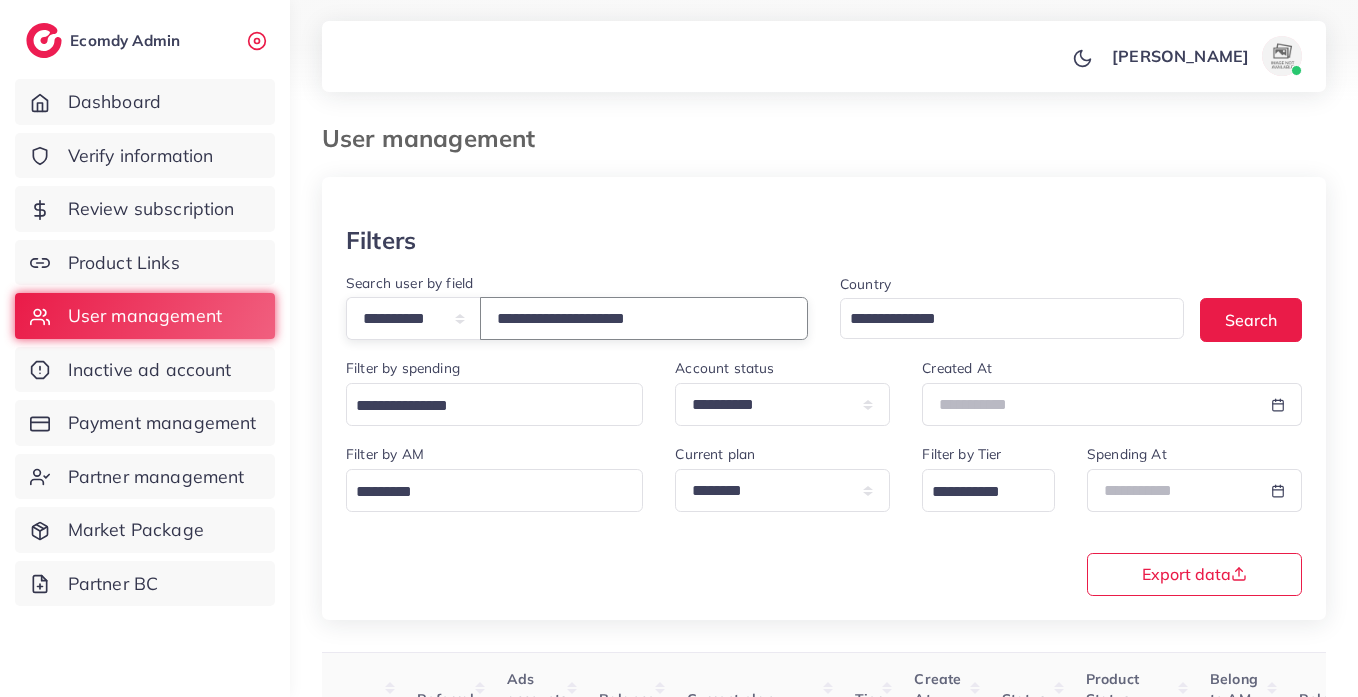 click on "**********" at bounding box center (644, 318) 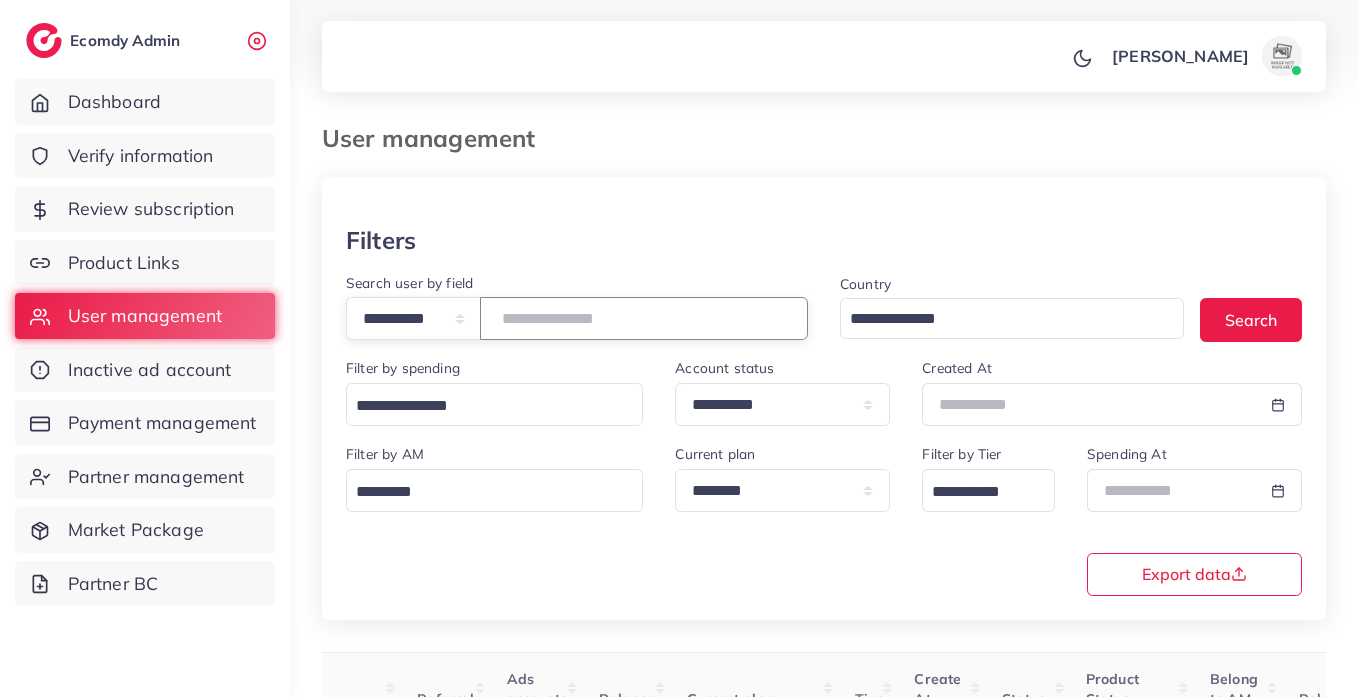 paste on "**********" 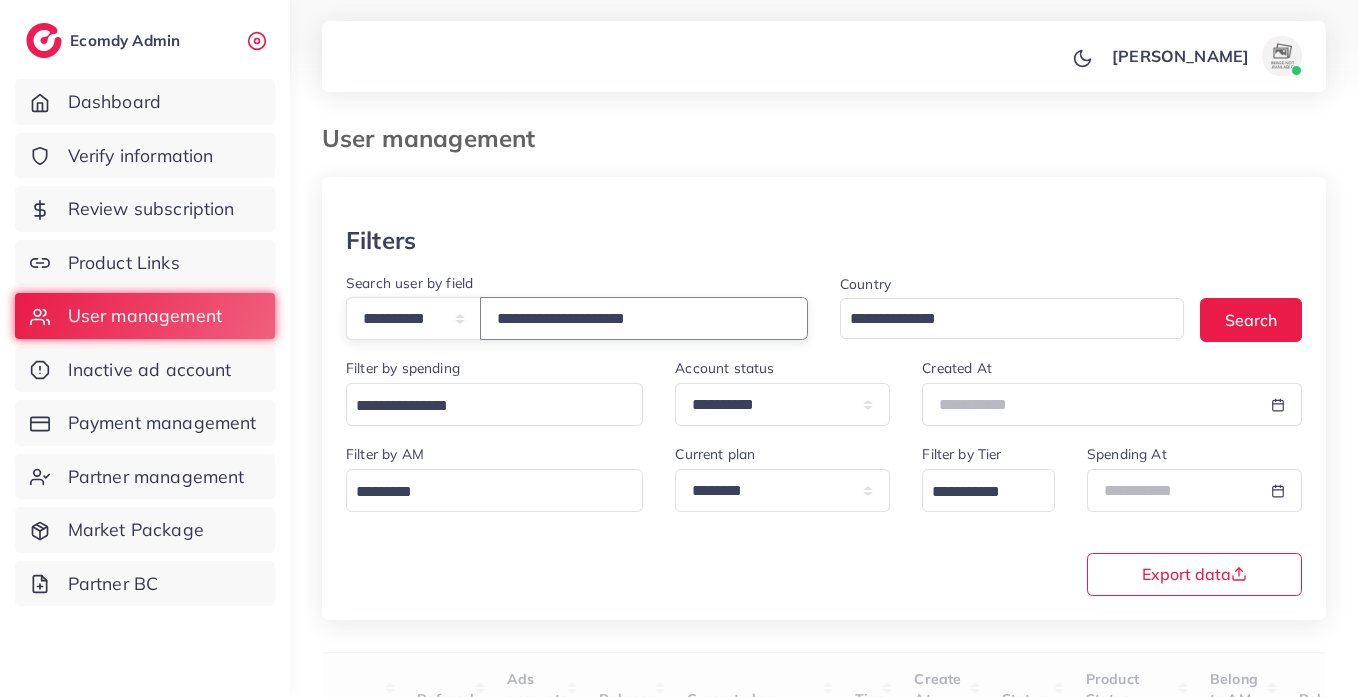 type on "**********" 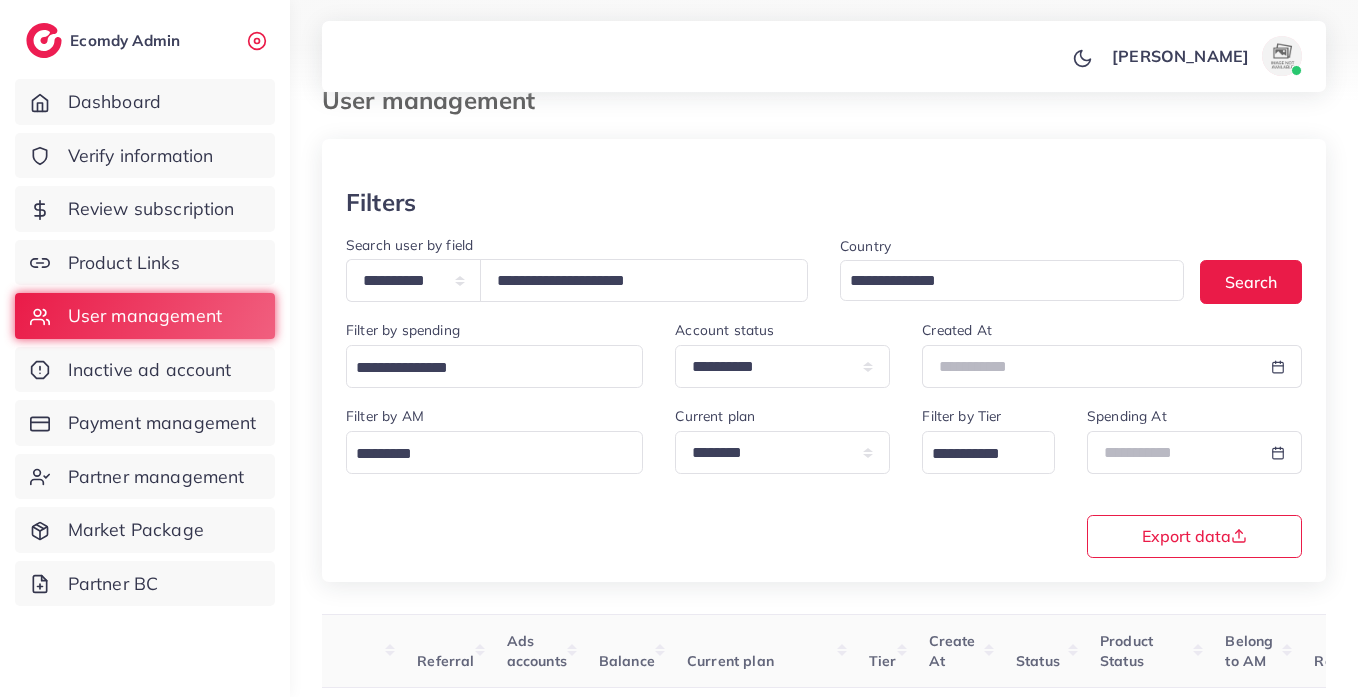 scroll, scrollTop: 0, scrollLeft: 0, axis: both 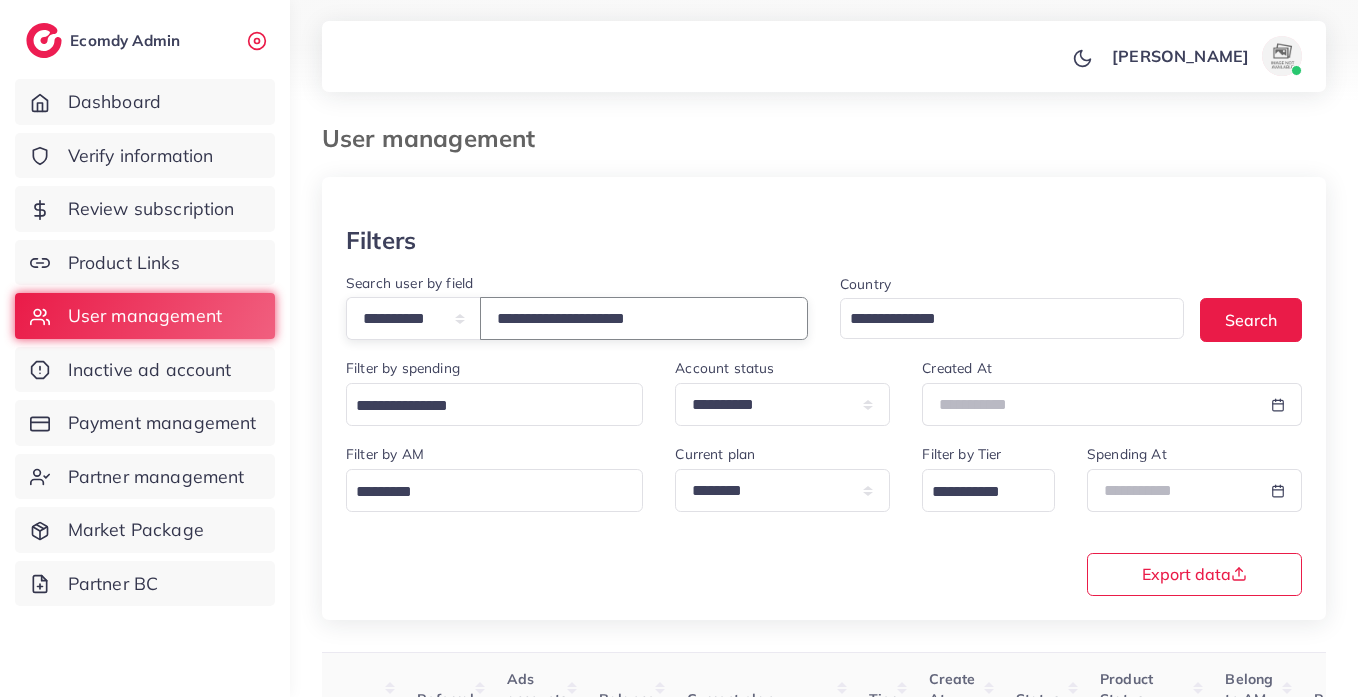 click on "**********" at bounding box center [644, 318] 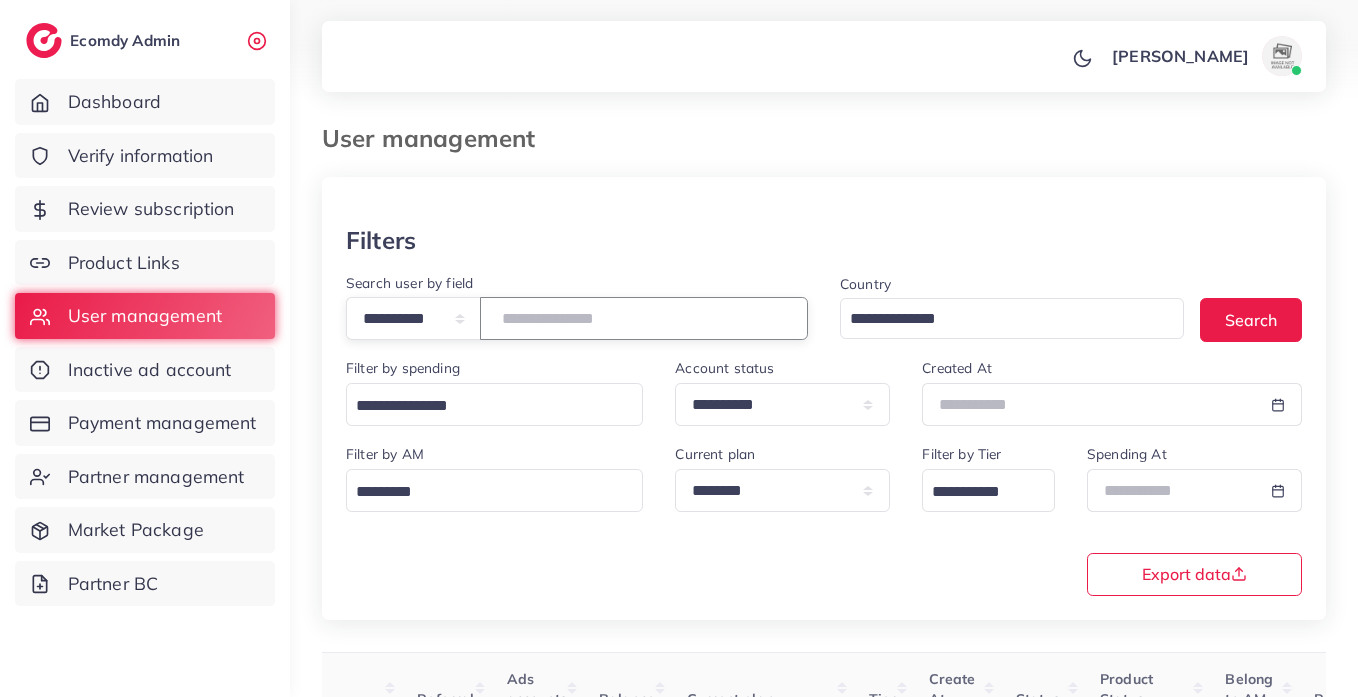 paste on "**********" 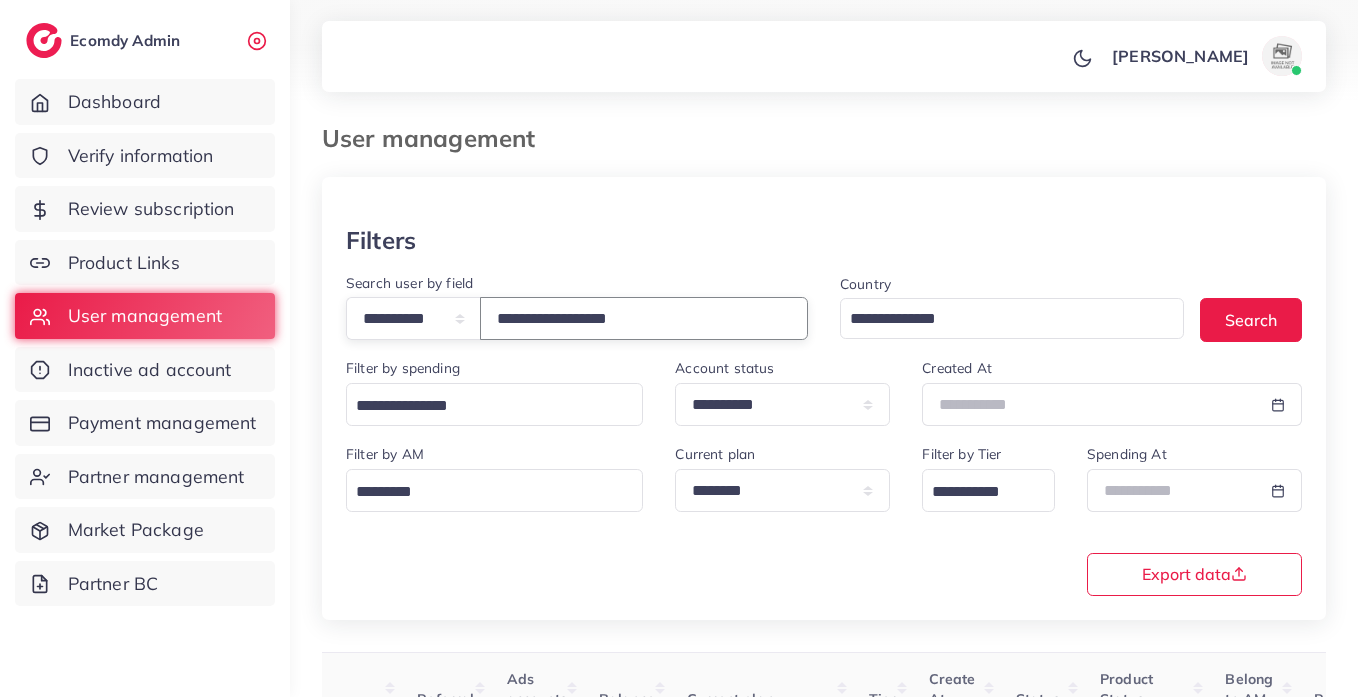 type on "**********" 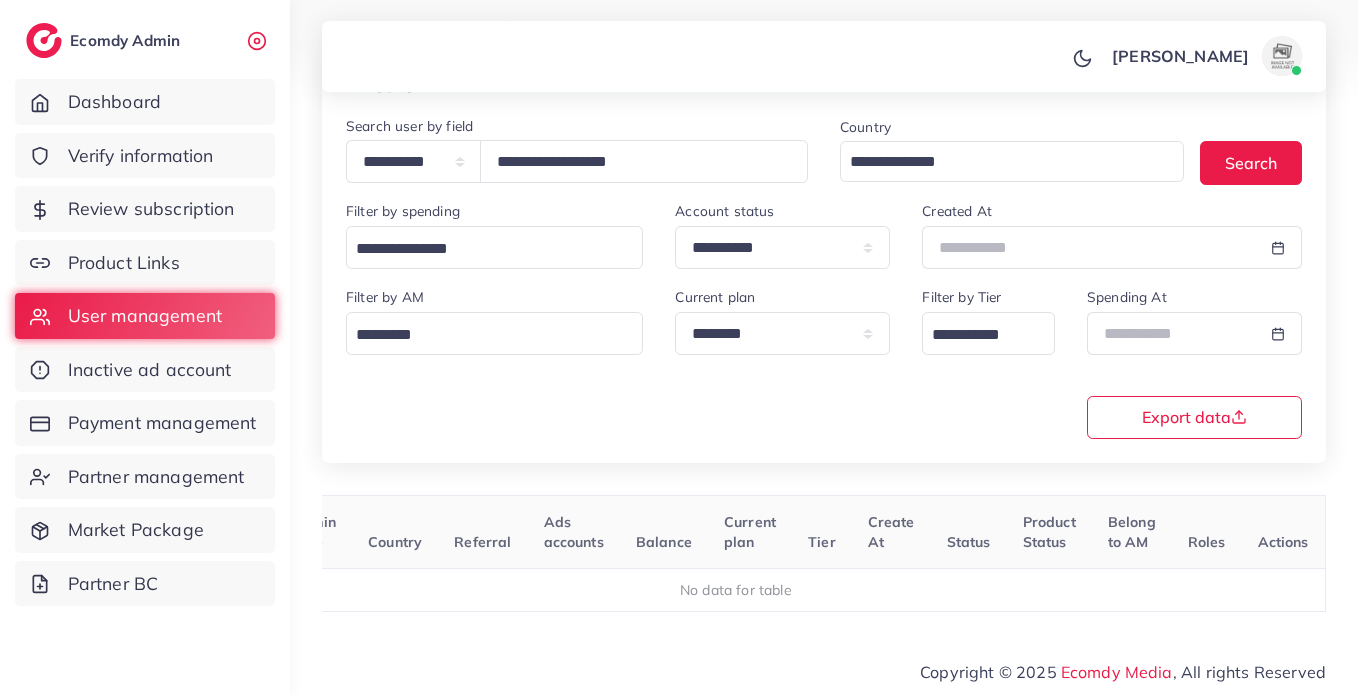 scroll, scrollTop: 165, scrollLeft: 0, axis: vertical 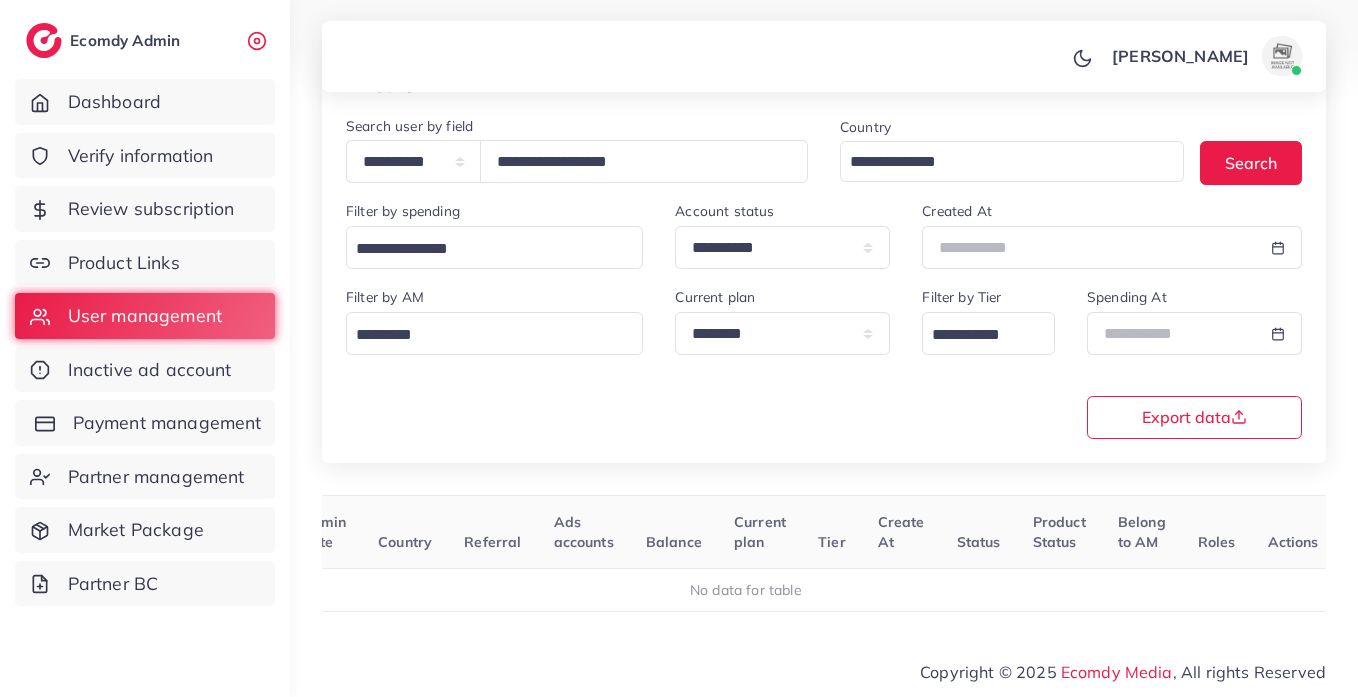click on "Payment management" at bounding box center (167, 423) 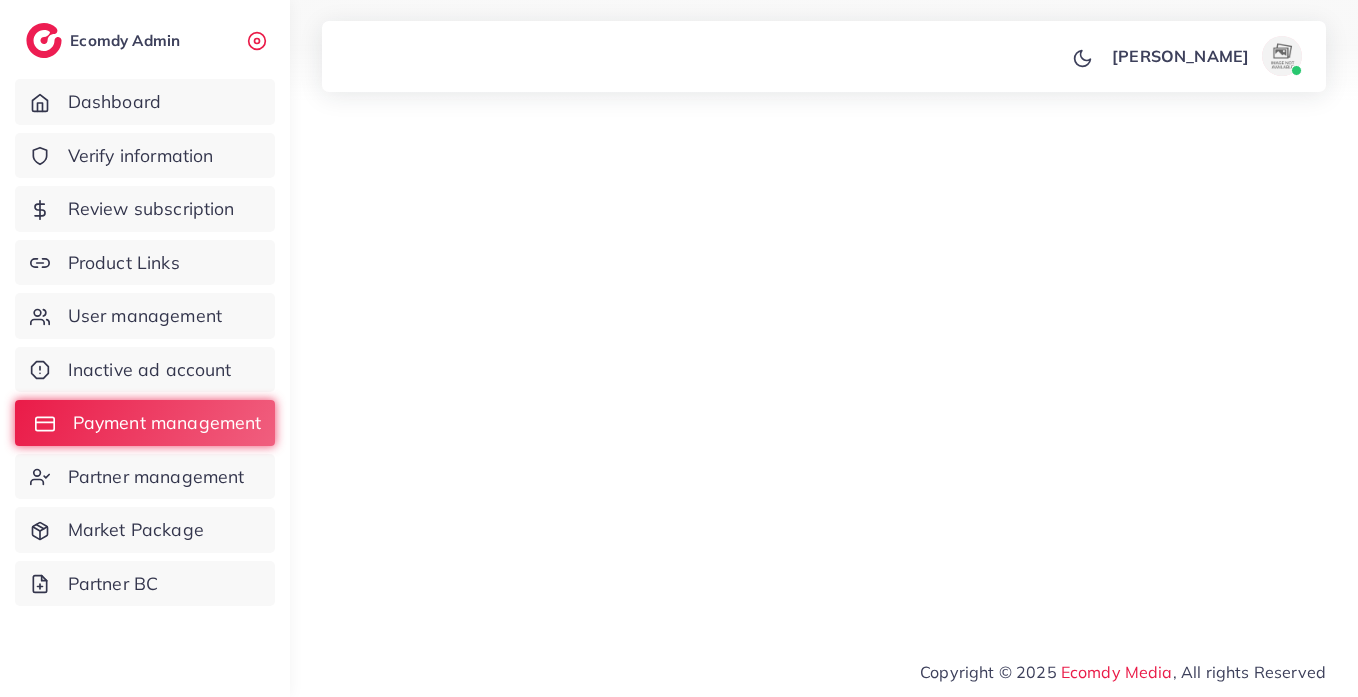 scroll, scrollTop: 0, scrollLeft: 0, axis: both 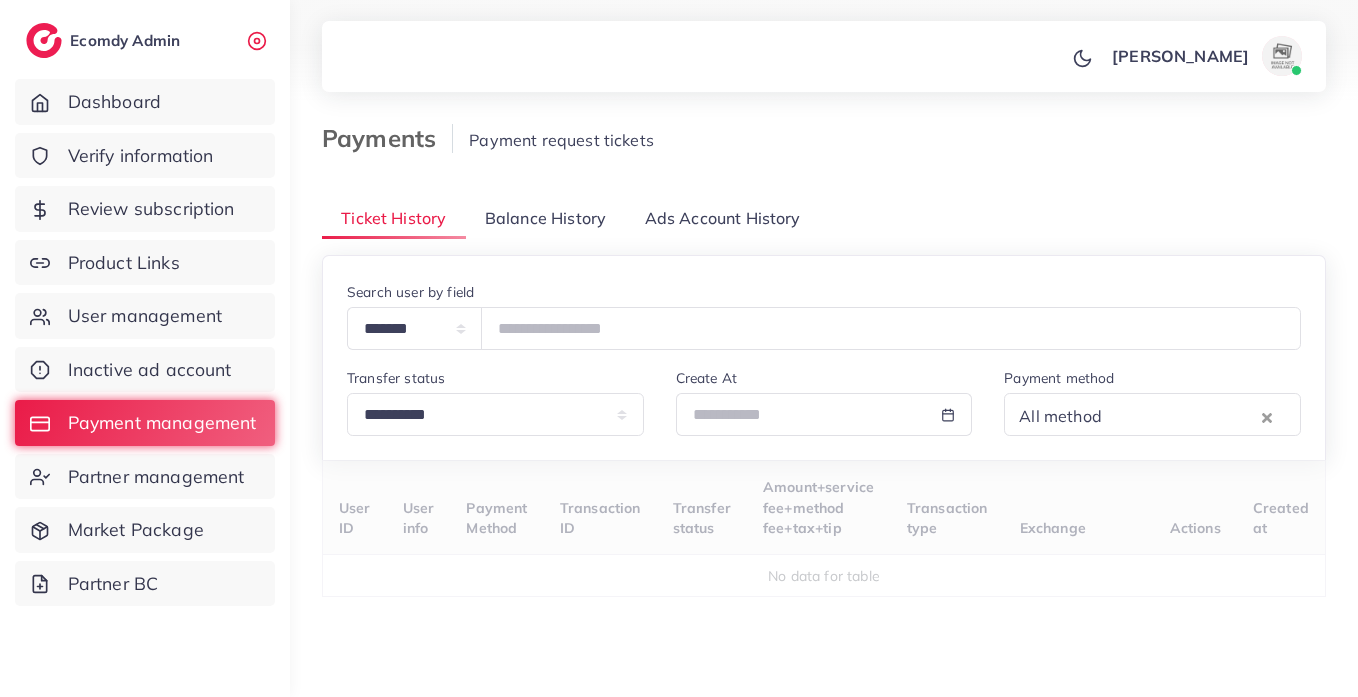 click on "Balance History" at bounding box center (545, 218) 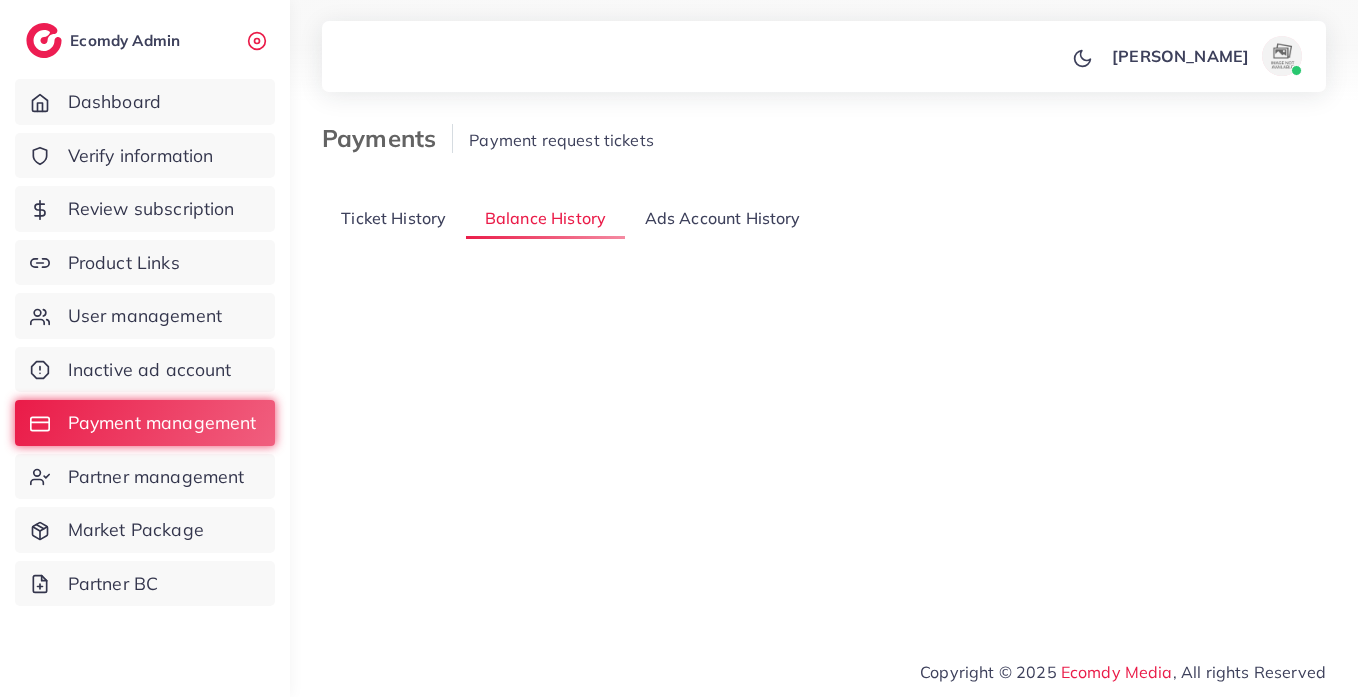 click on "Balance History" at bounding box center [545, 218] 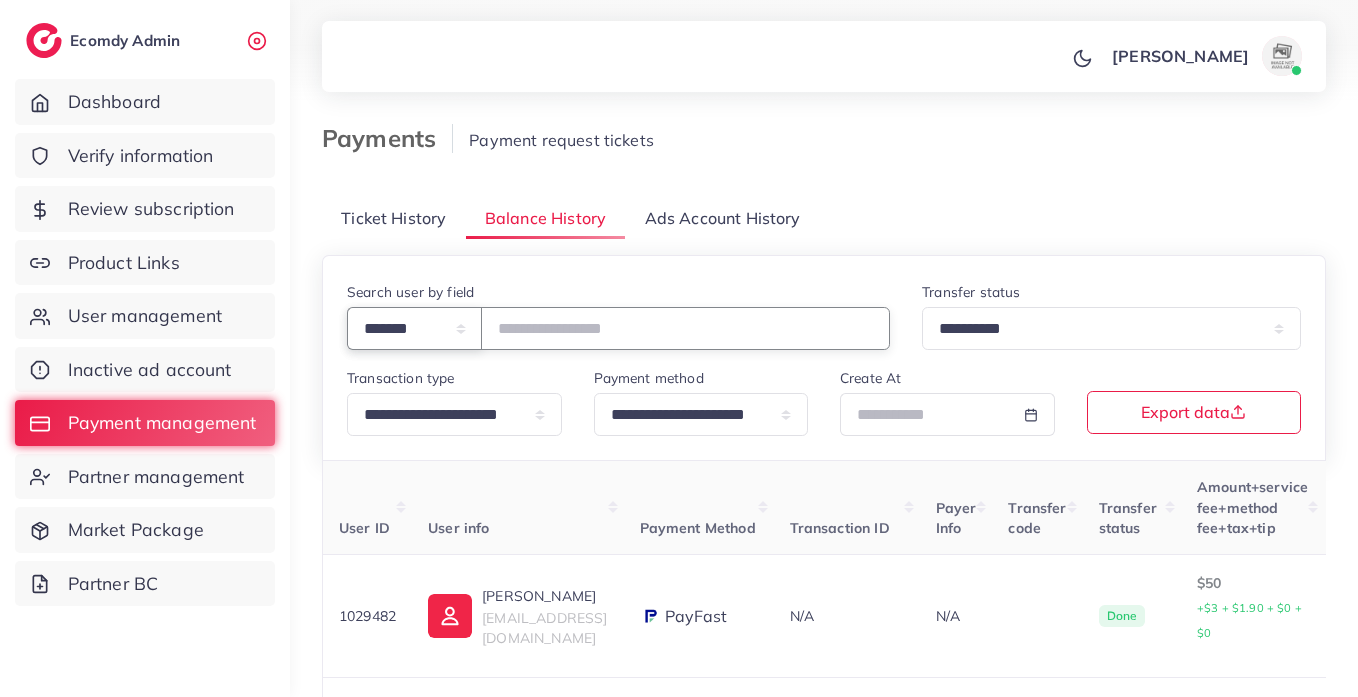 click on "**********" at bounding box center [414, 328] 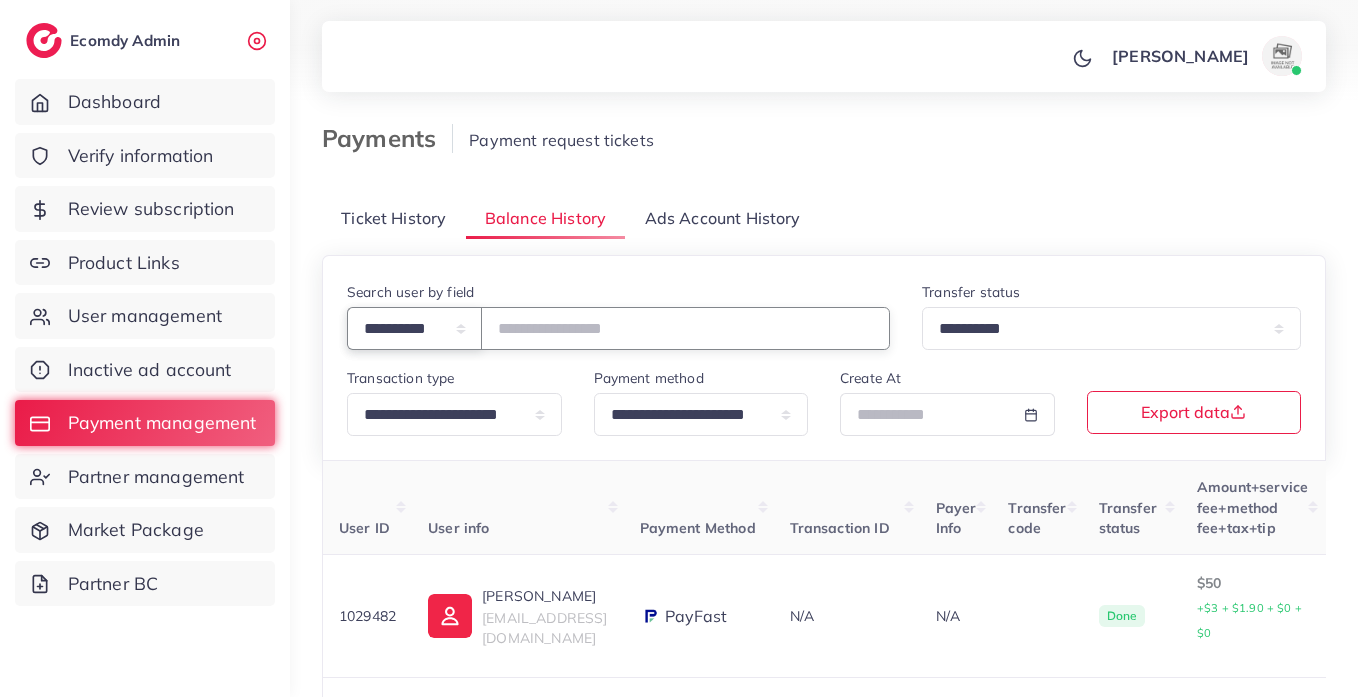 click on "**********" at bounding box center (414, 328) 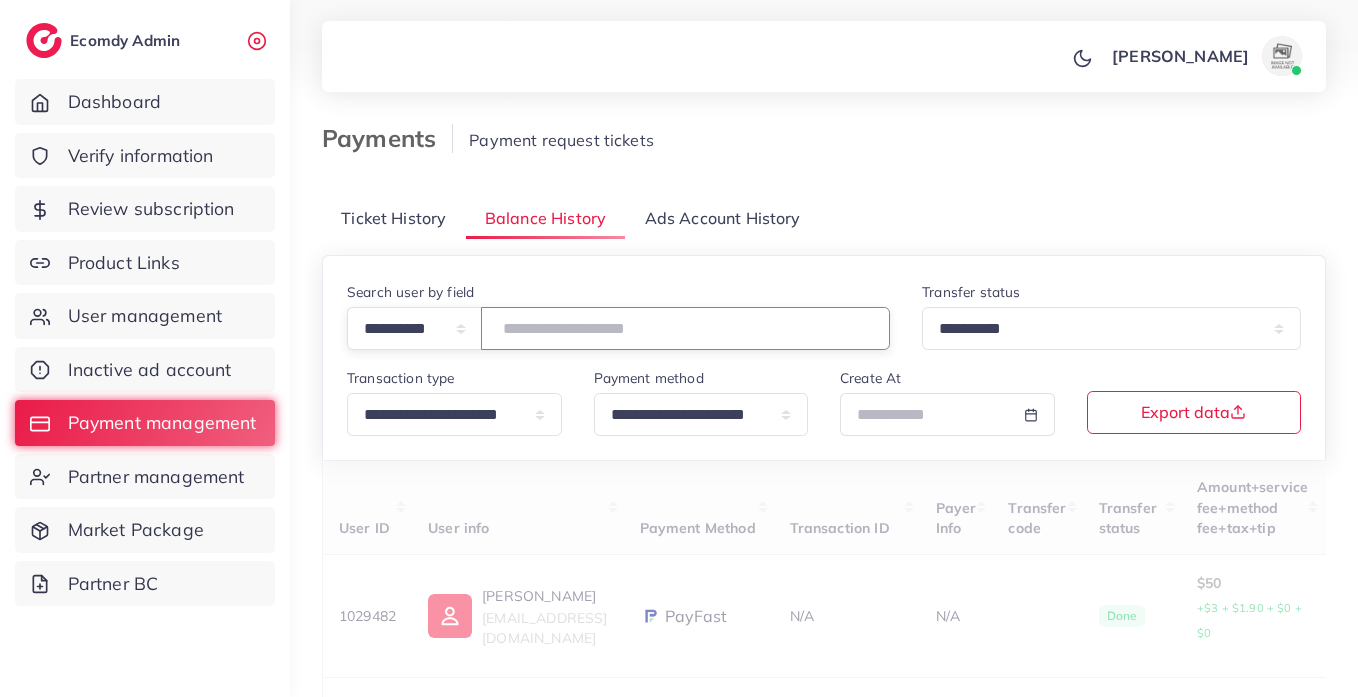 click at bounding box center (685, 328) 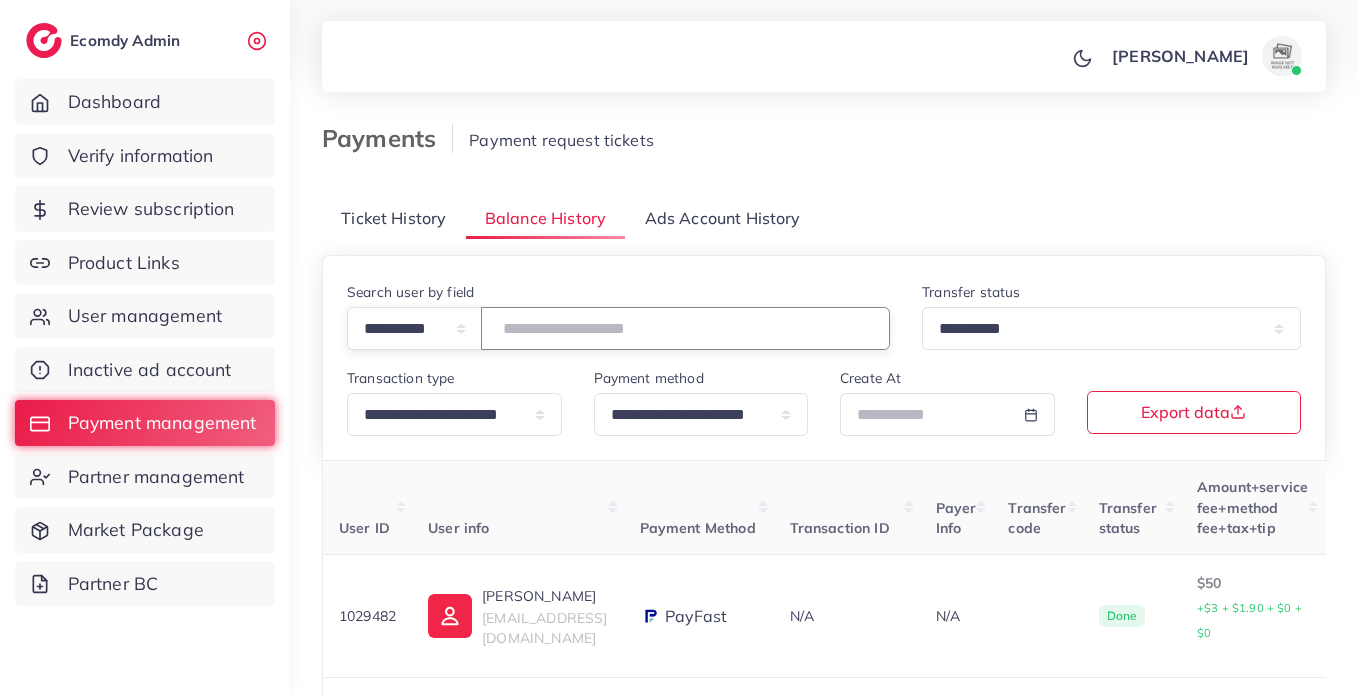 paste on "**********" 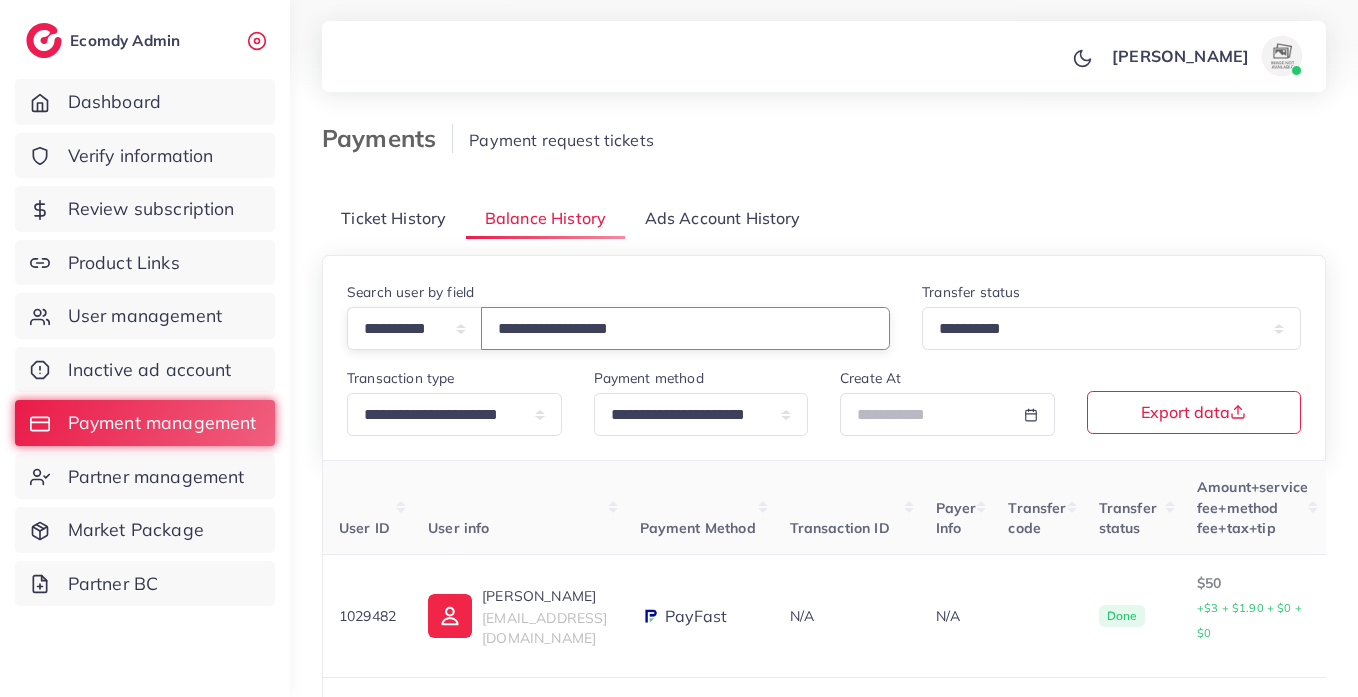 type on "**********" 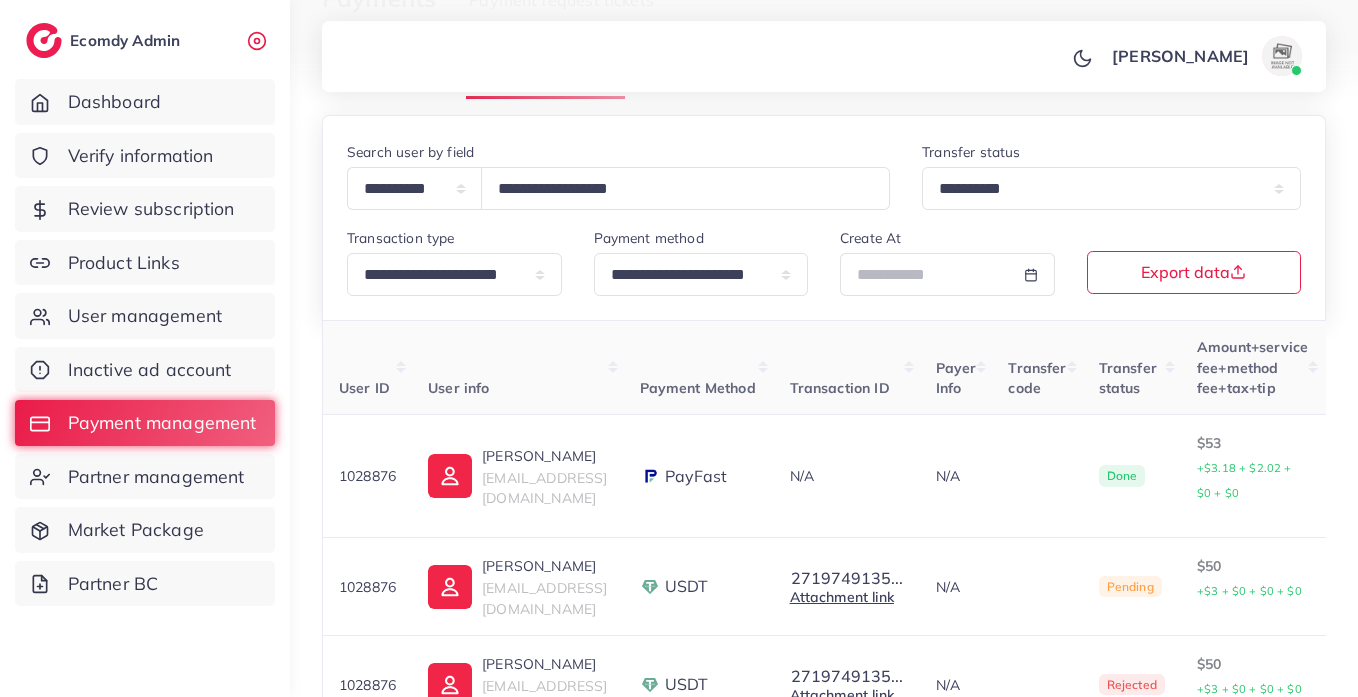 scroll, scrollTop: 133, scrollLeft: 0, axis: vertical 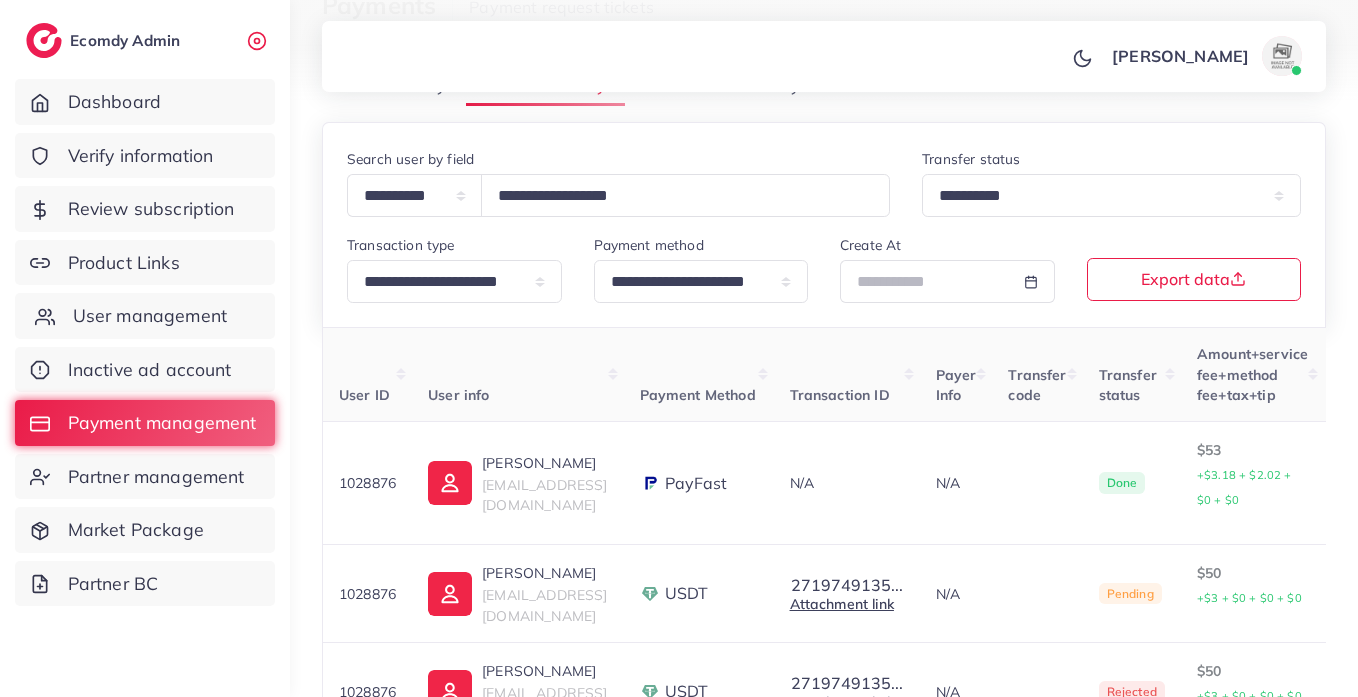 click on "User management" at bounding box center (150, 316) 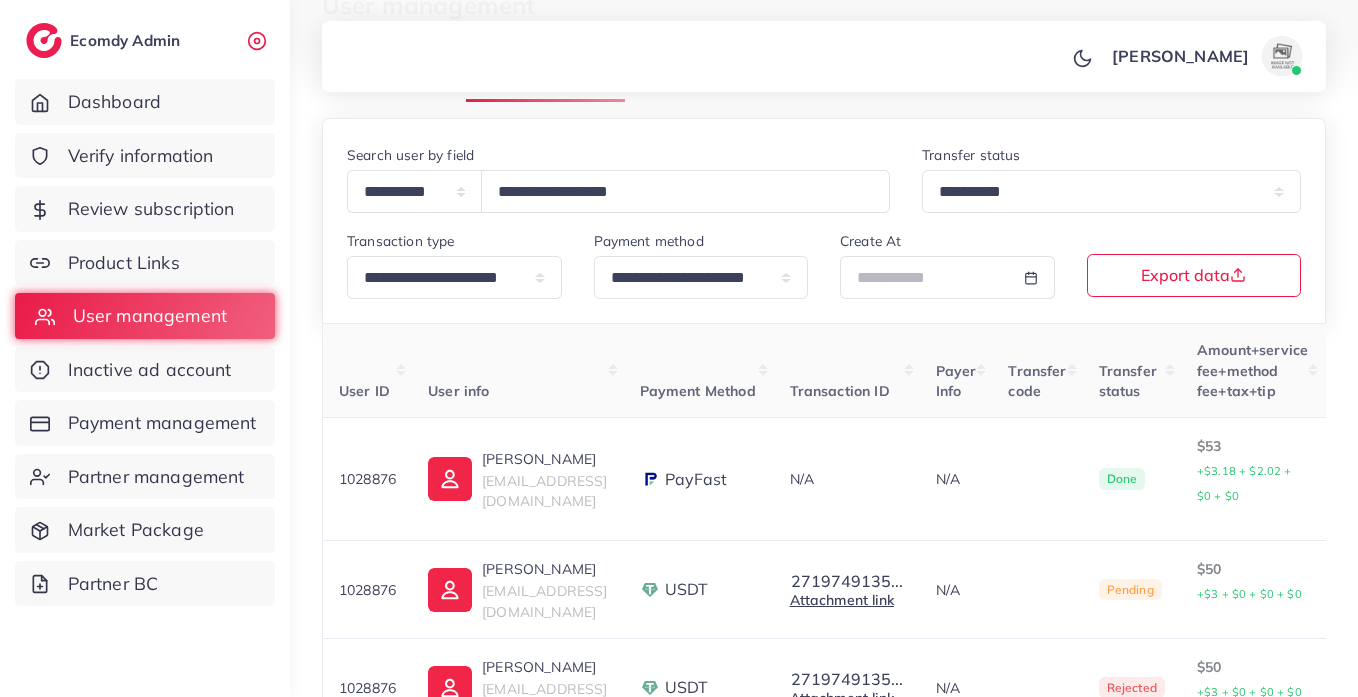 scroll, scrollTop: 0, scrollLeft: 0, axis: both 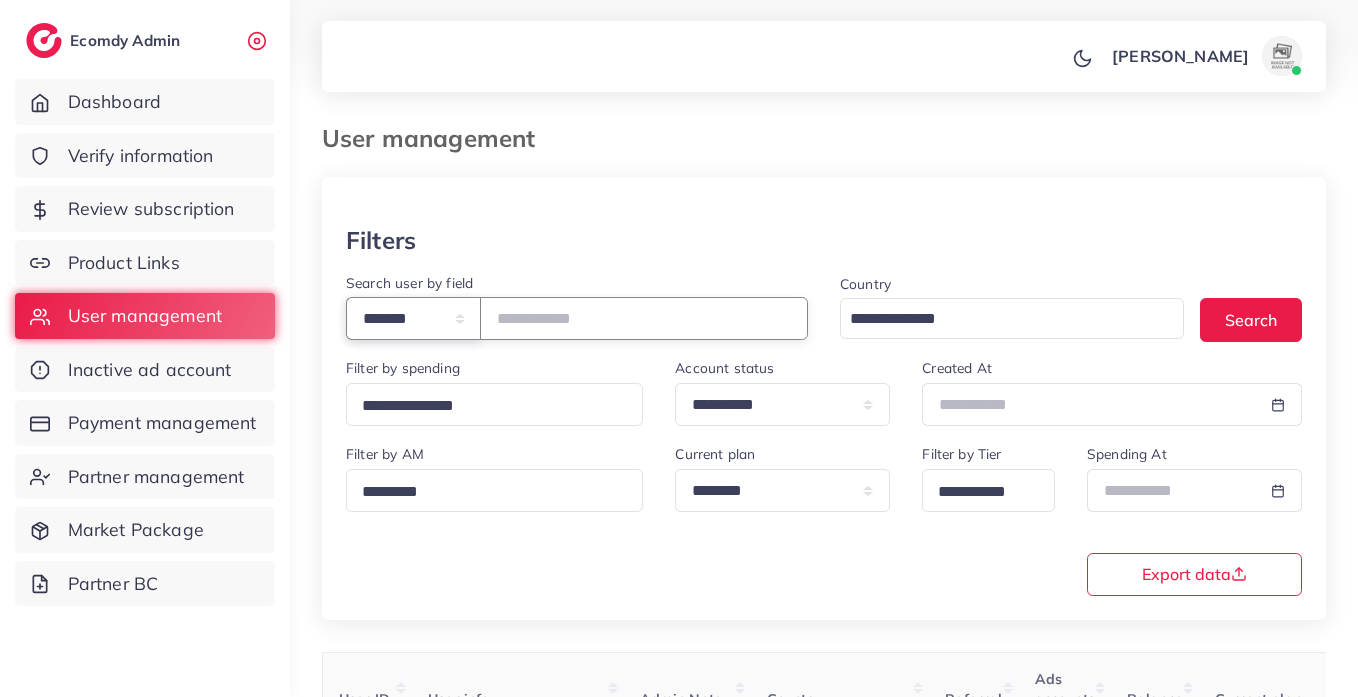 drag, startPoint x: 476, startPoint y: 319, endPoint x: 477, endPoint y: 339, distance: 20.024984 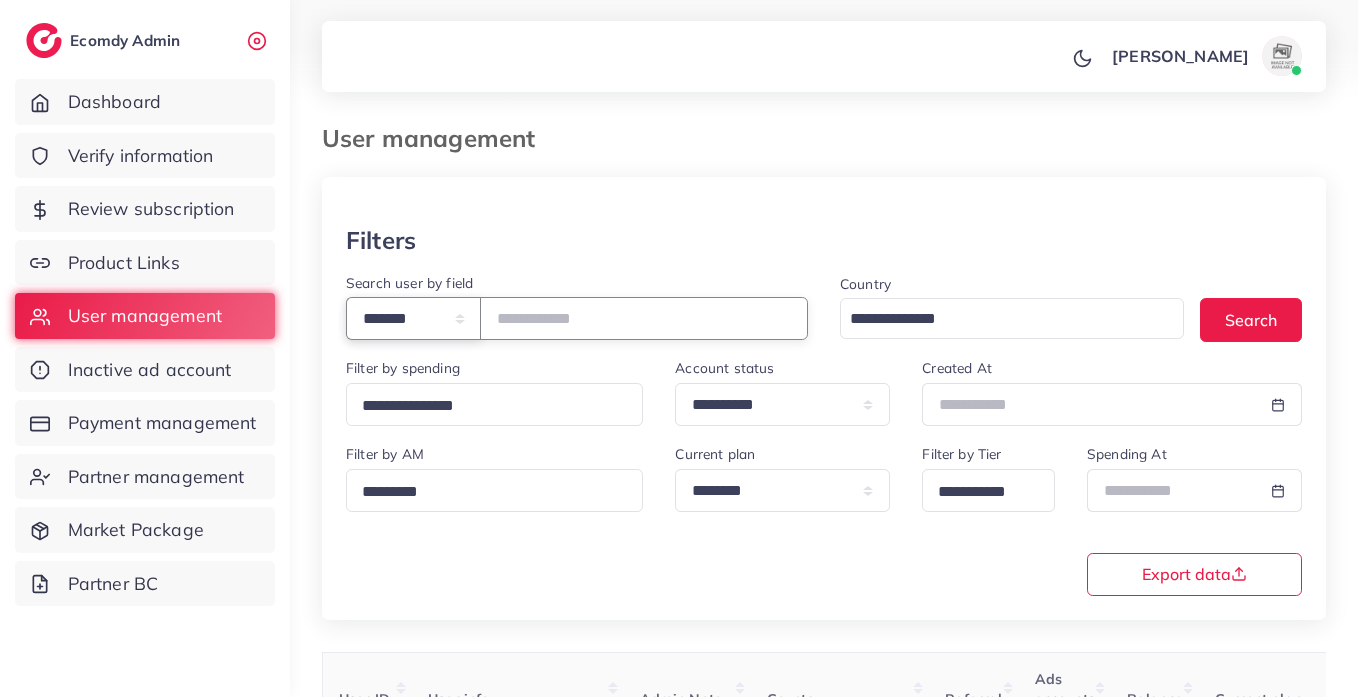 select on "*****" 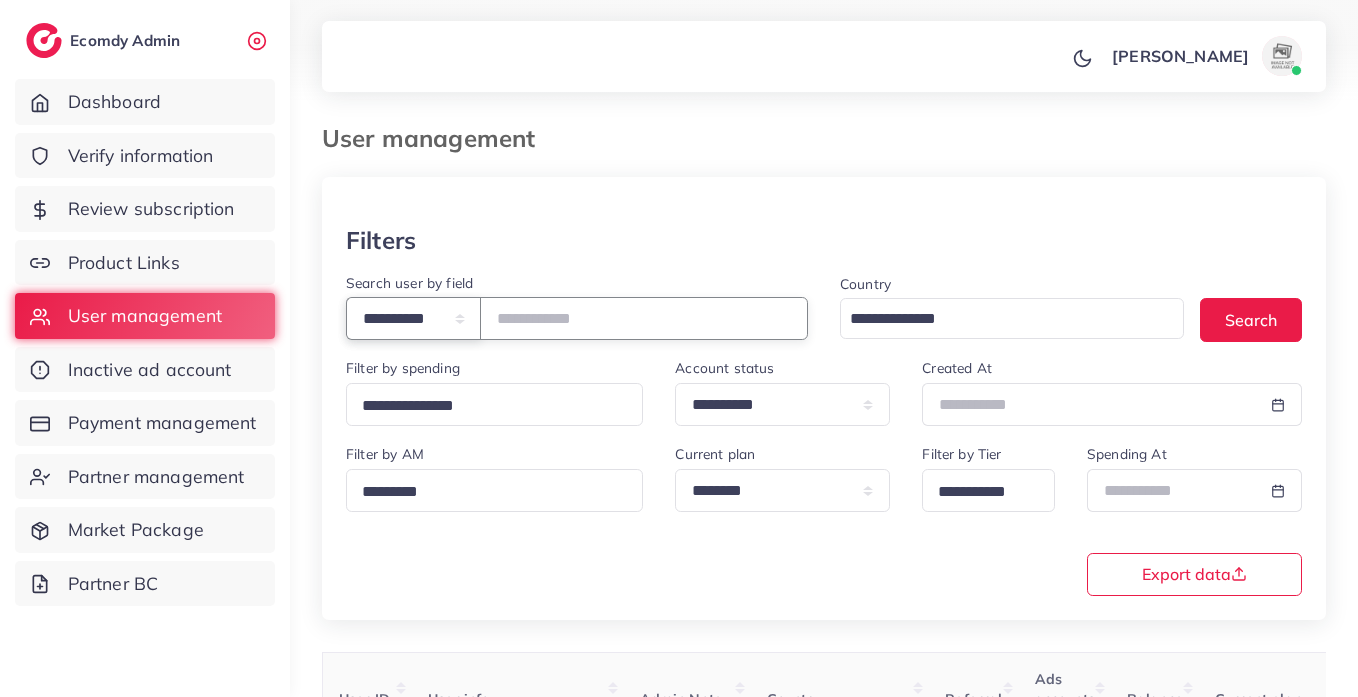 click on "**********" at bounding box center [413, 318] 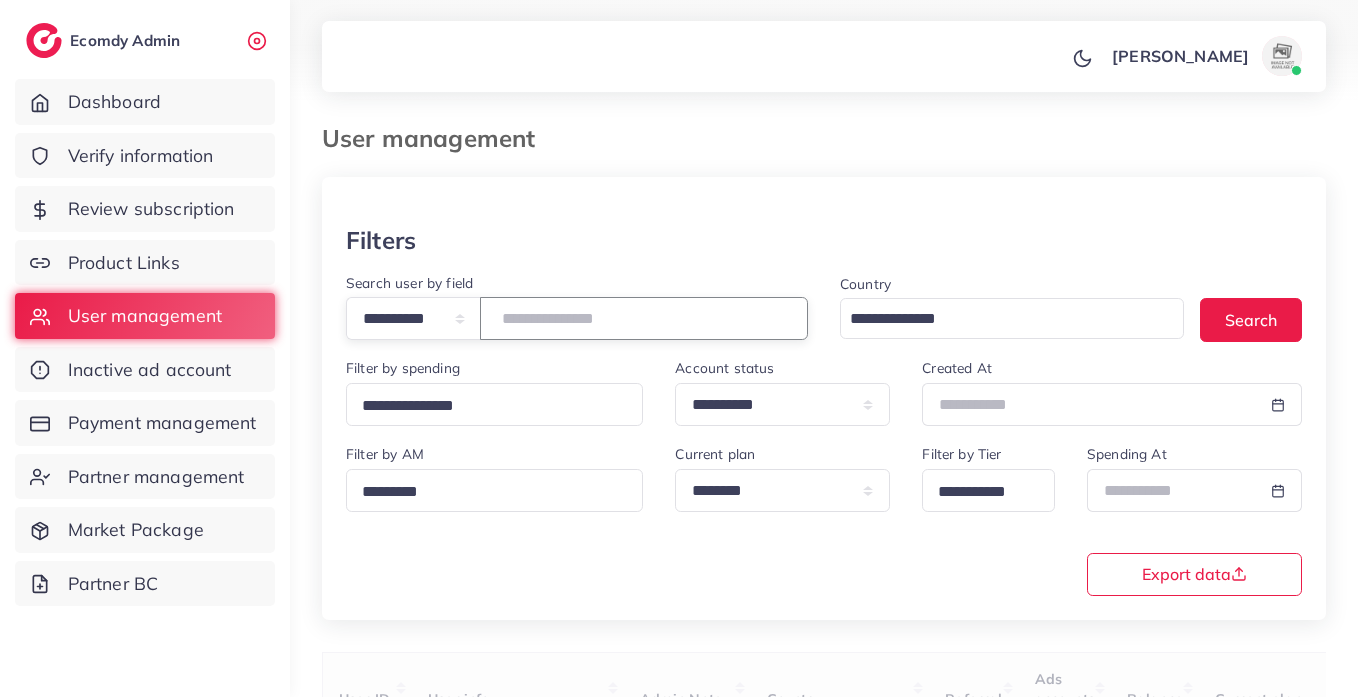 click at bounding box center [644, 318] 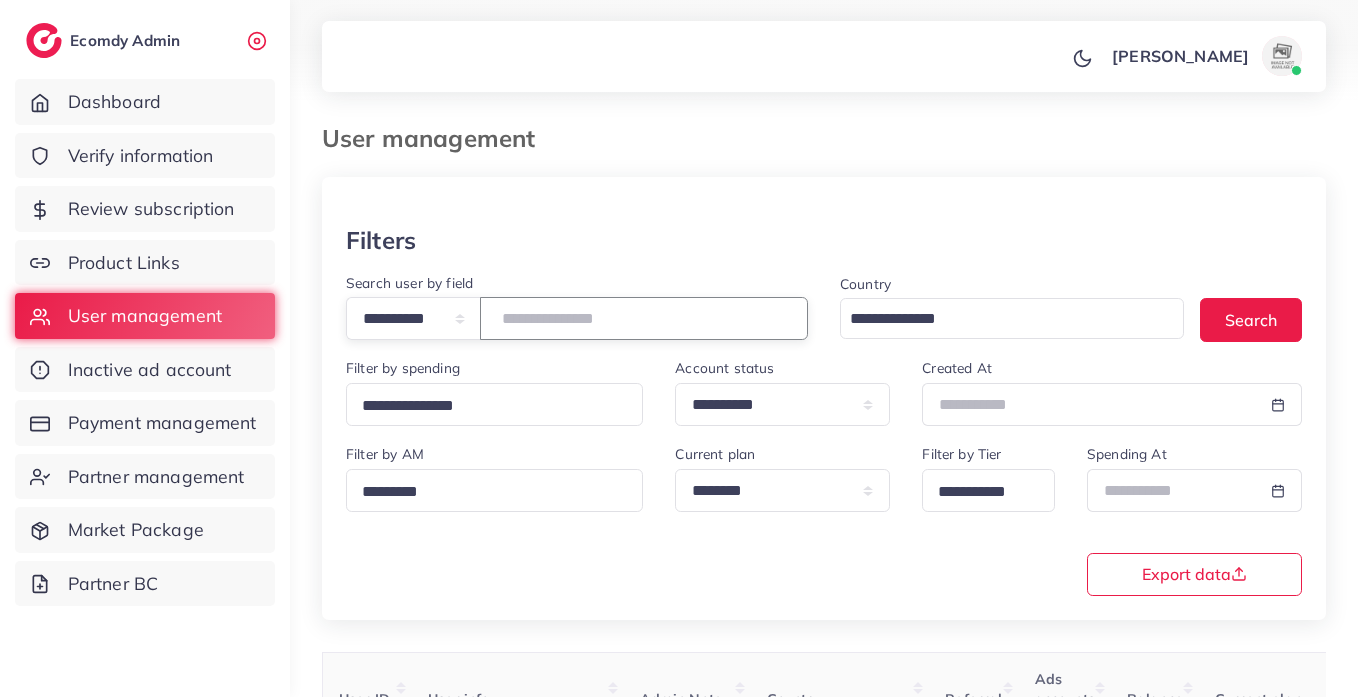 click at bounding box center (644, 318) 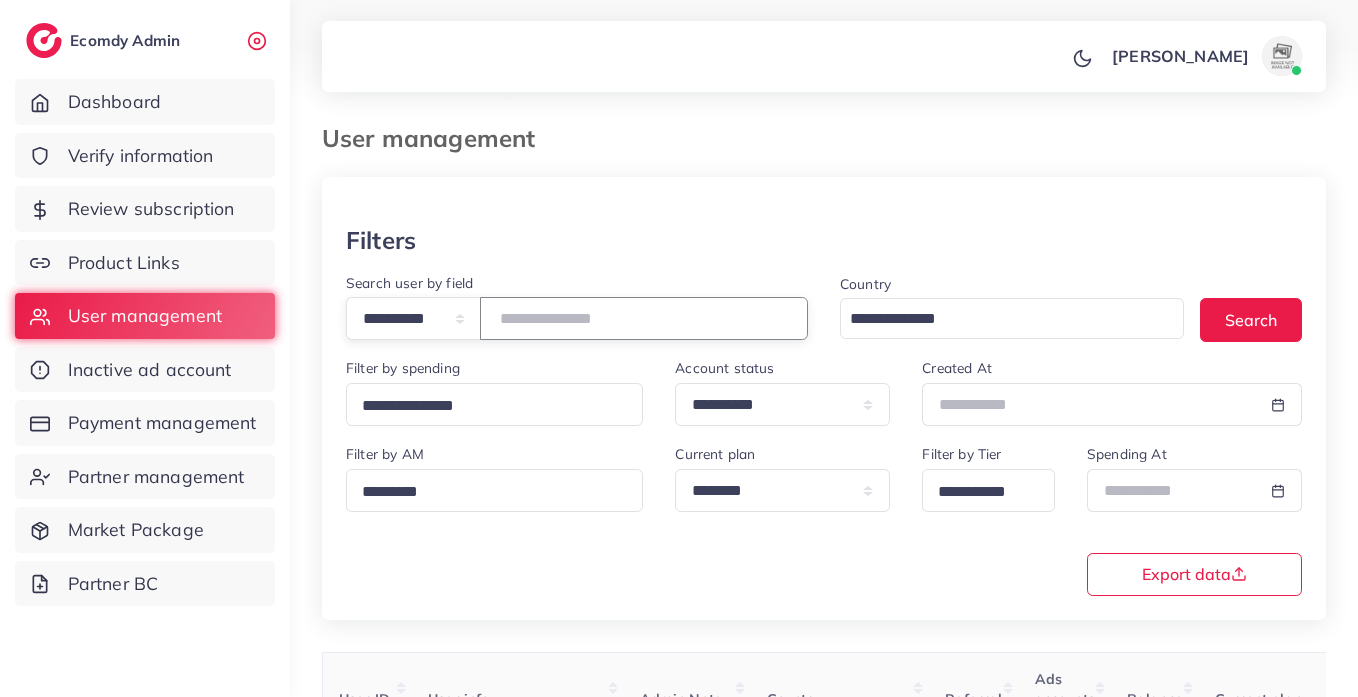 paste on "**********" 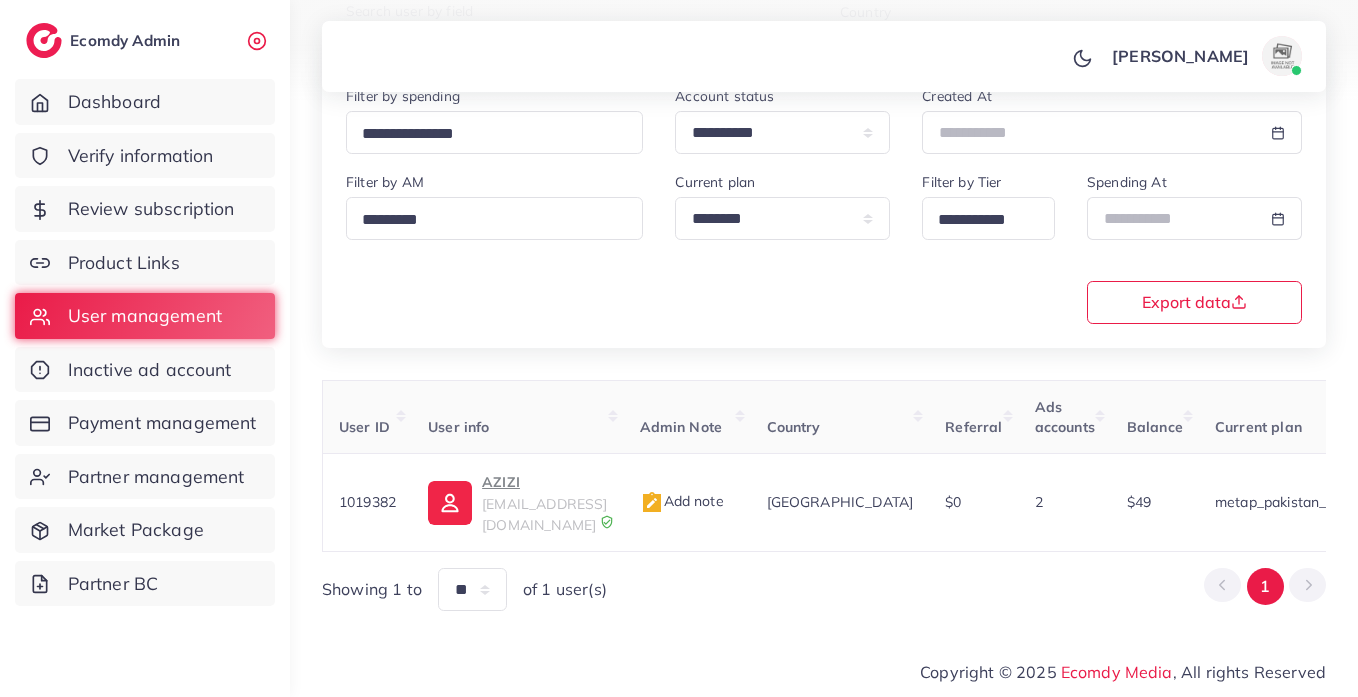 scroll, scrollTop: 260, scrollLeft: 0, axis: vertical 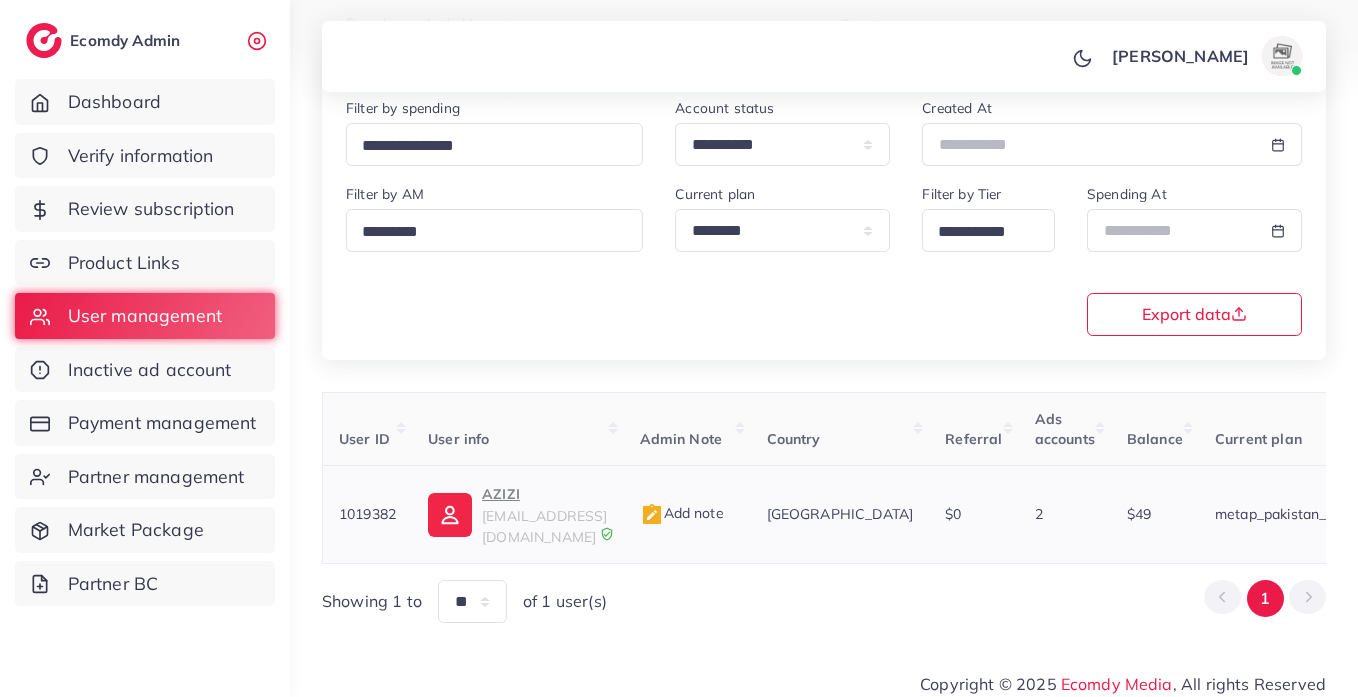 type on "**********" 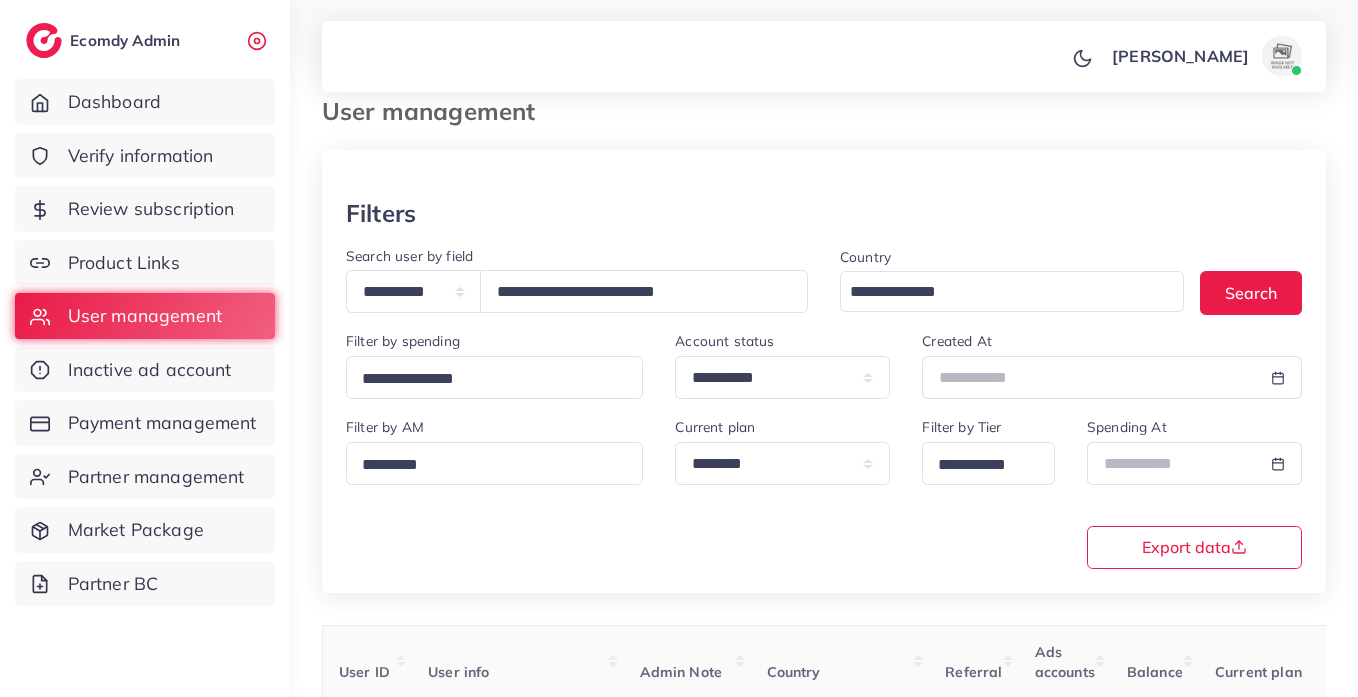scroll, scrollTop: 0, scrollLeft: 0, axis: both 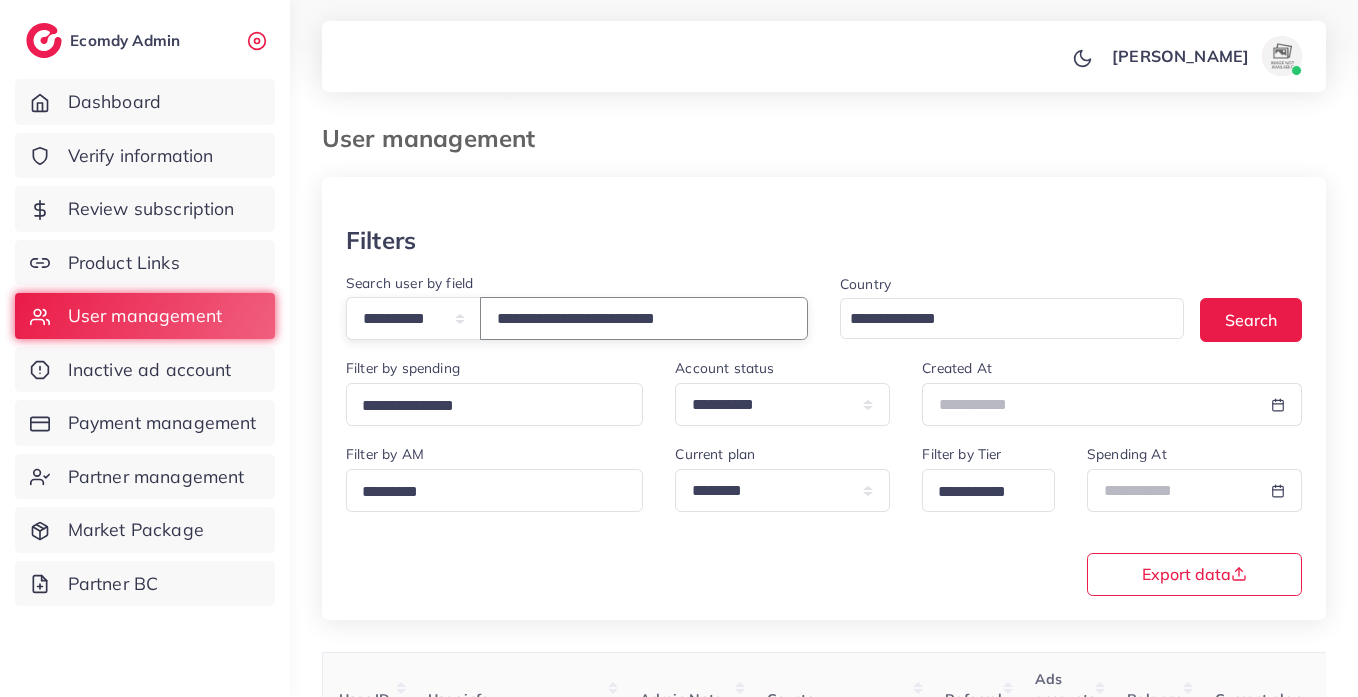 click on "**********" at bounding box center [644, 318] 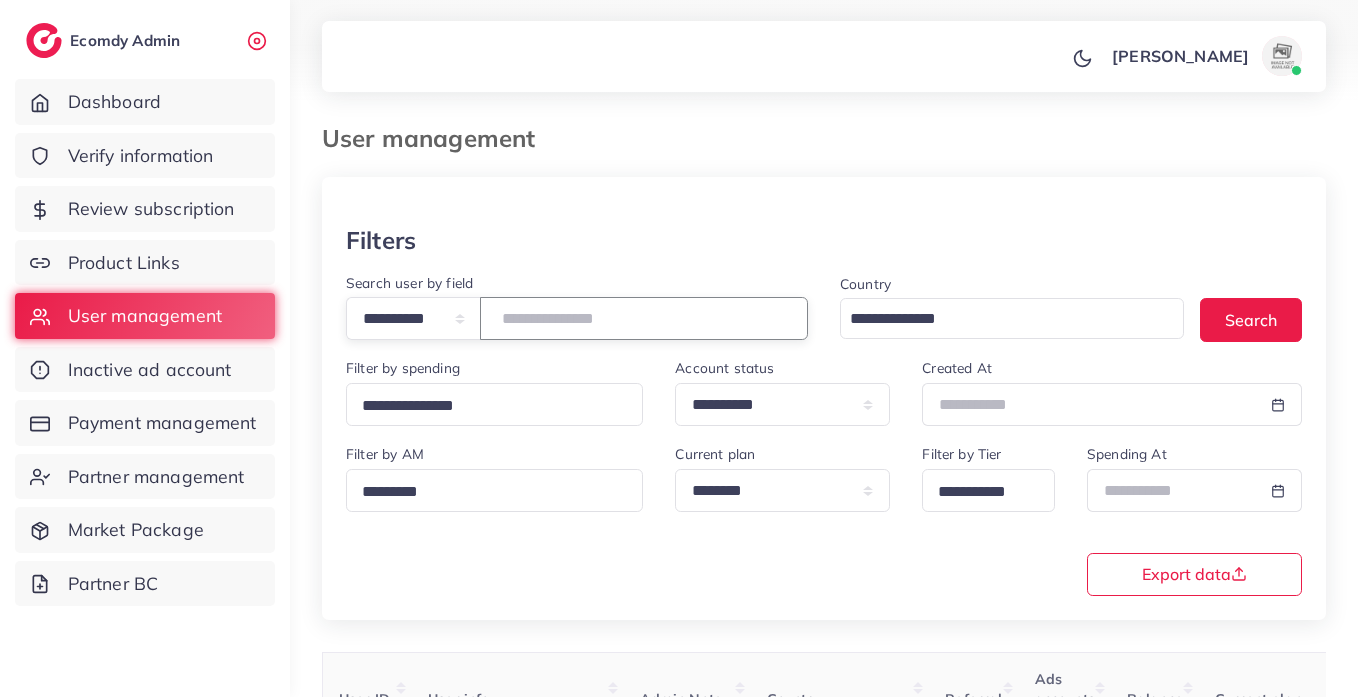 paste on "**********" 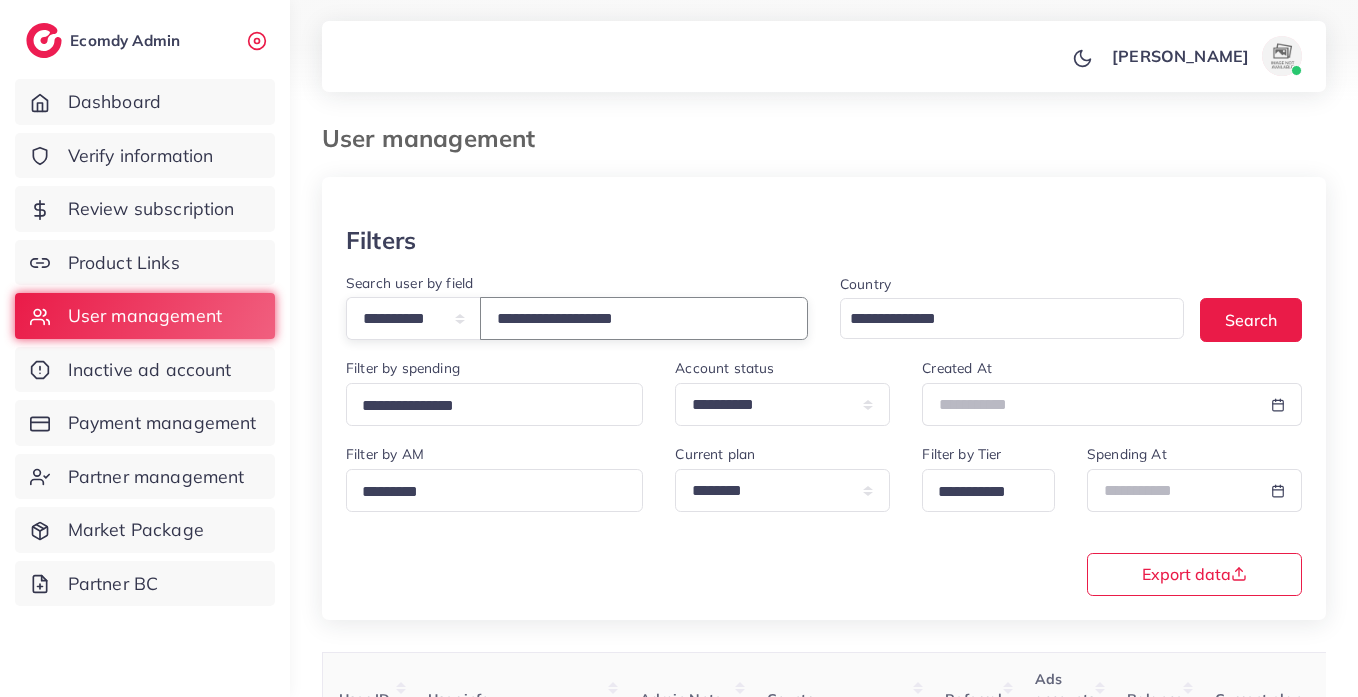 type on "**********" 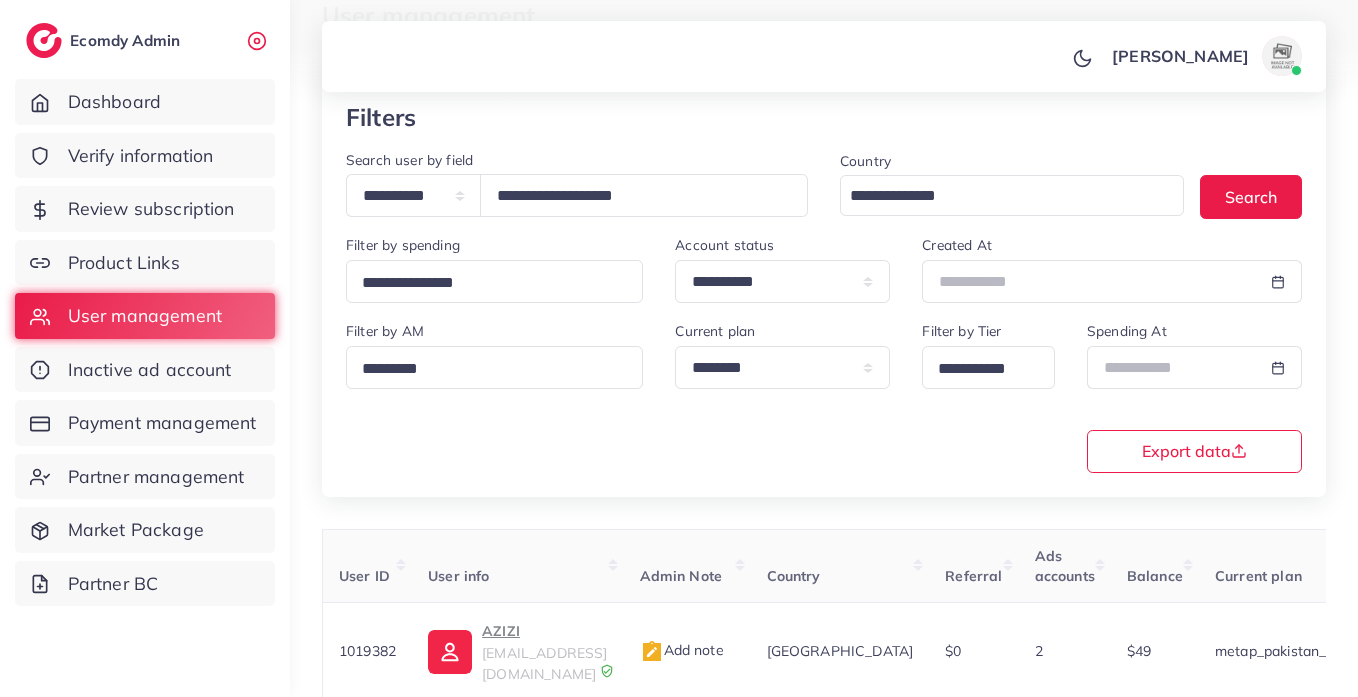 scroll, scrollTop: 260, scrollLeft: 0, axis: vertical 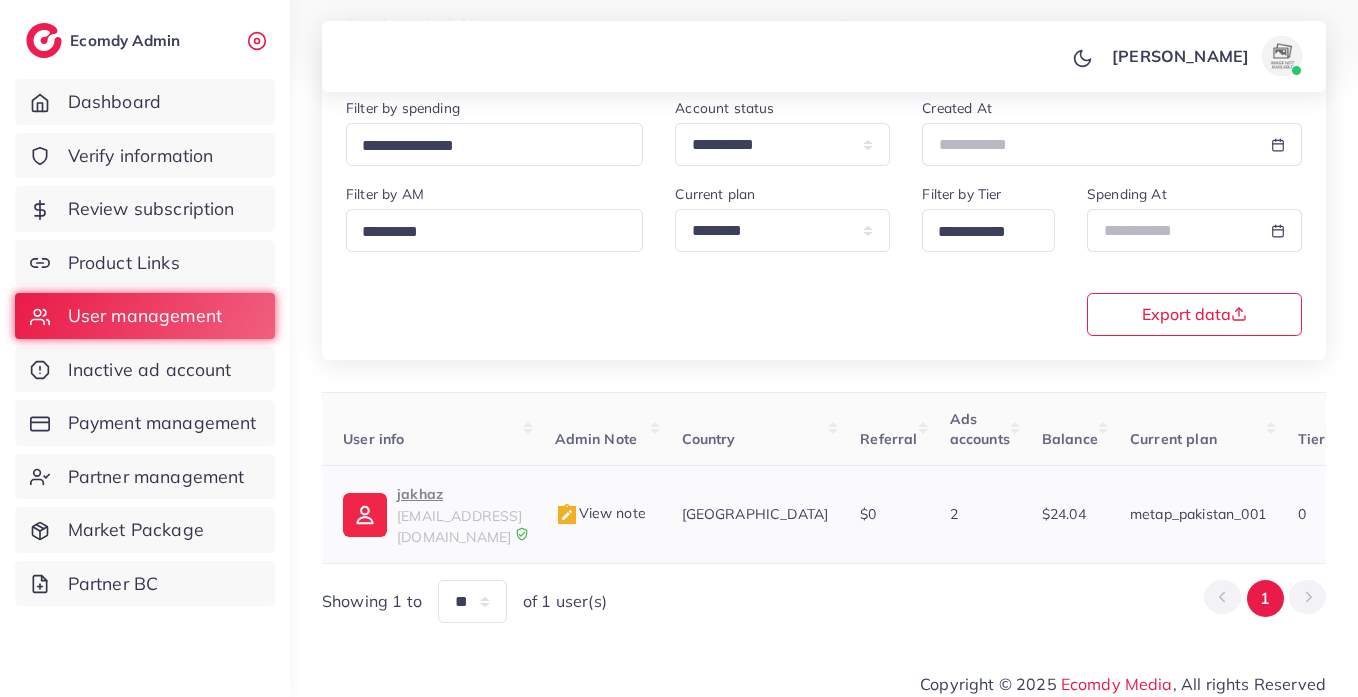 drag, startPoint x: 716, startPoint y: 554, endPoint x: 836, endPoint y: 533, distance: 121.82365 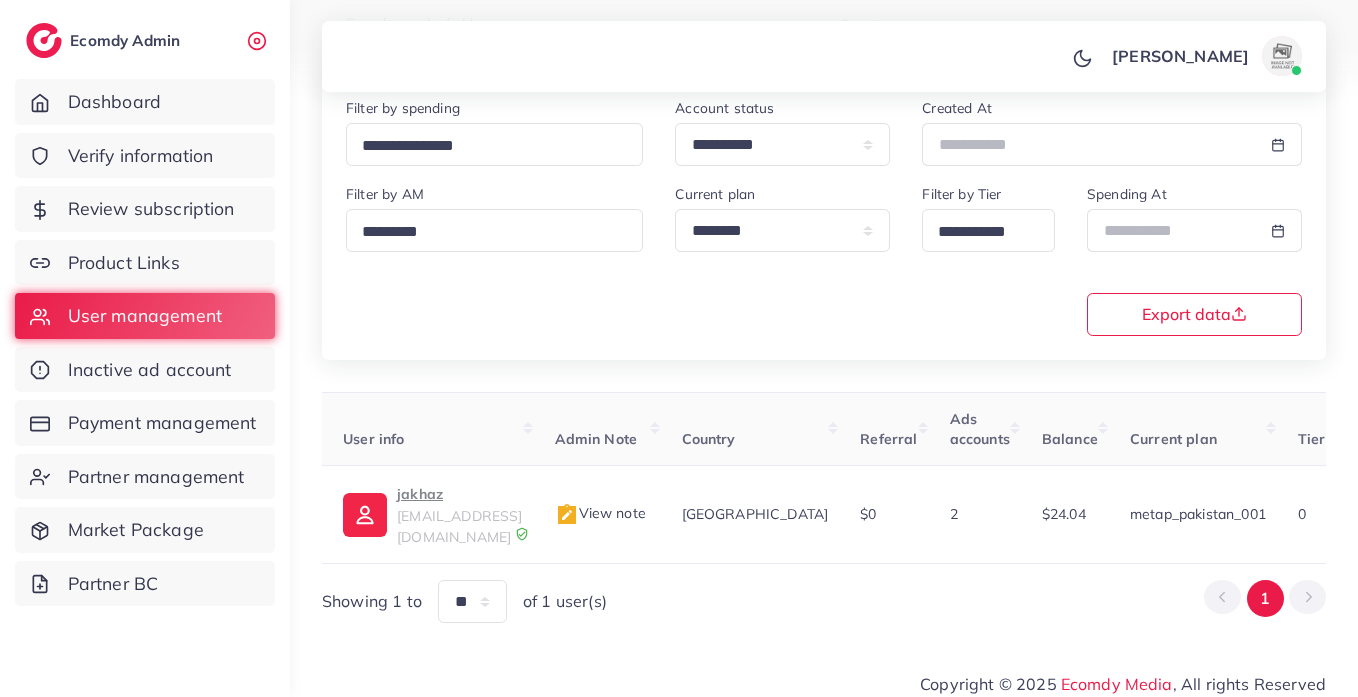 click on "Copyright © 2025  Ecomdy Media , All rights Reserved" at bounding box center (824, 682) 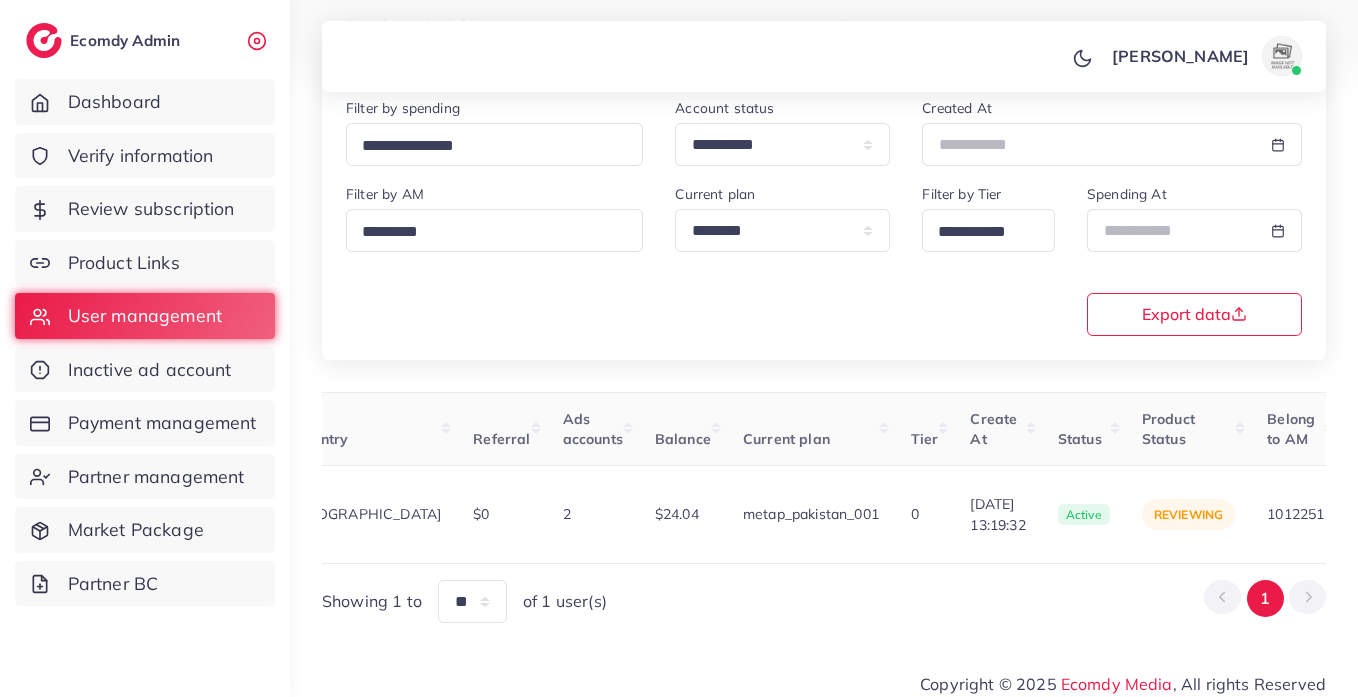 scroll, scrollTop: 0, scrollLeft: 586, axis: horizontal 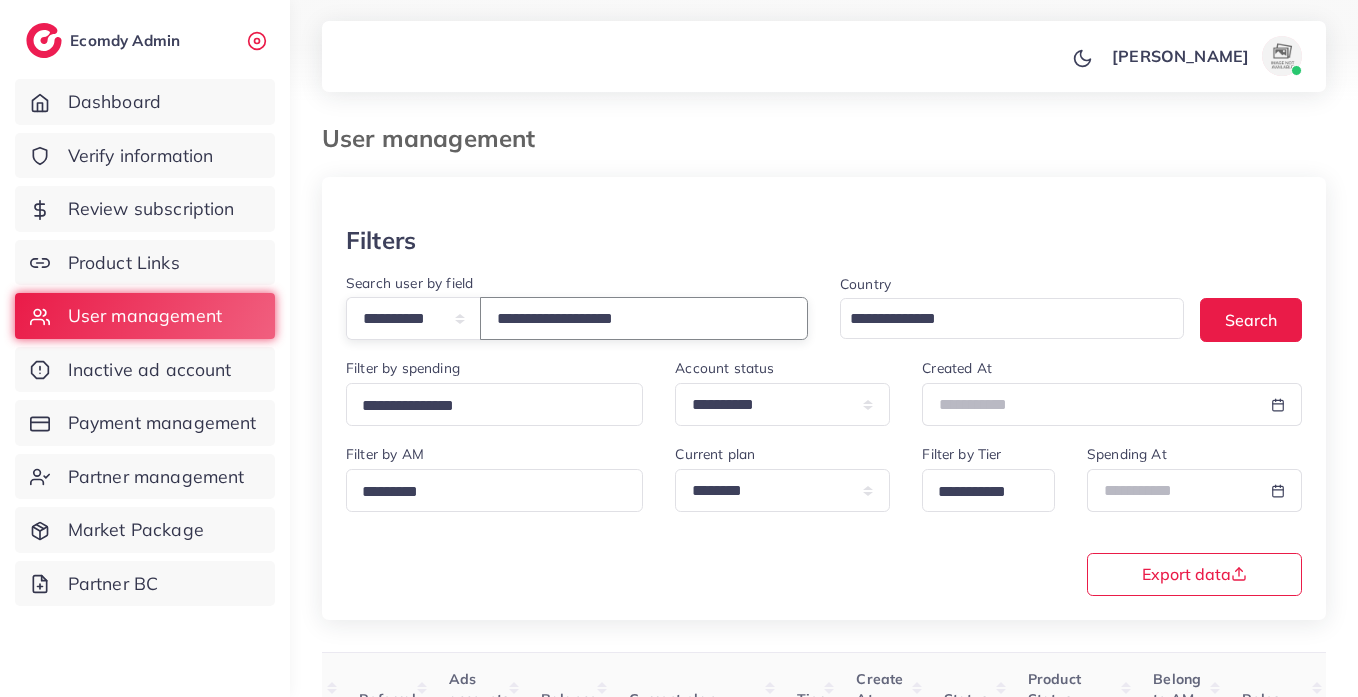 click on "**********" at bounding box center (644, 318) 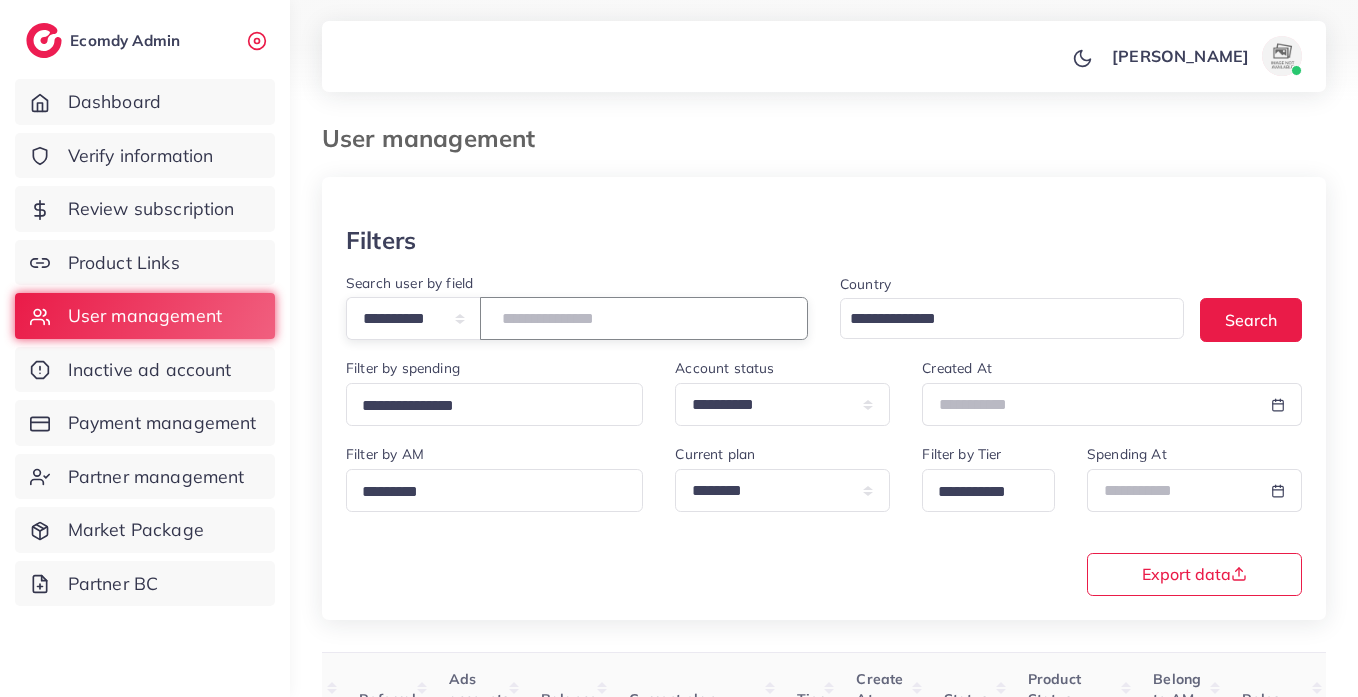 paste on "**********" 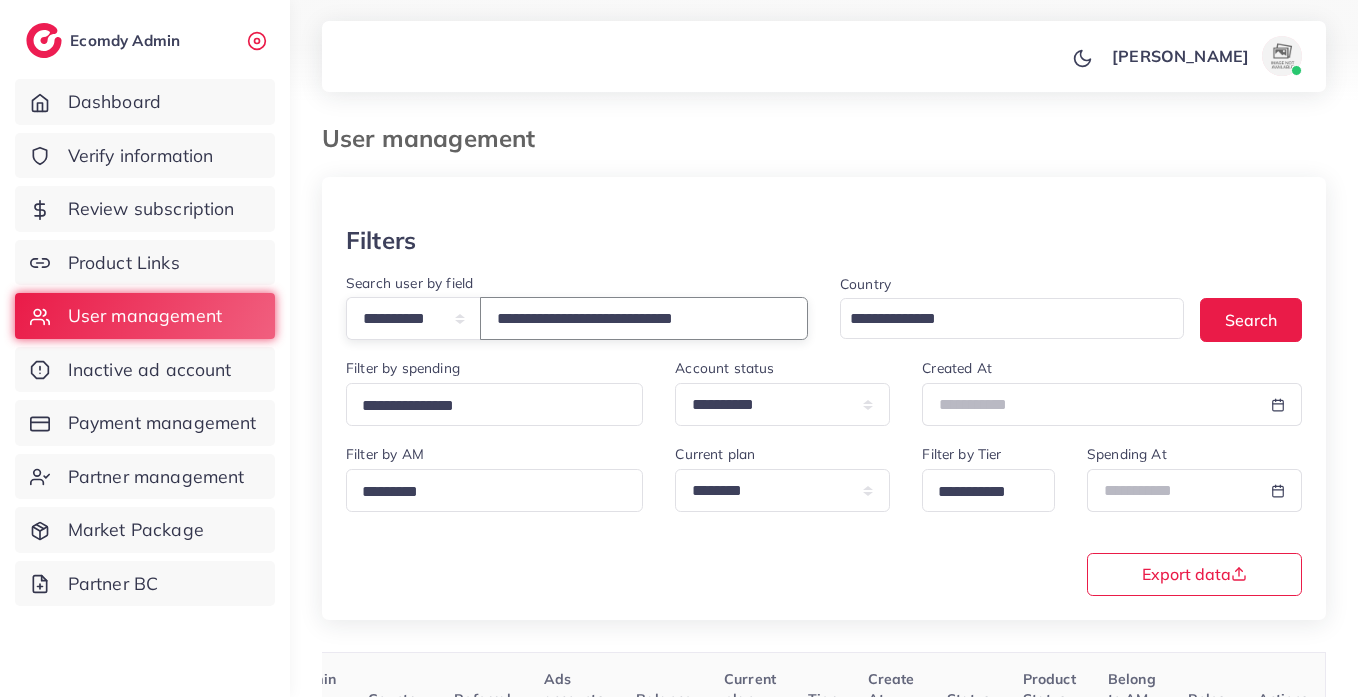 scroll, scrollTop: 0, scrollLeft: 166, axis: horizontal 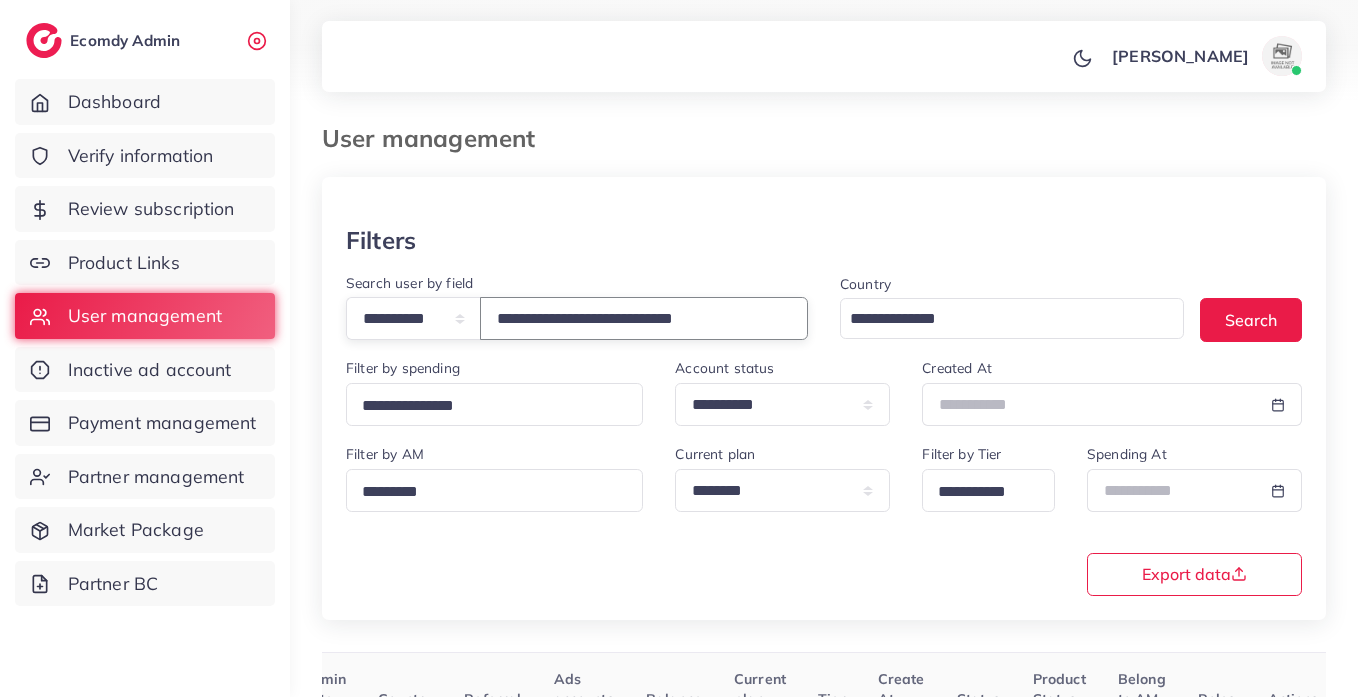 type on "**********" 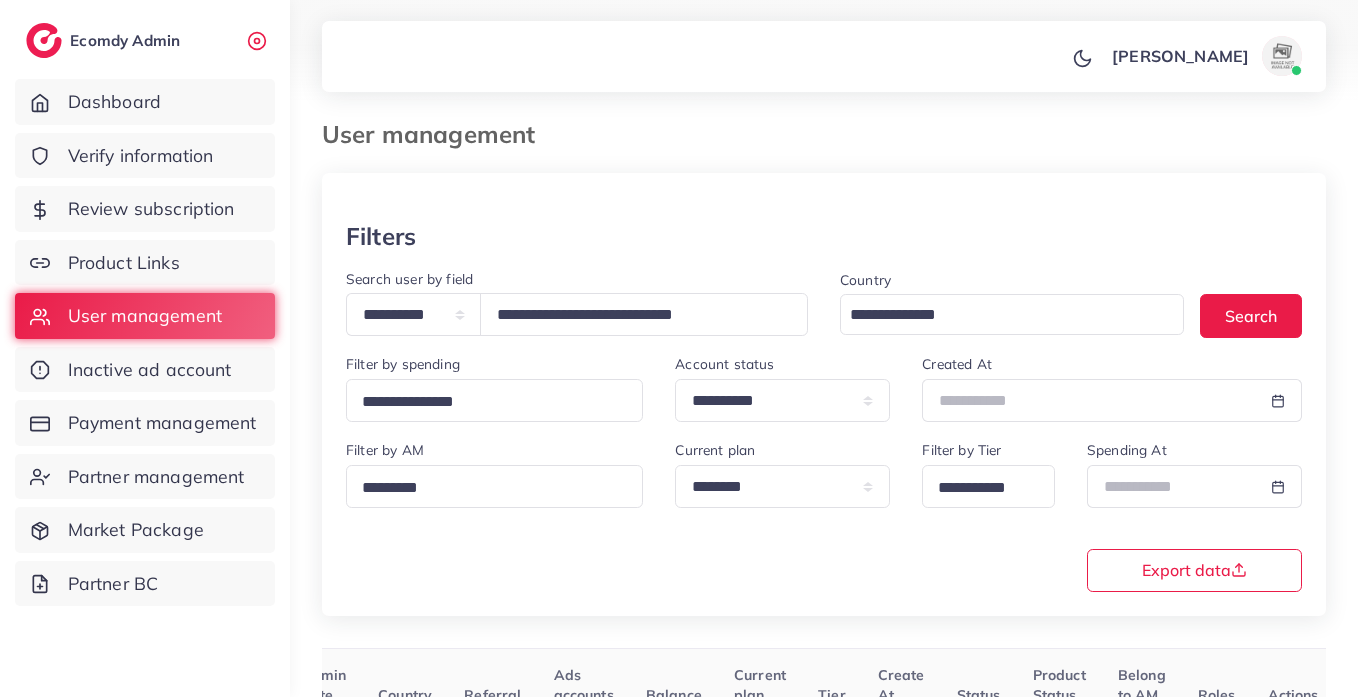 scroll, scrollTop: 0, scrollLeft: 0, axis: both 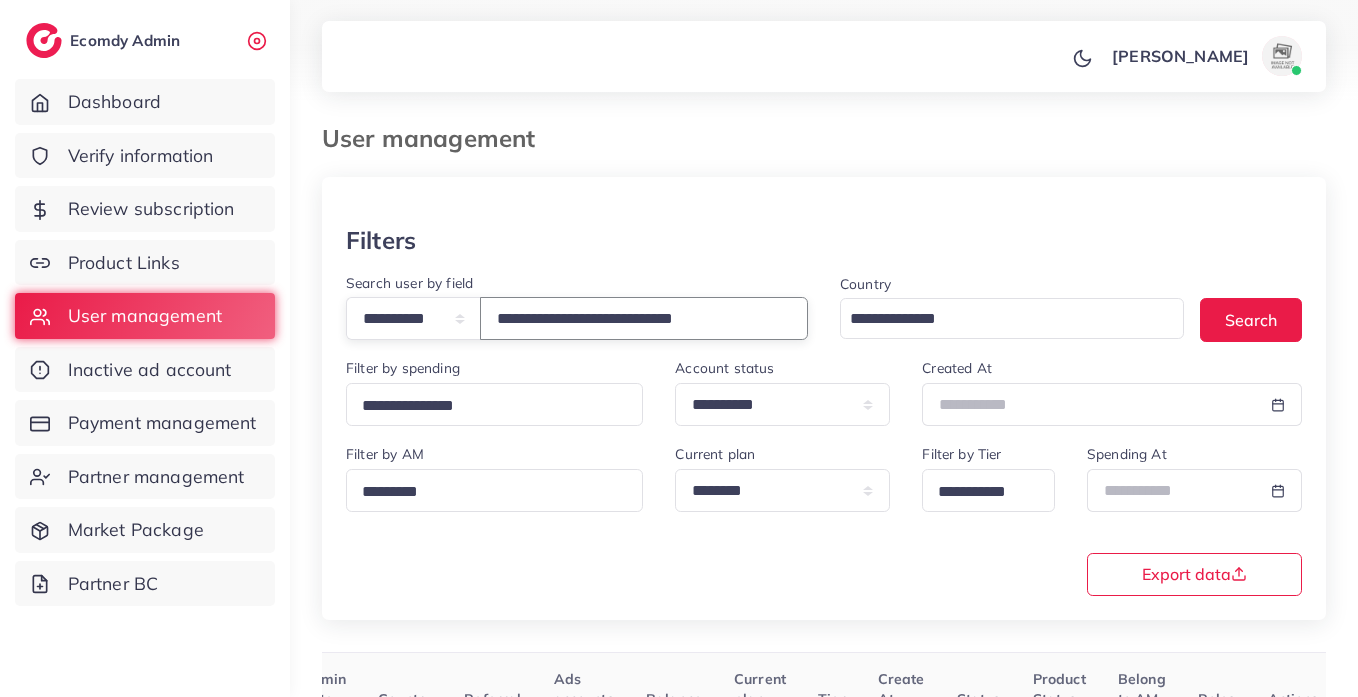click on "**********" at bounding box center [644, 318] 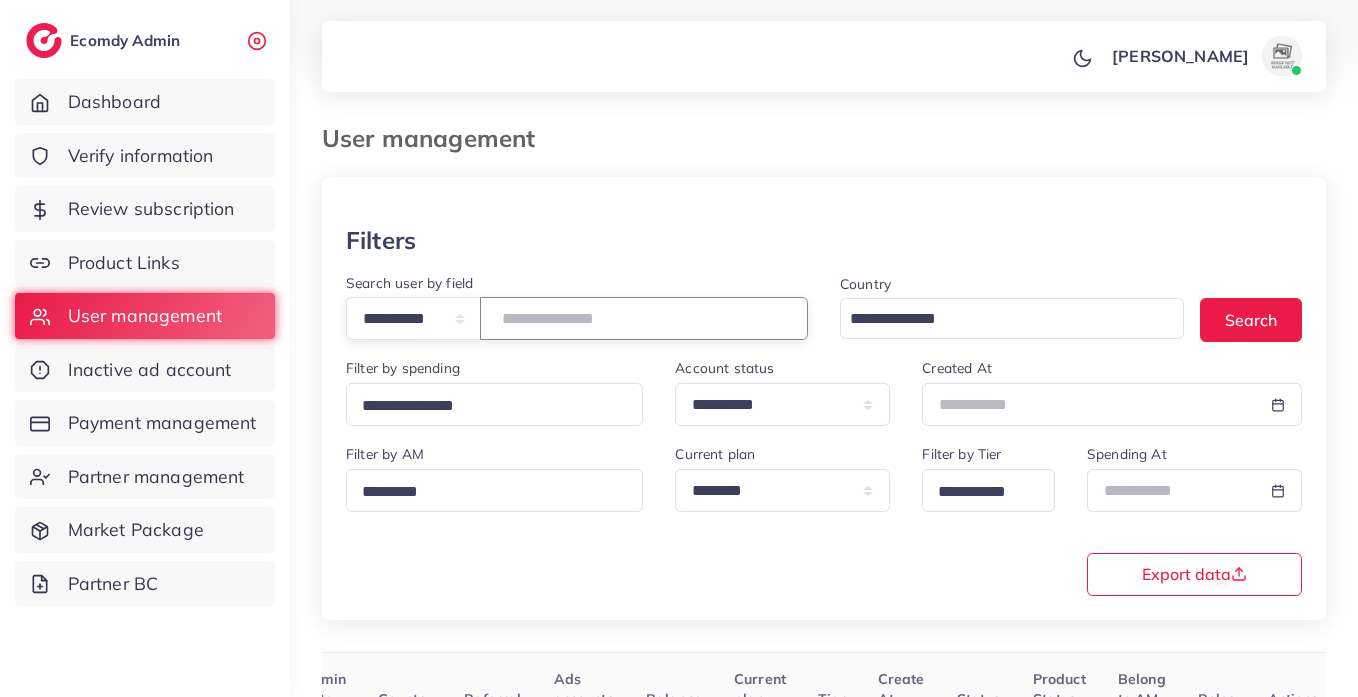 paste on "**********" 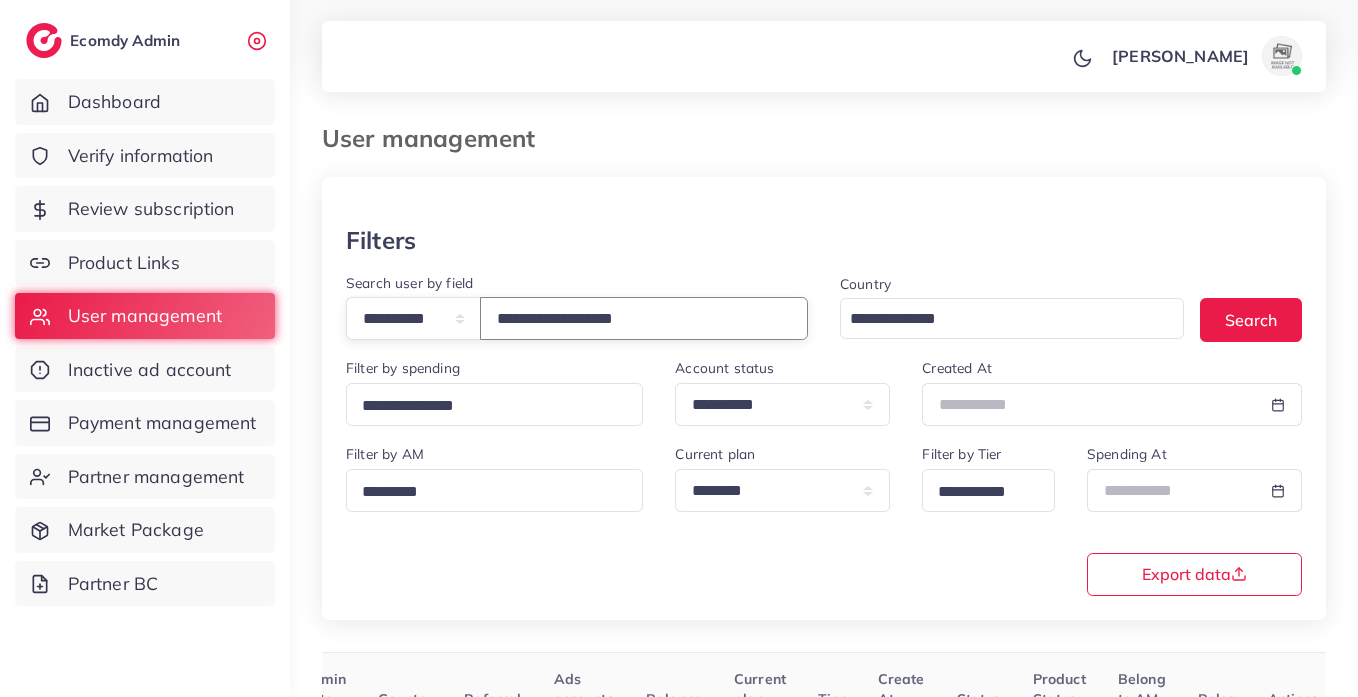 type on "**********" 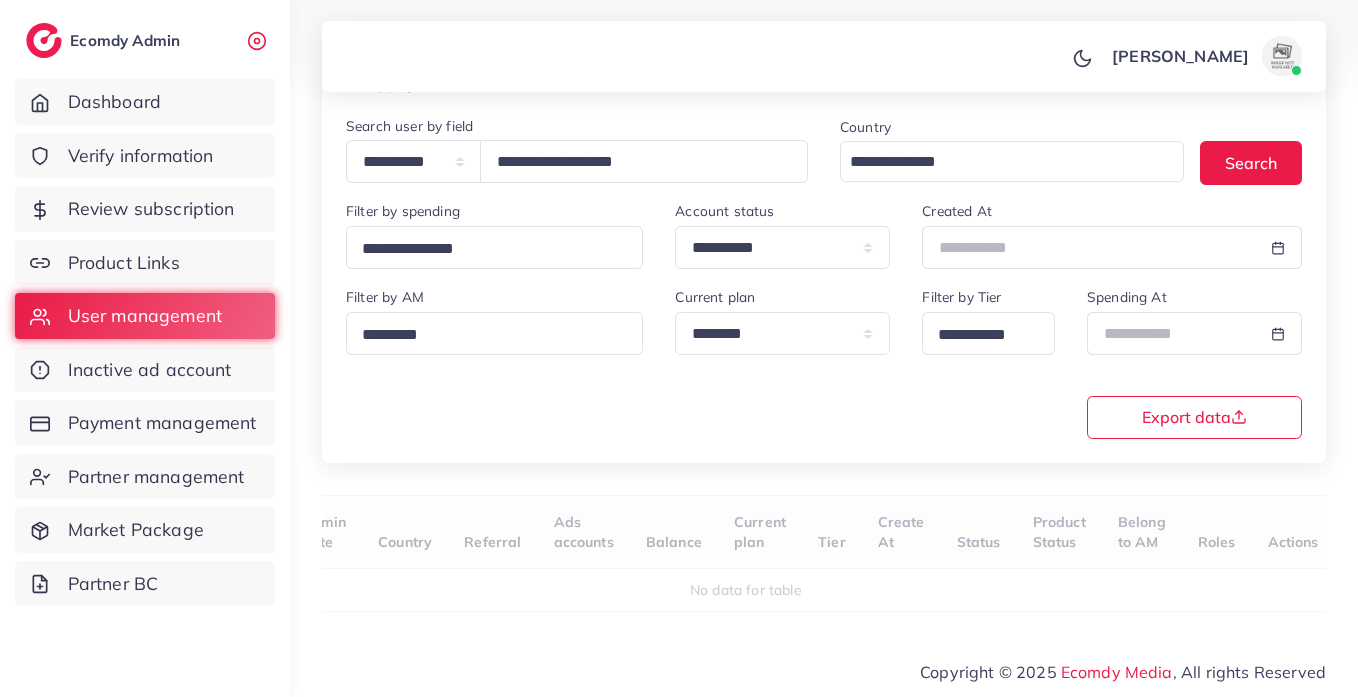 scroll, scrollTop: 165, scrollLeft: 0, axis: vertical 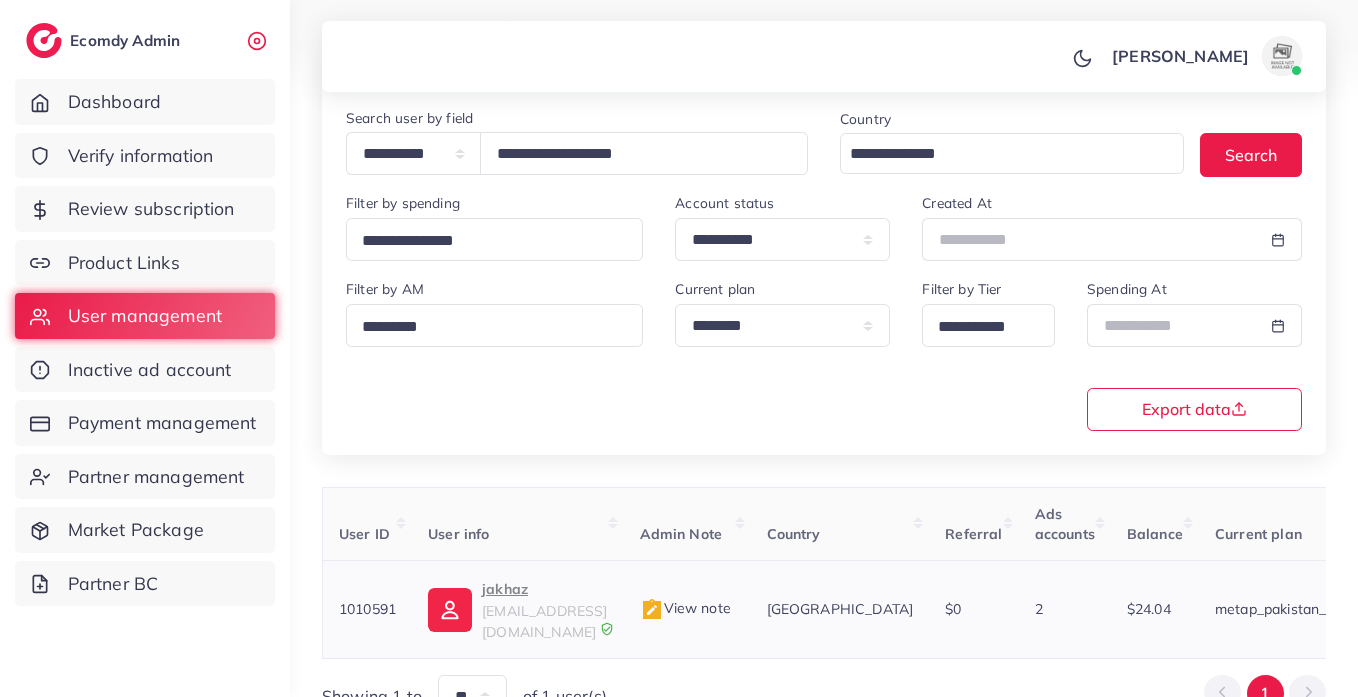 click on "jakhaz" at bounding box center [544, 589] 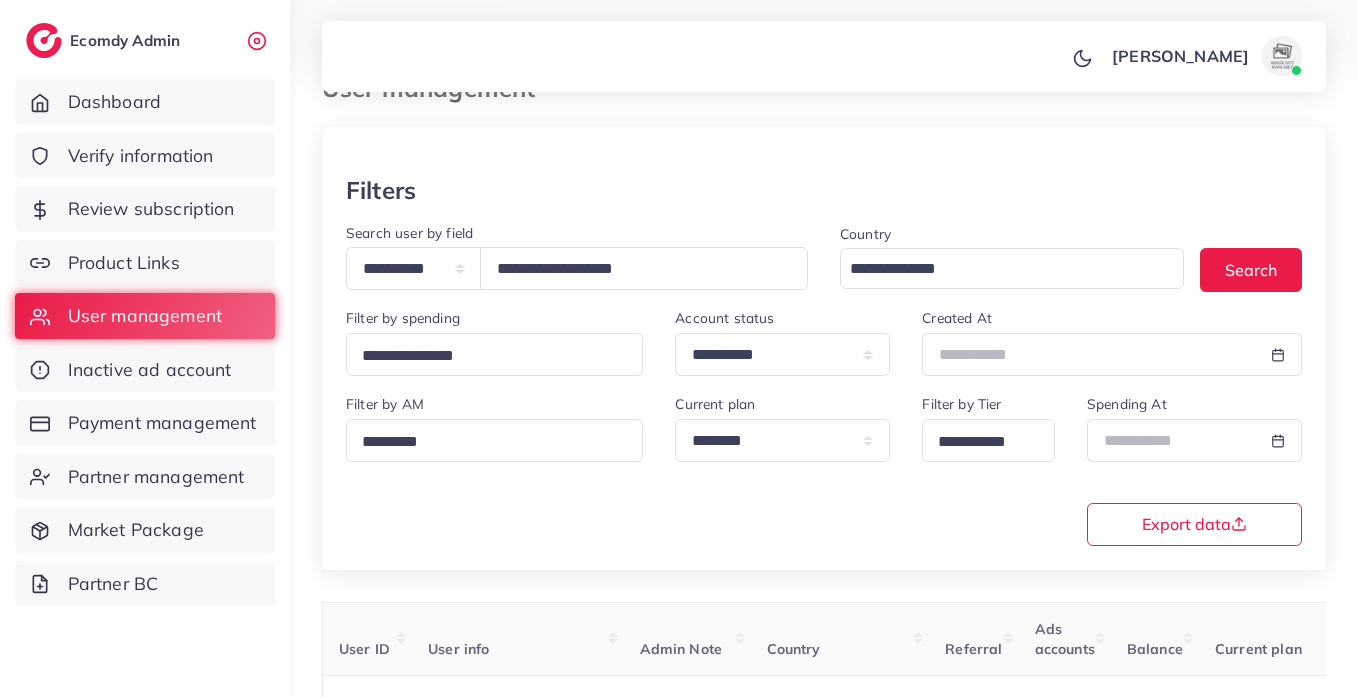 scroll, scrollTop: 0, scrollLeft: 0, axis: both 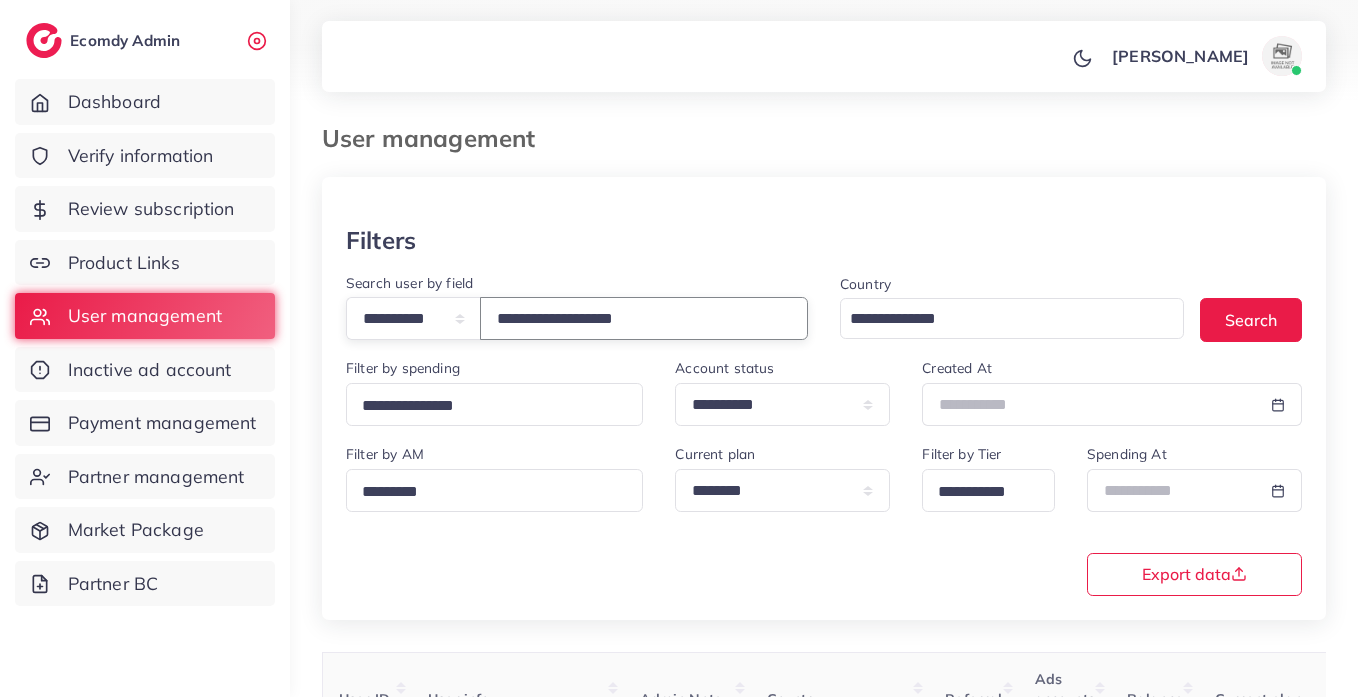 click on "**********" at bounding box center (644, 318) 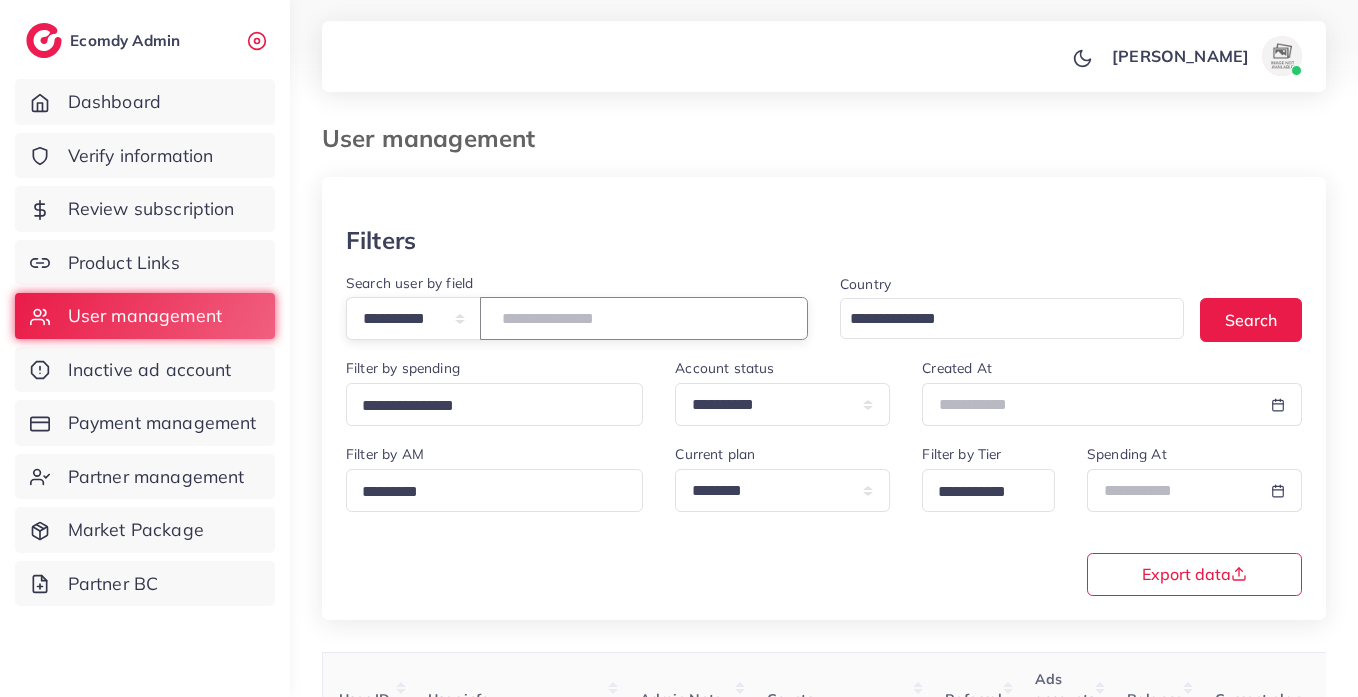 paste on "**********" 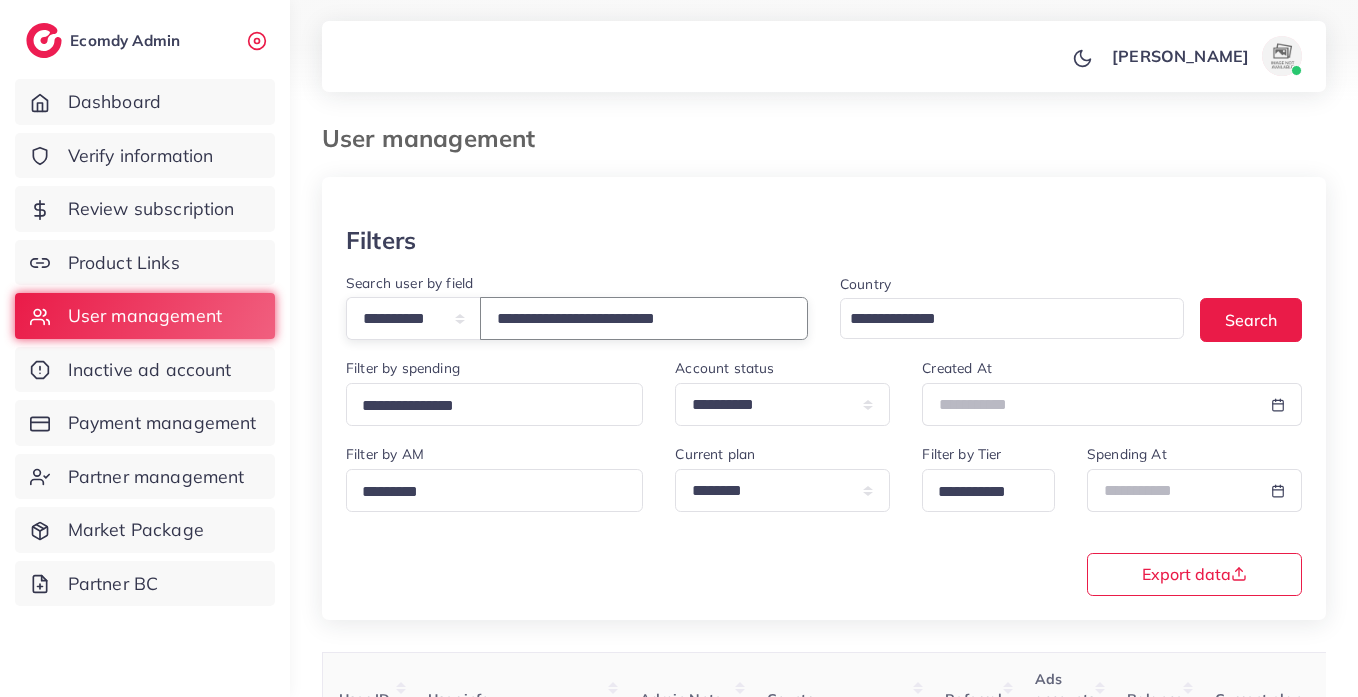 type on "**********" 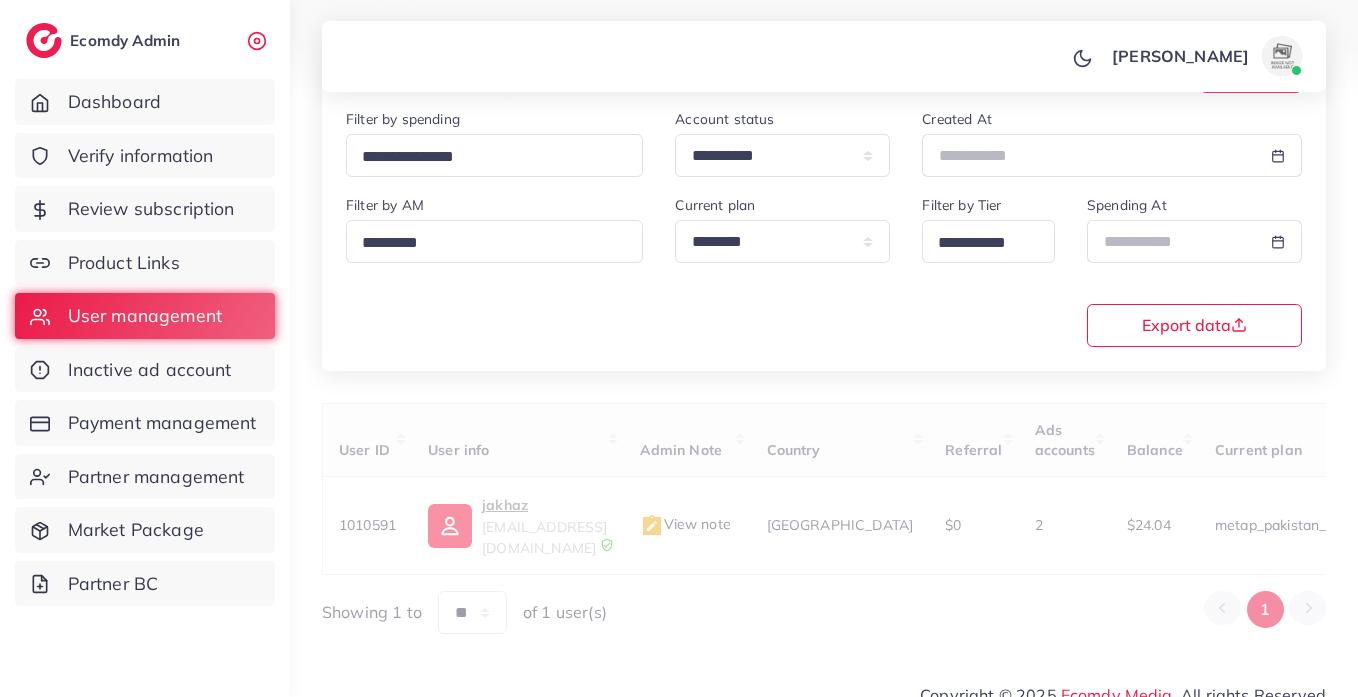 scroll, scrollTop: 260, scrollLeft: 0, axis: vertical 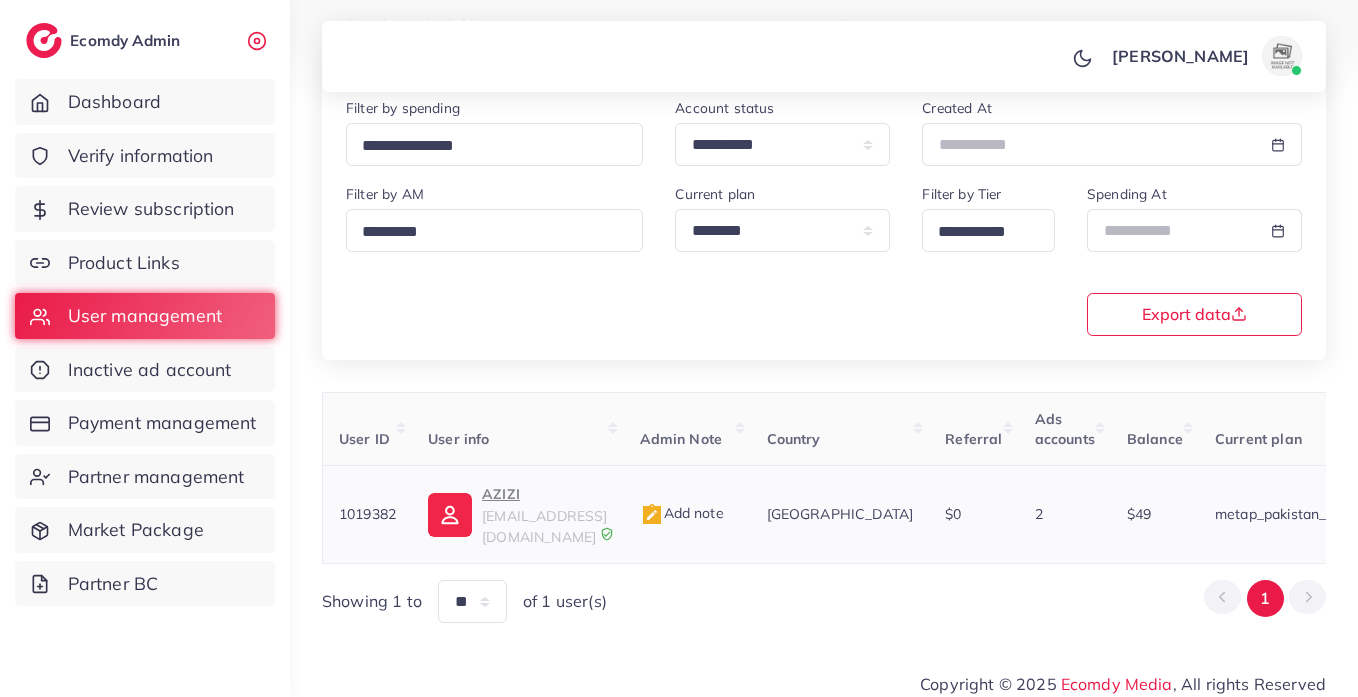 click at bounding box center (450, 515) 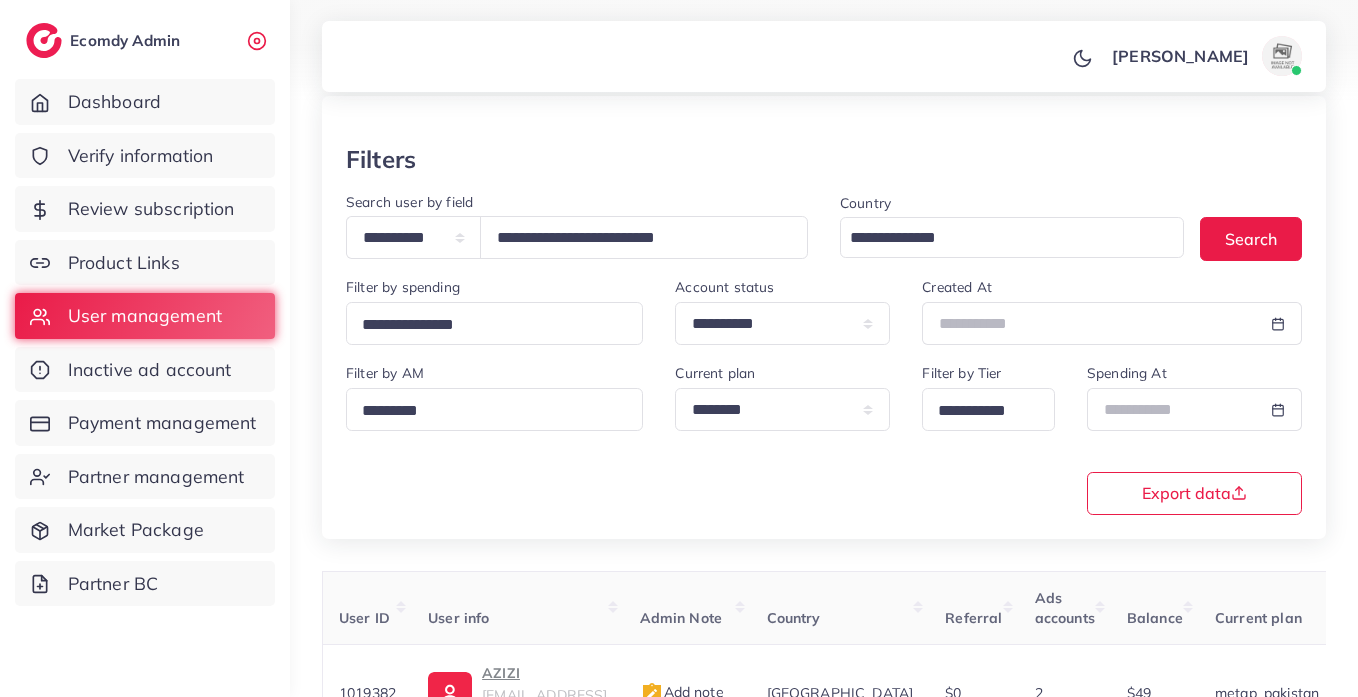 scroll, scrollTop: 0, scrollLeft: 0, axis: both 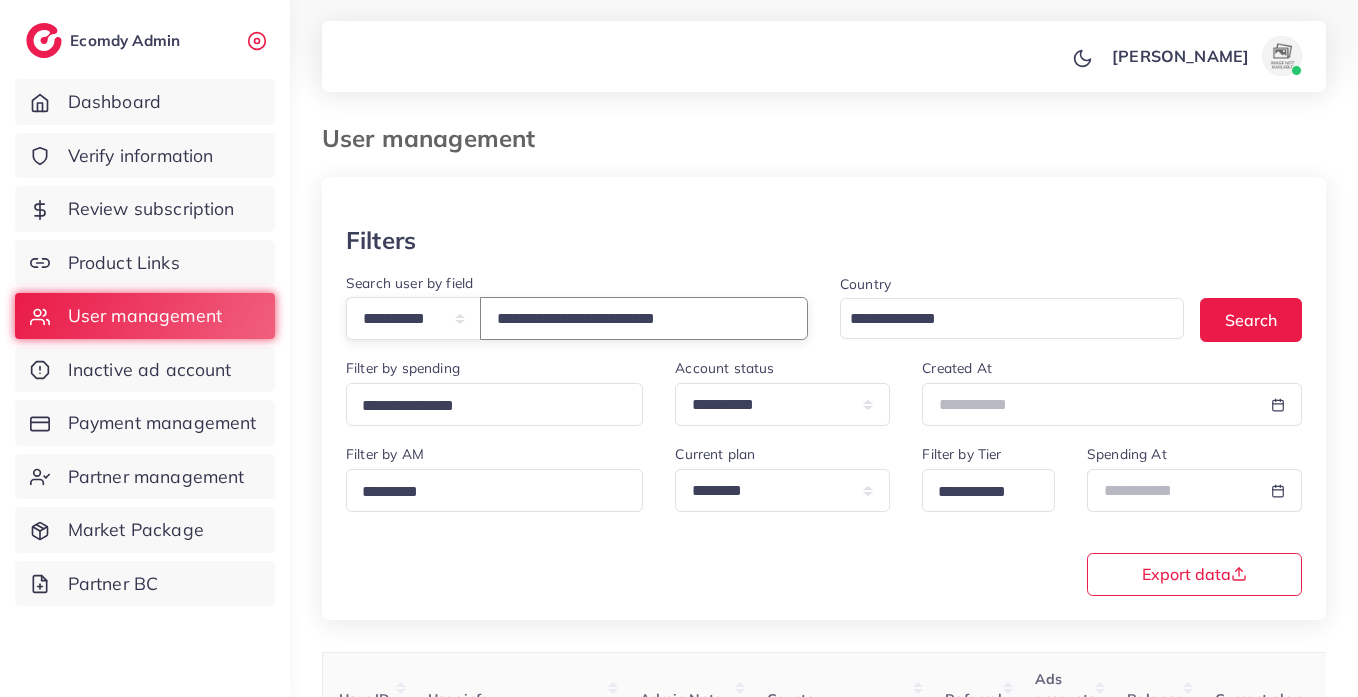 click on "**********" at bounding box center (644, 318) 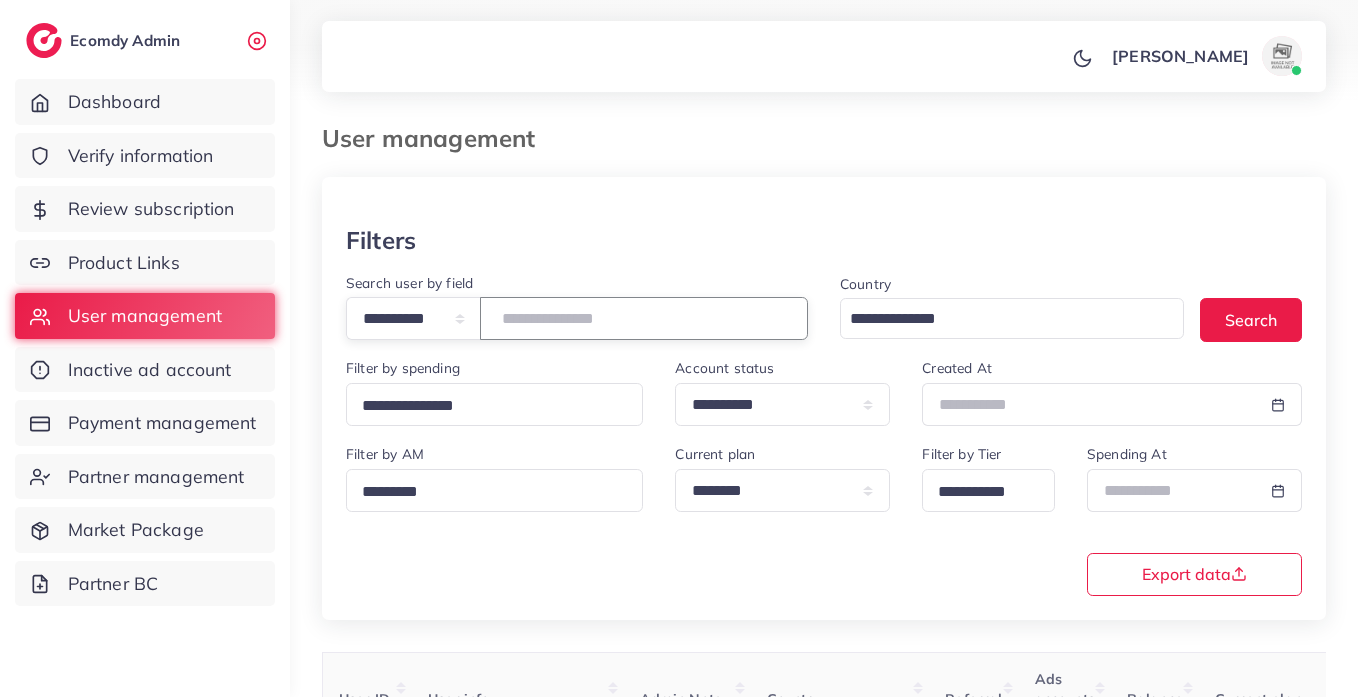 paste on "**********" 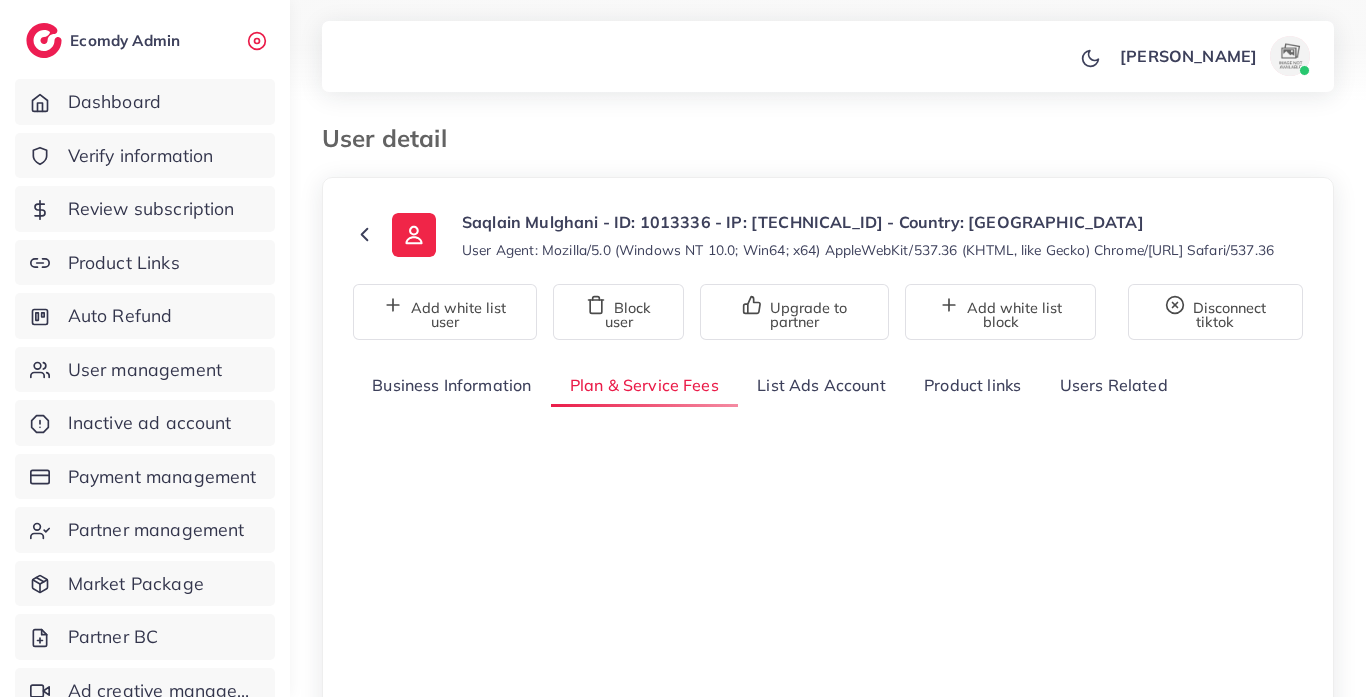 scroll, scrollTop: 1034, scrollLeft: 0, axis: vertical 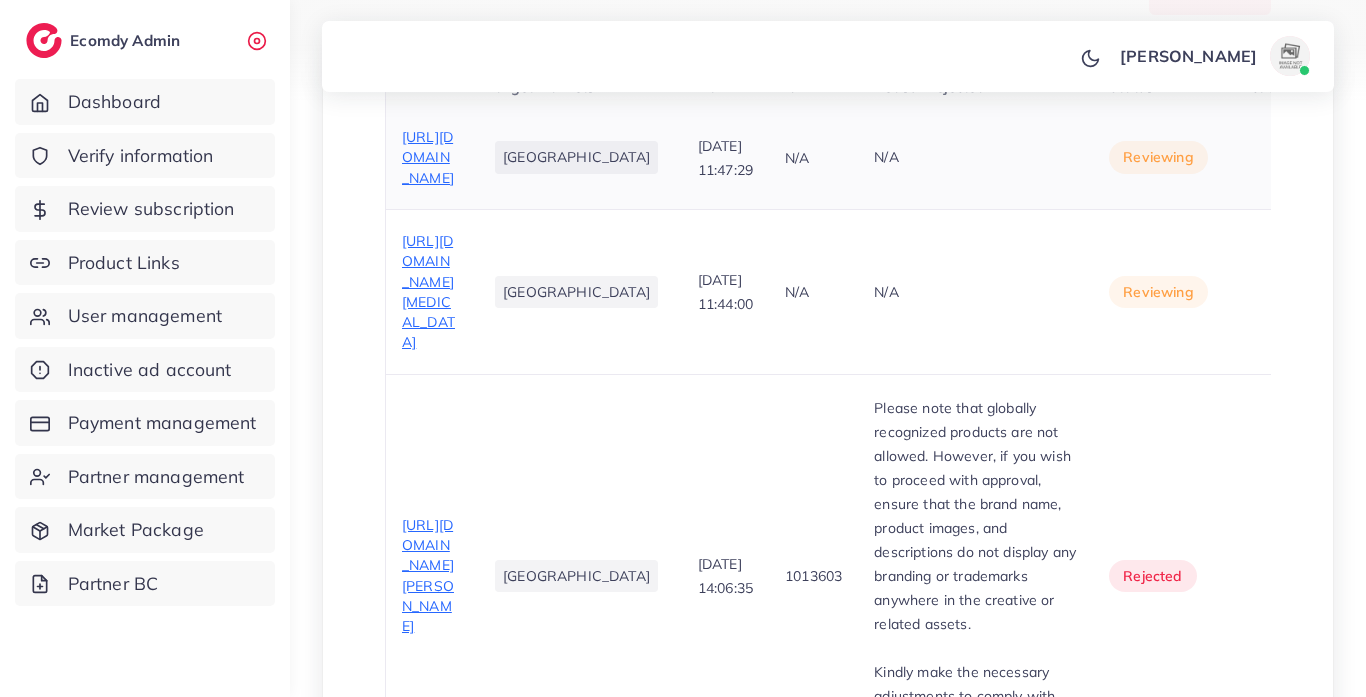 click on "https://dubailuxeco.shop/collections/beauty-and-personal-care/products/hot-air-brush-5-in-1" at bounding box center (428, 157) 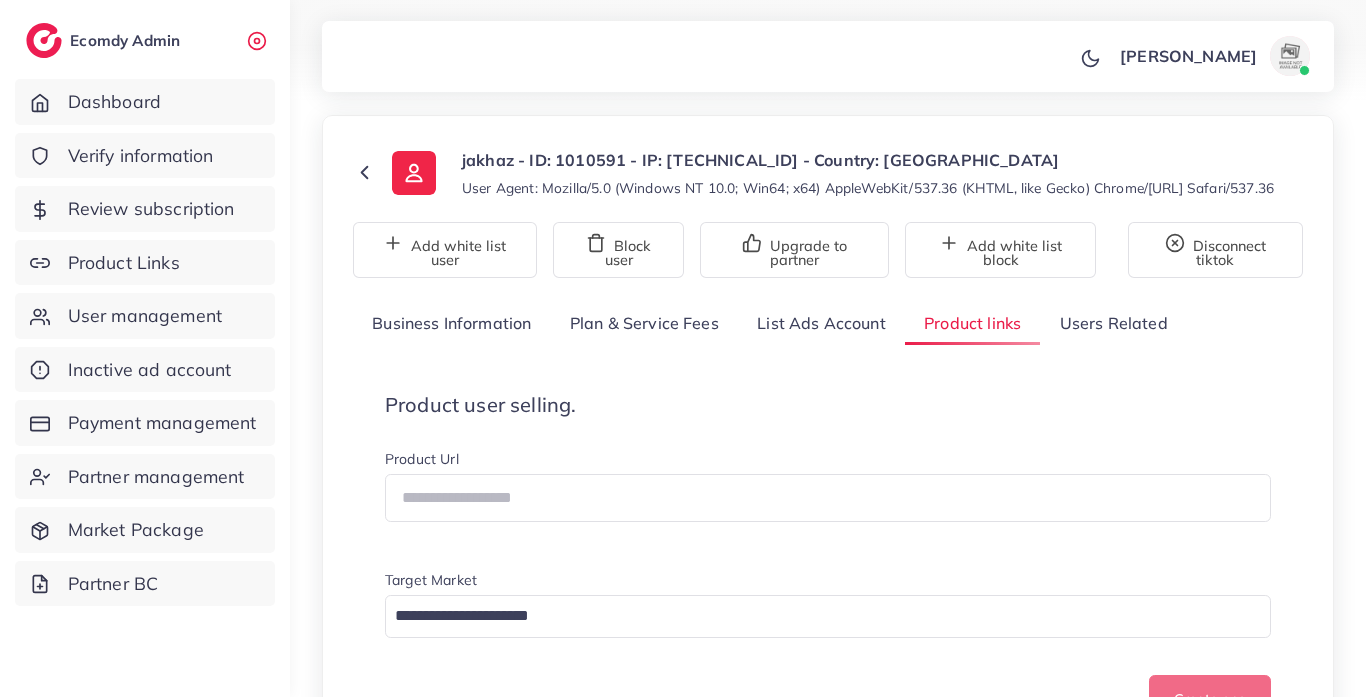 scroll, scrollTop: 0, scrollLeft: 0, axis: both 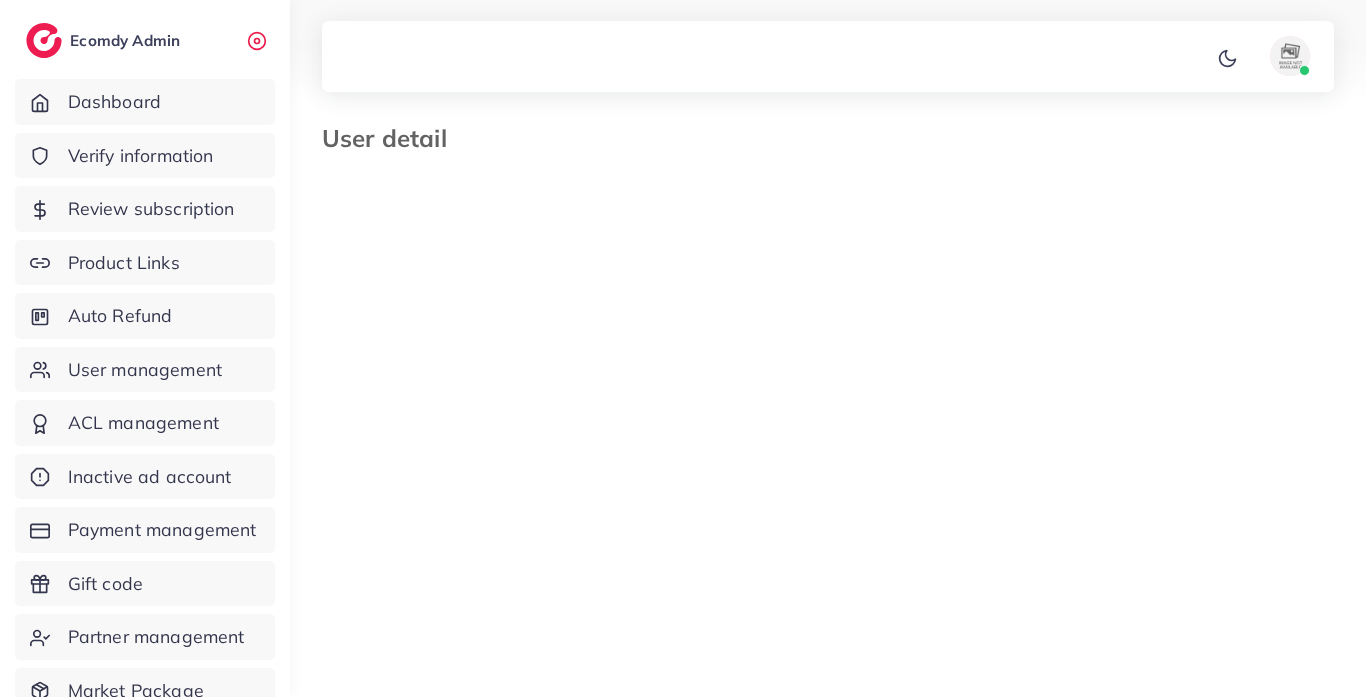 click on "Product links" at bounding box center (968, 387) 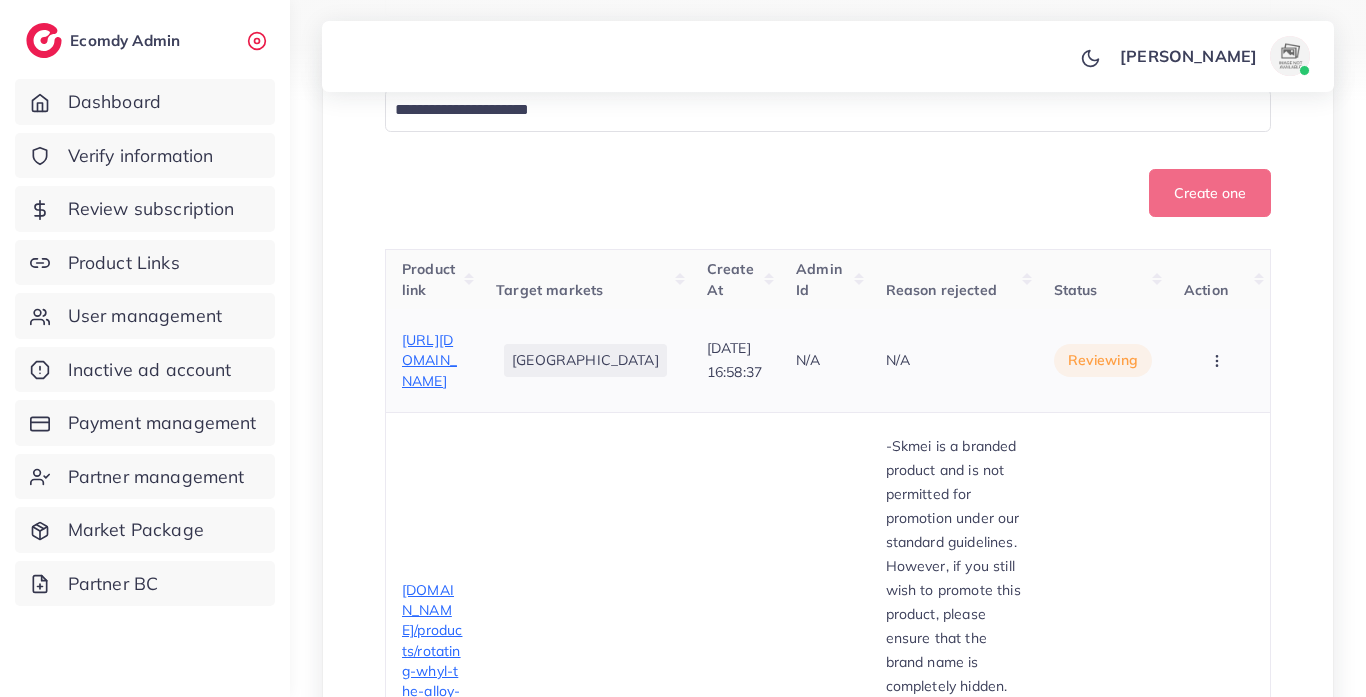 scroll, scrollTop: 587, scrollLeft: 0, axis: vertical 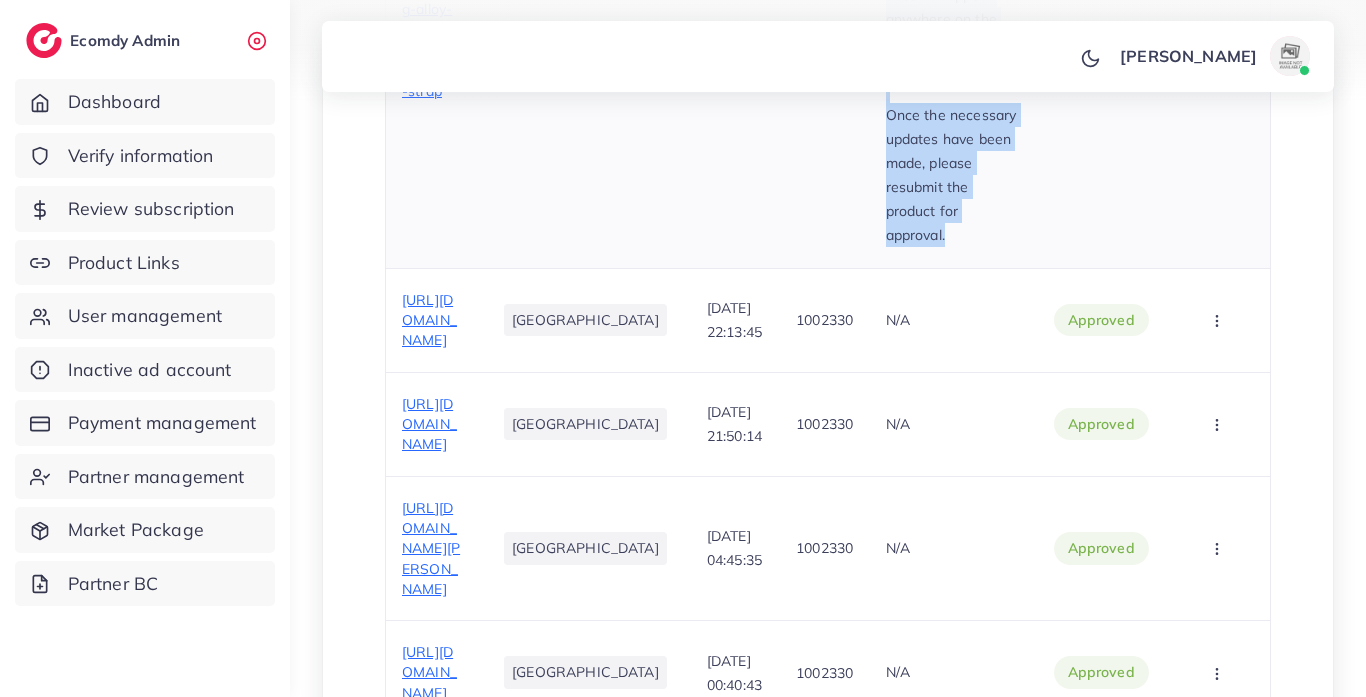 drag, startPoint x: 869, startPoint y: 266, endPoint x: 888, endPoint y: 361, distance: 96.88137 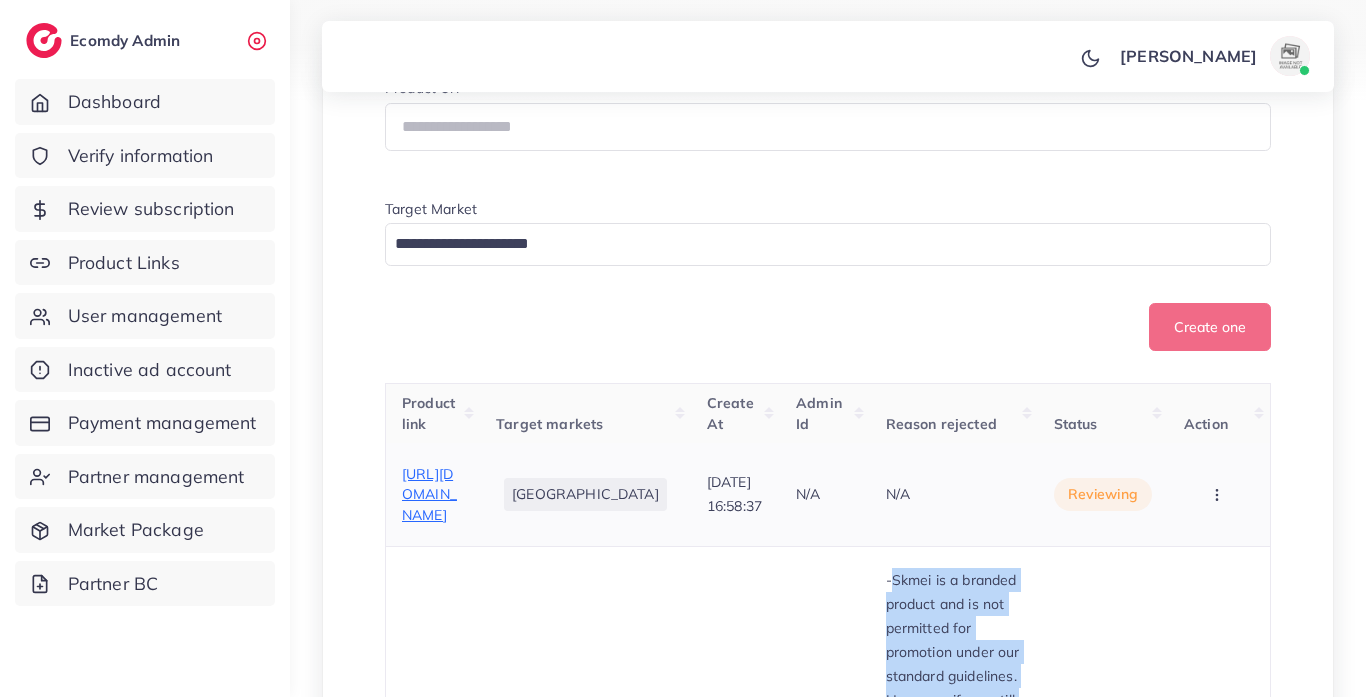 scroll, scrollTop: 484, scrollLeft: 0, axis: vertical 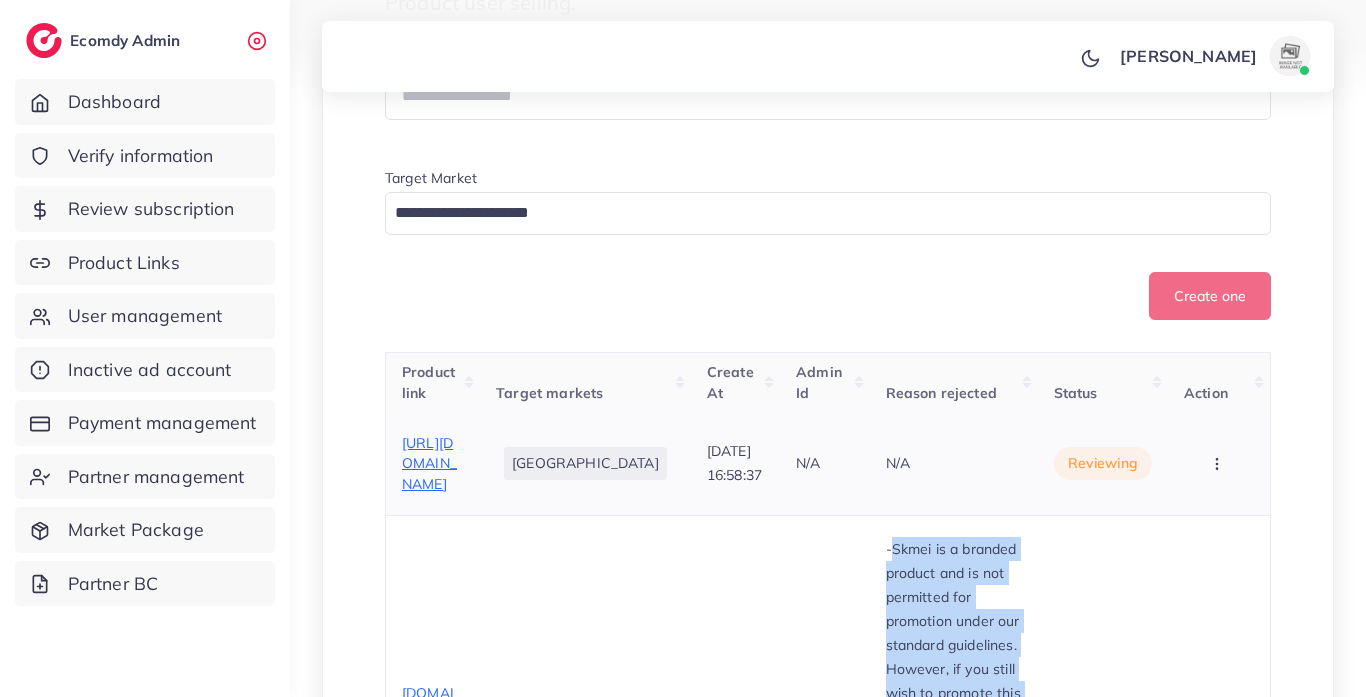 click 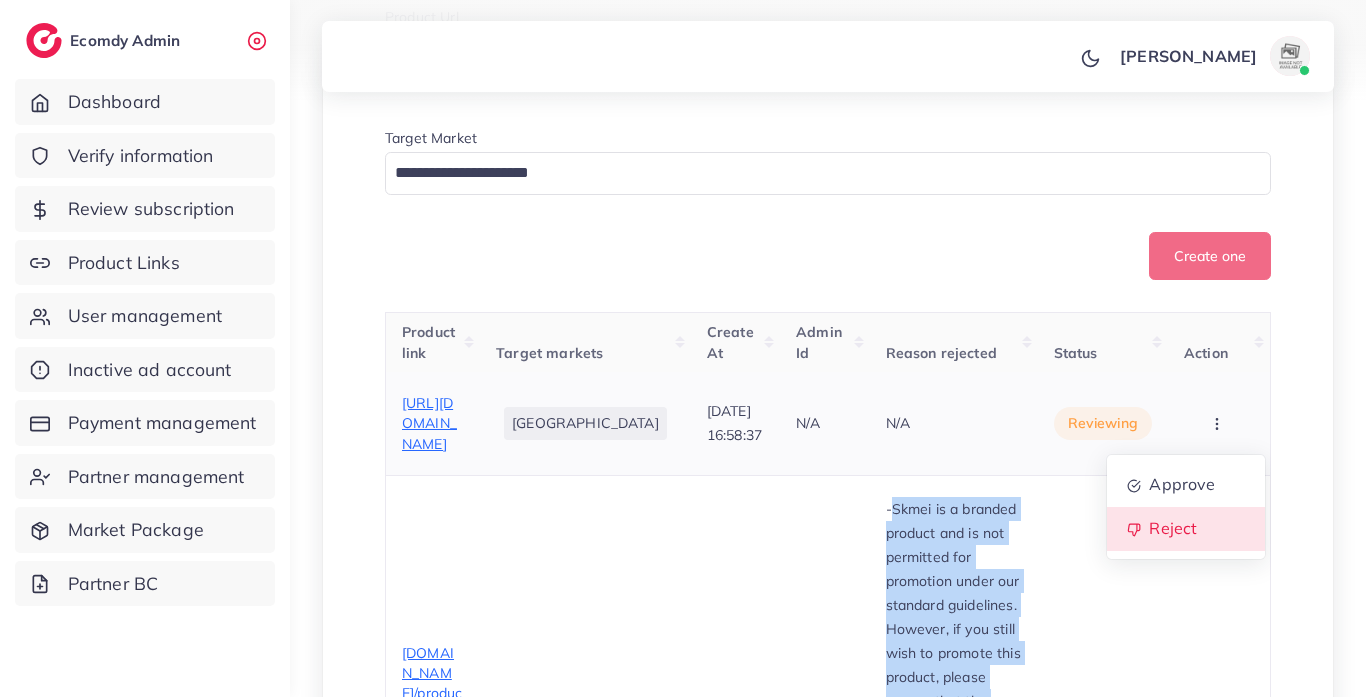 scroll, scrollTop: 555, scrollLeft: 0, axis: vertical 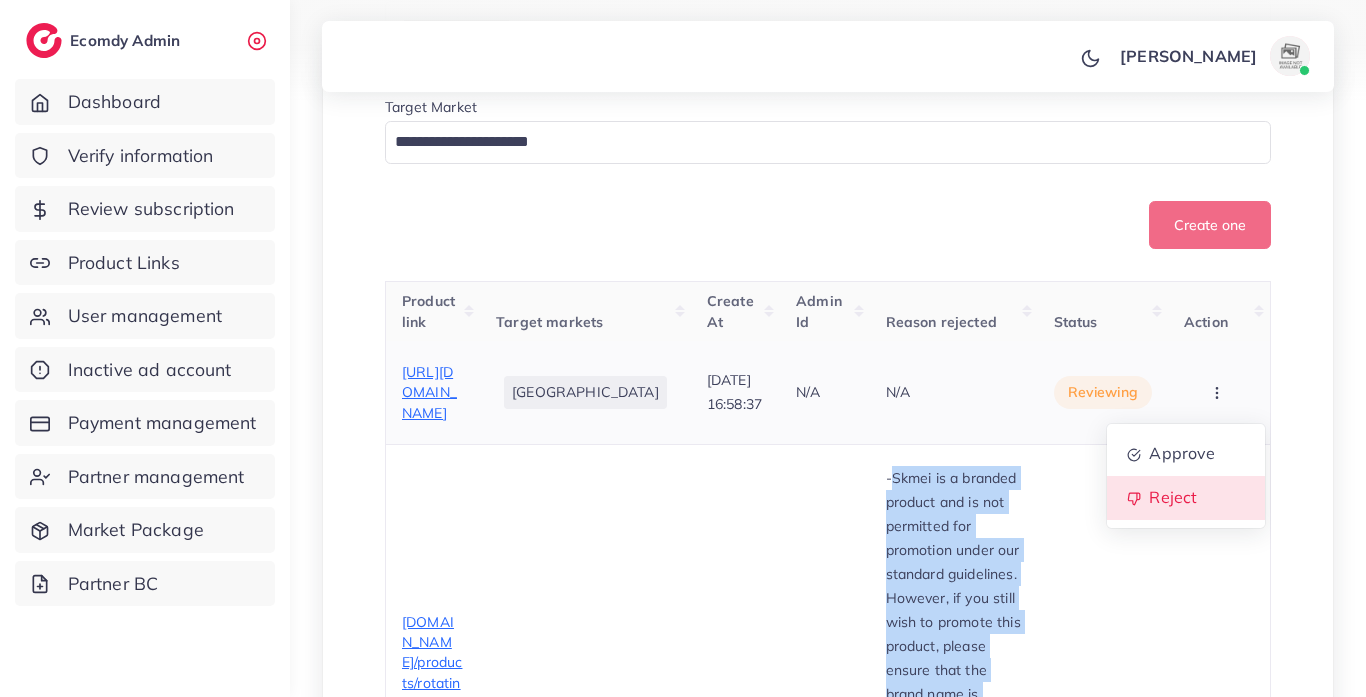 click on "Reject" at bounding box center (1186, 498) 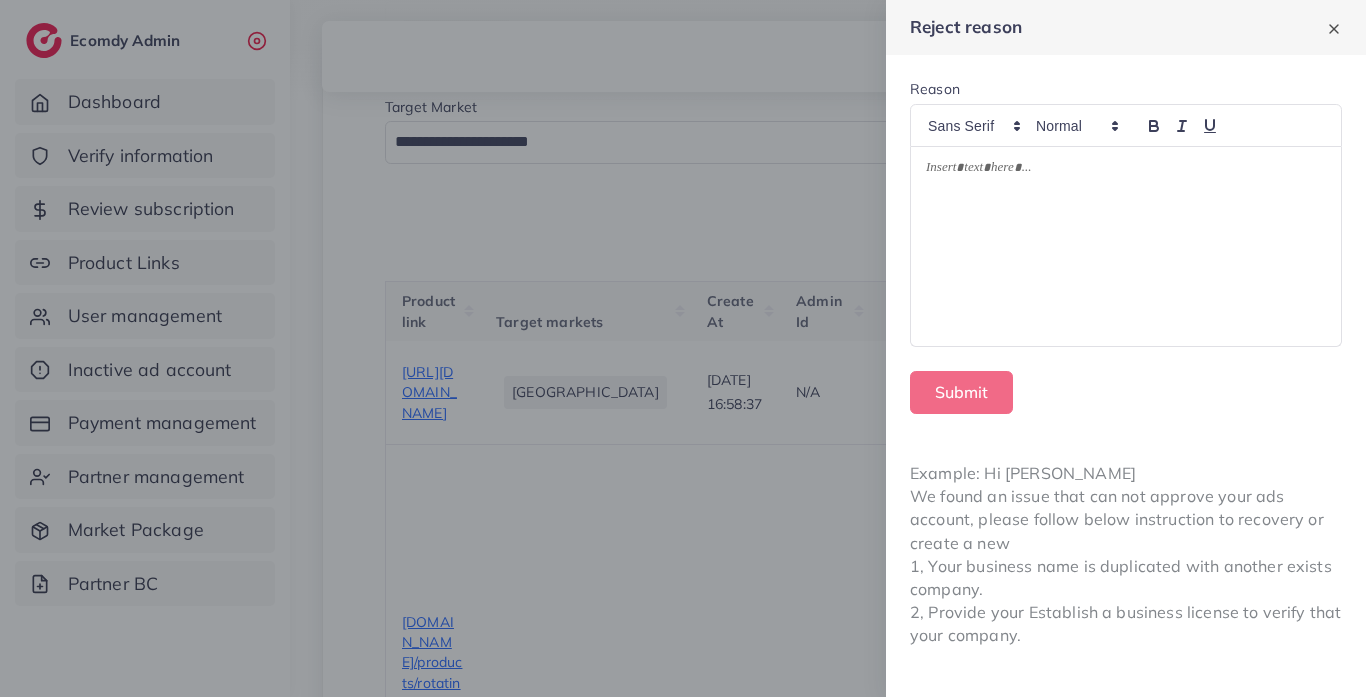 click at bounding box center (1126, 247) 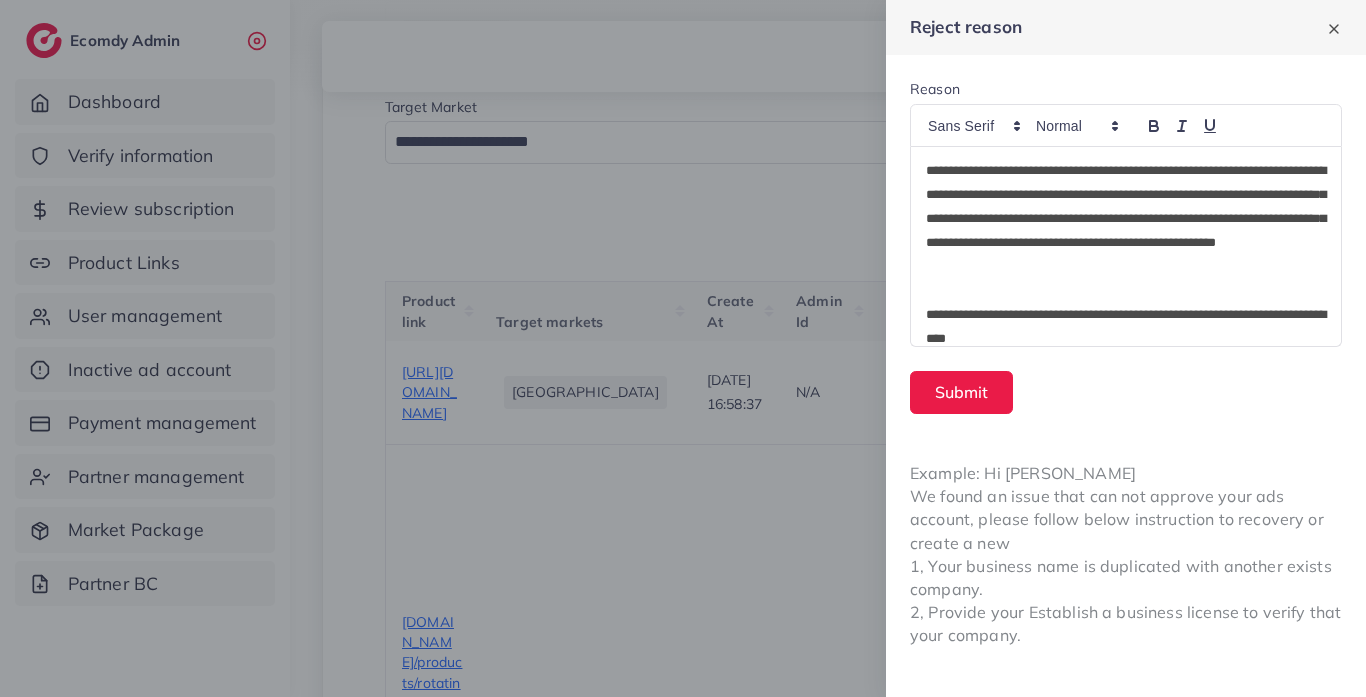 scroll, scrollTop: 0, scrollLeft: 0, axis: both 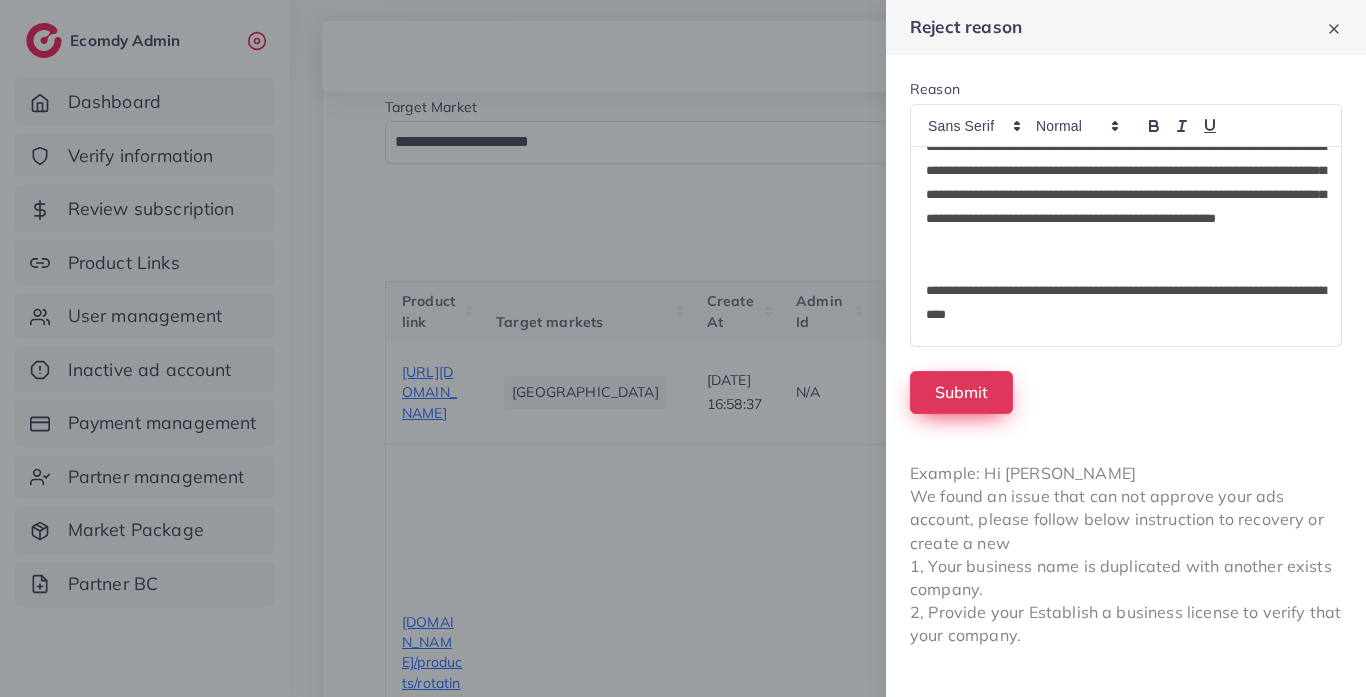click on "Submit" at bounding box center [961, 392] 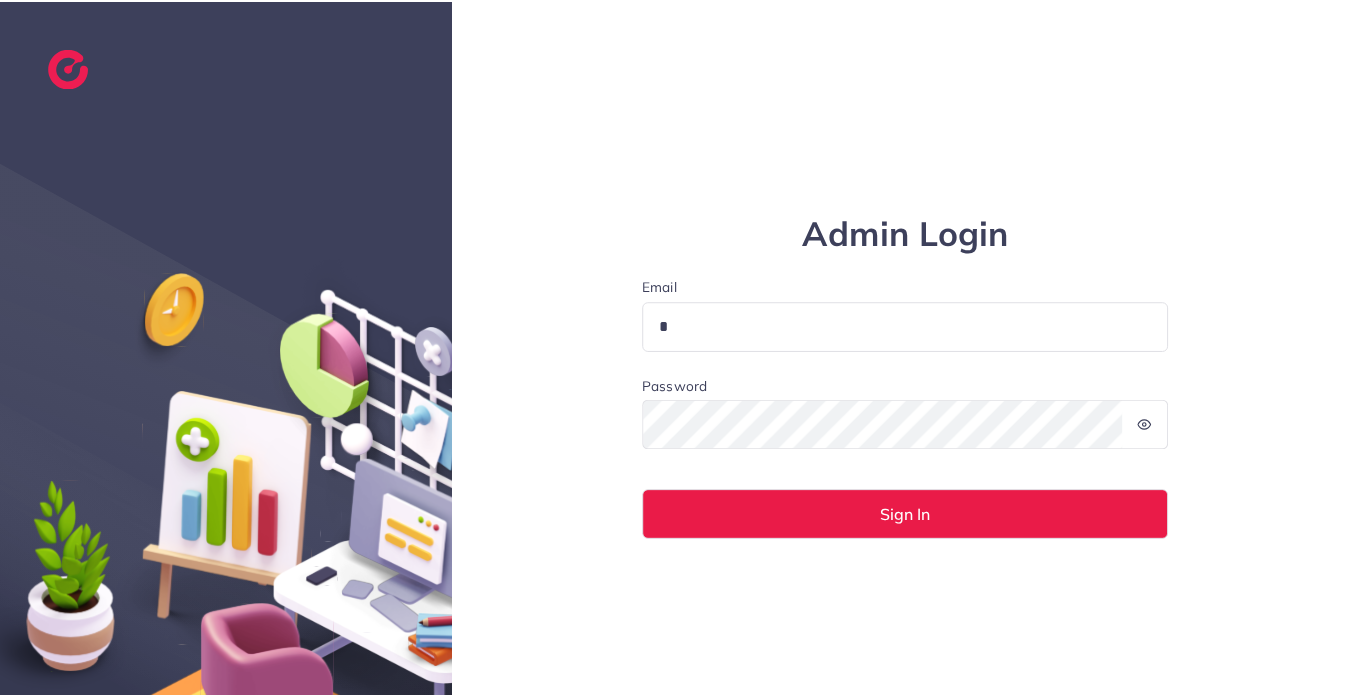 scroll, scrollTop: 0, scrollLeft: 0, axis: both 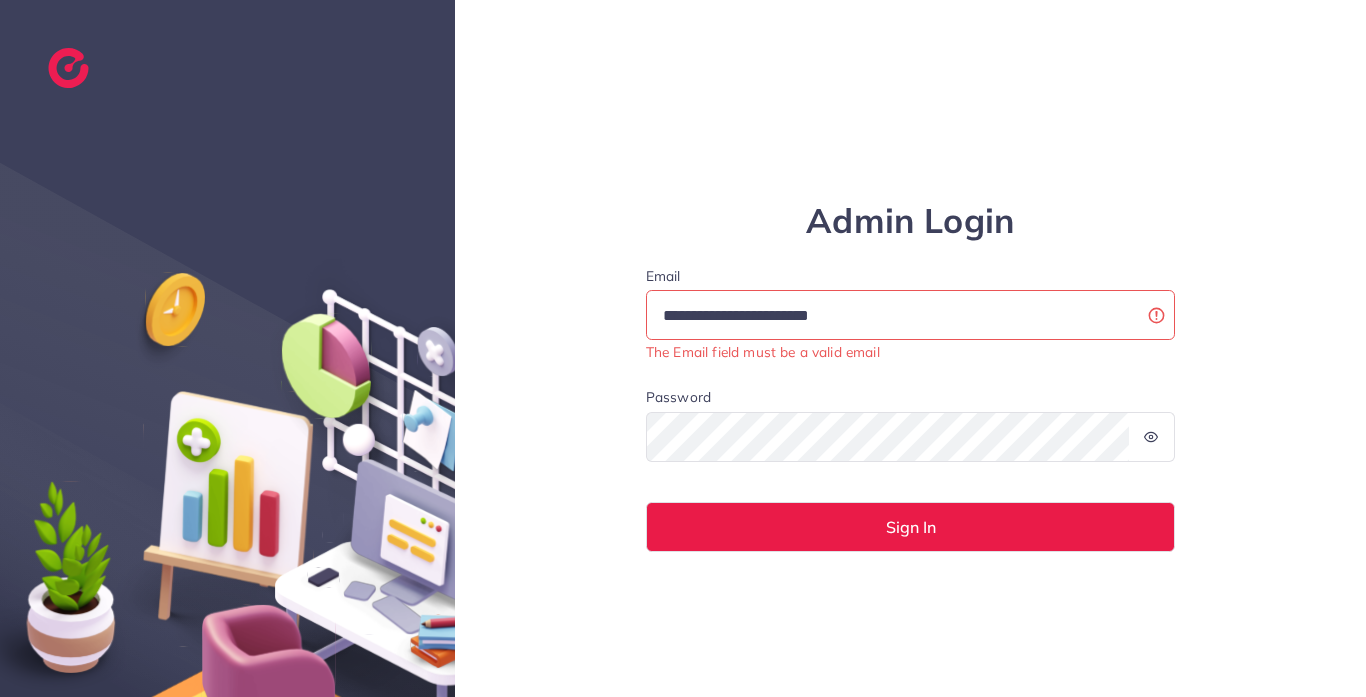 click on "**********" at bounding box center [911, 315] 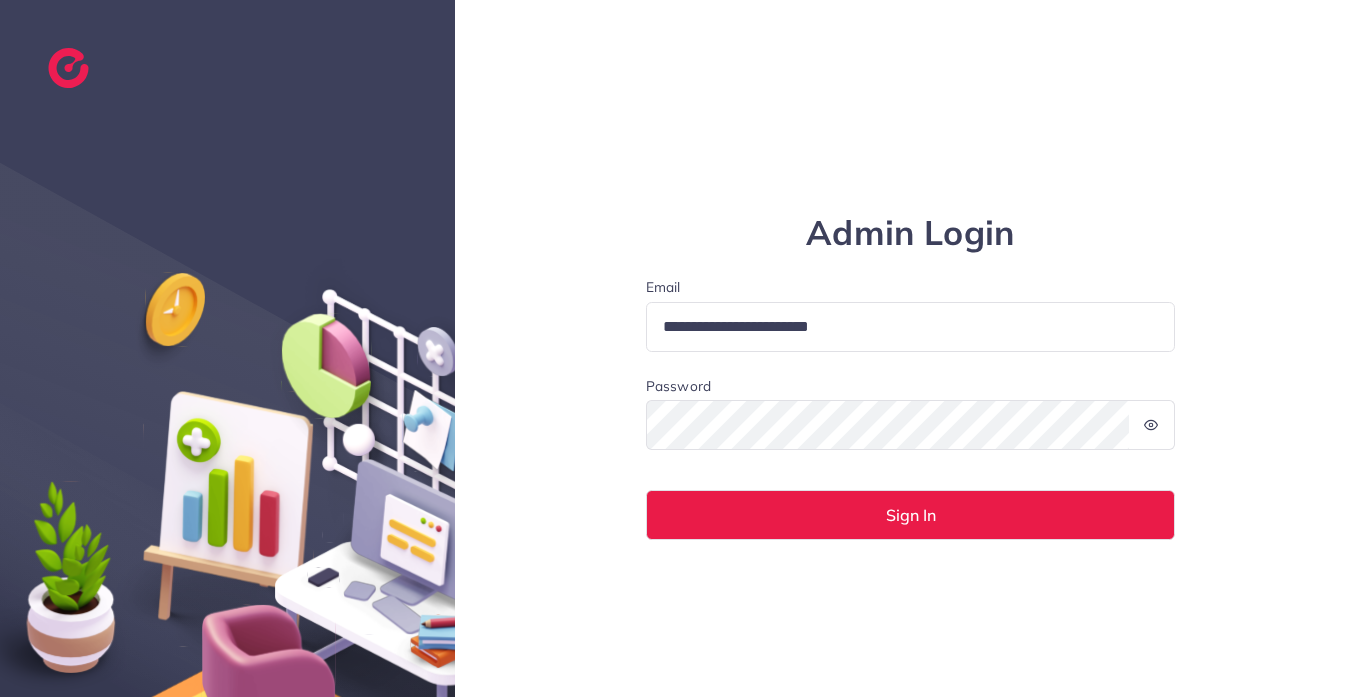 type on "**********" 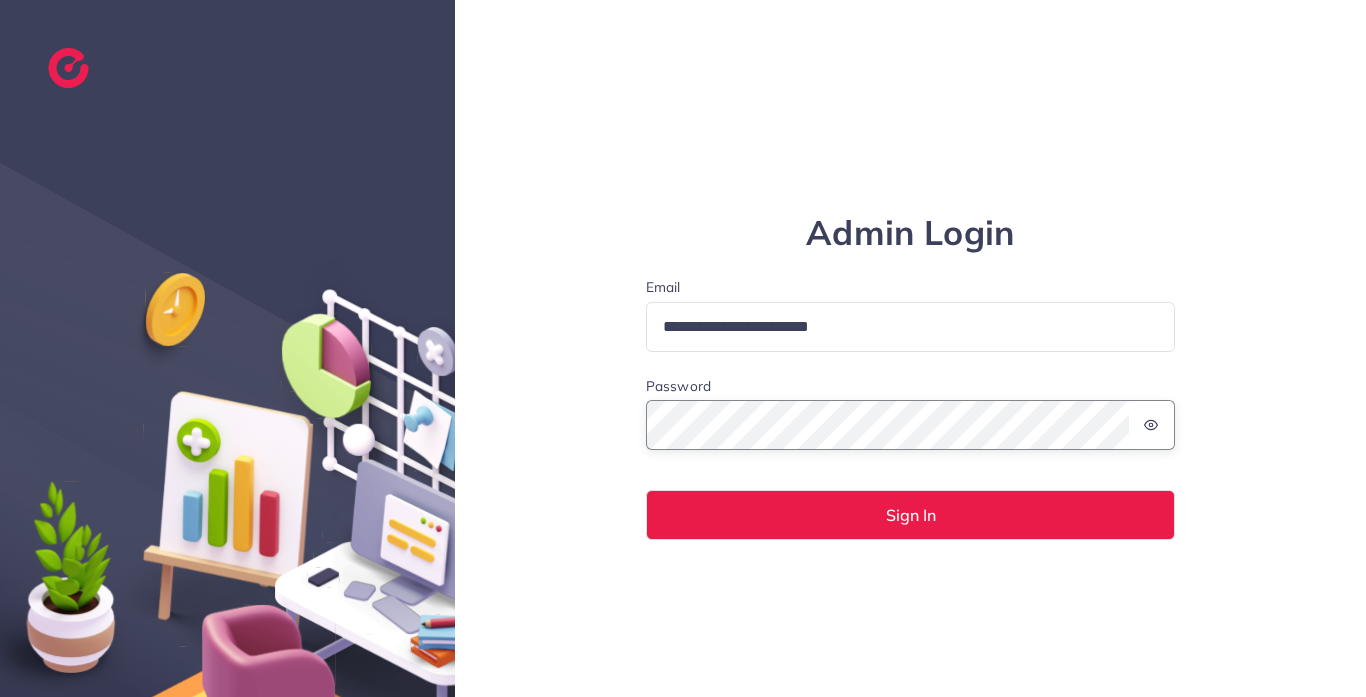 click on "Sign In" at bounding box center [911, 515] 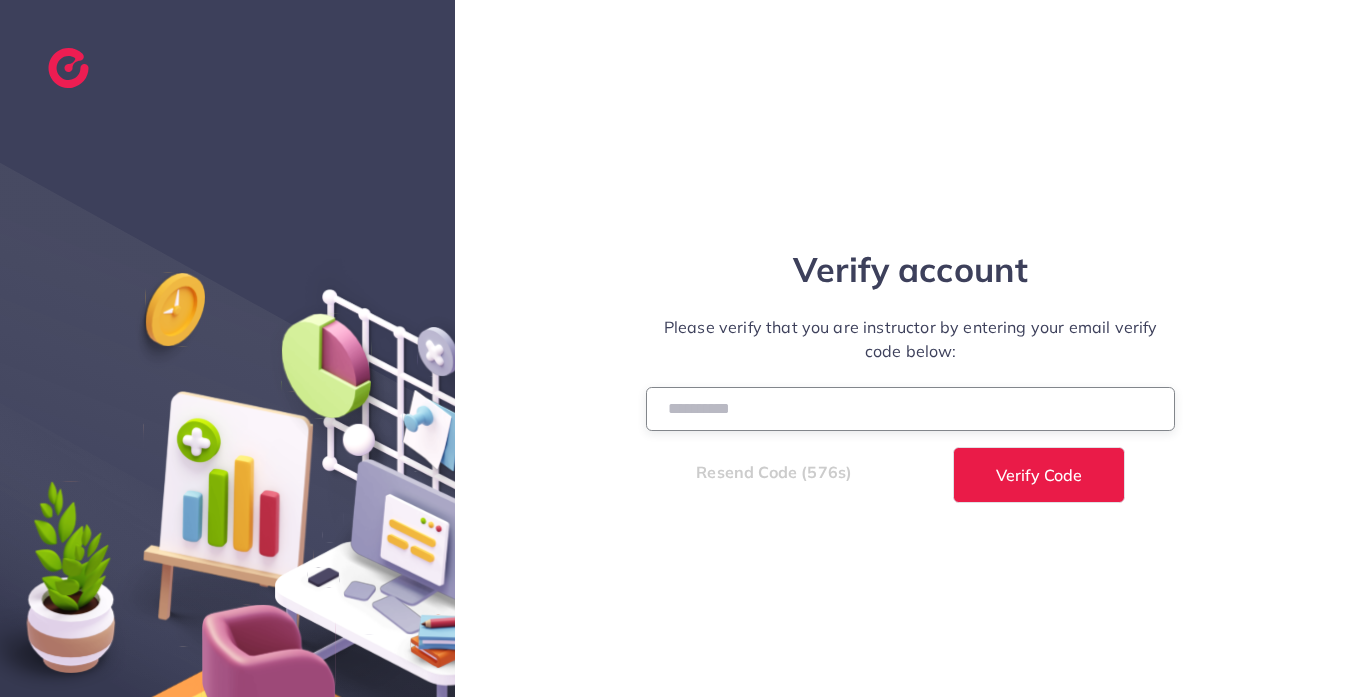 click at bounding box center [911, 408] 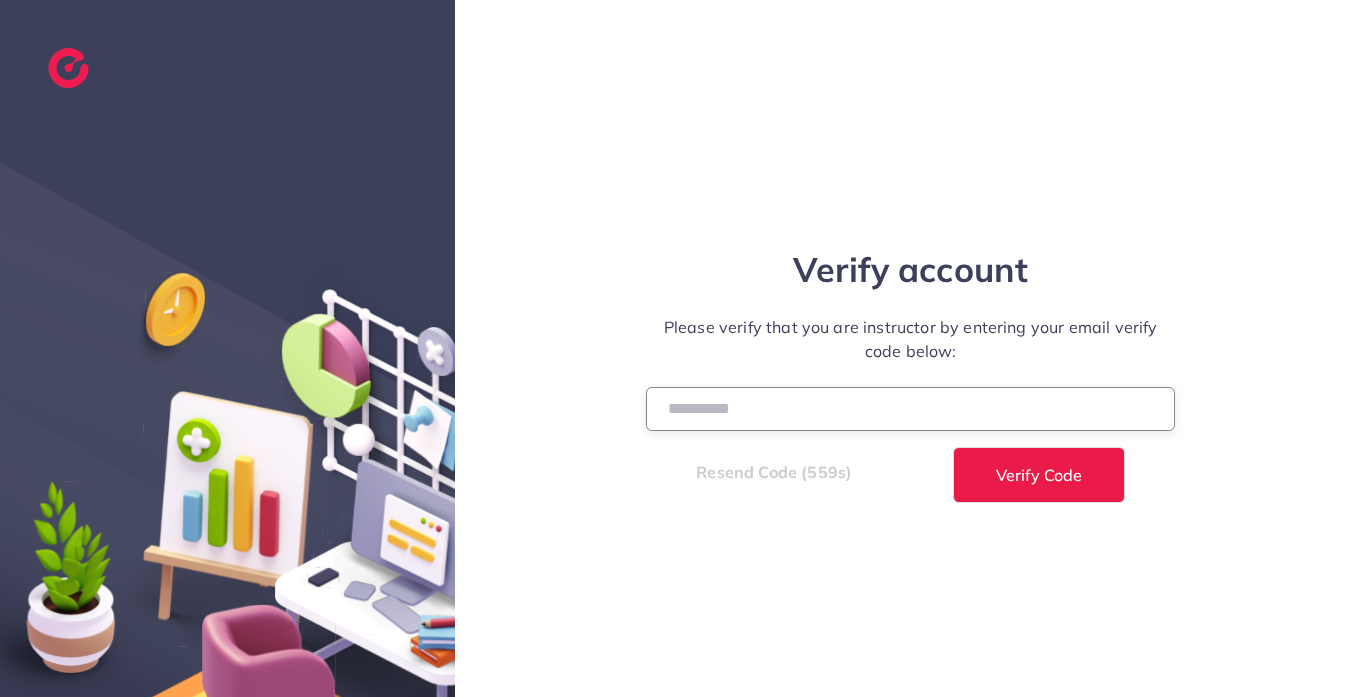 type on "******" 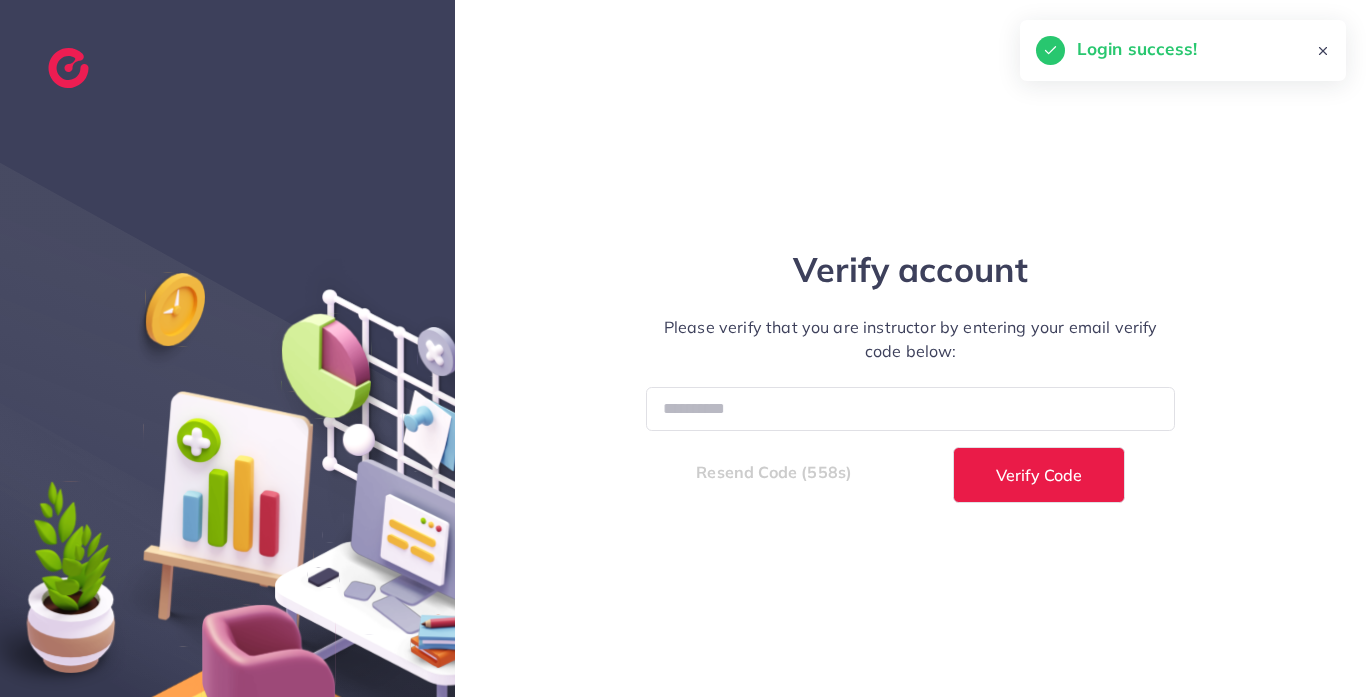 select on "*" 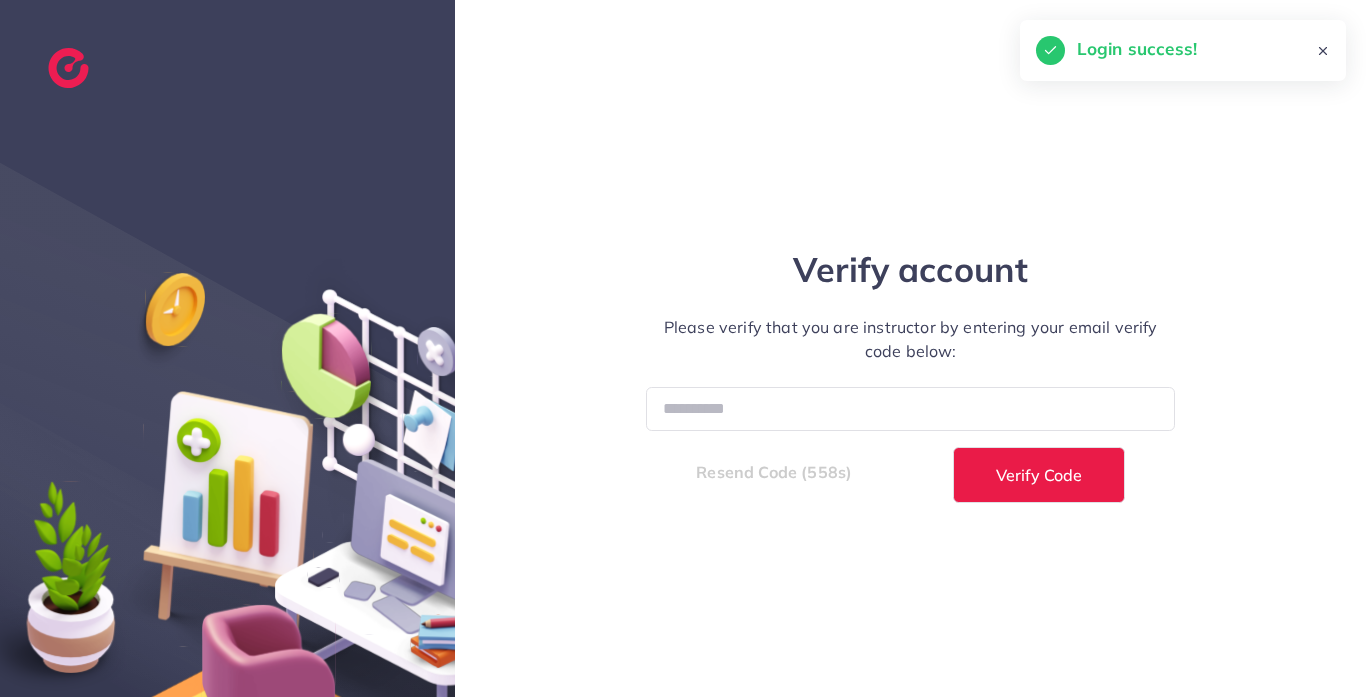 select on "****" 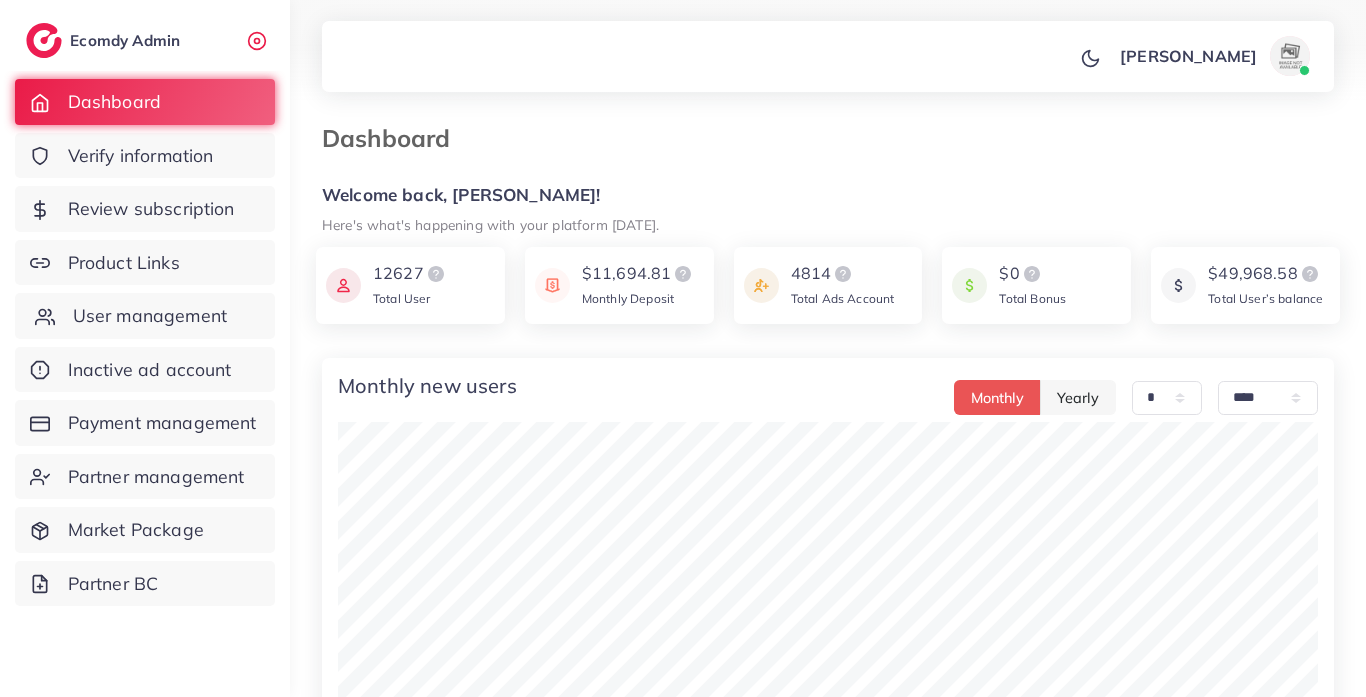 click on "User management" at bounding box center (150, 316) 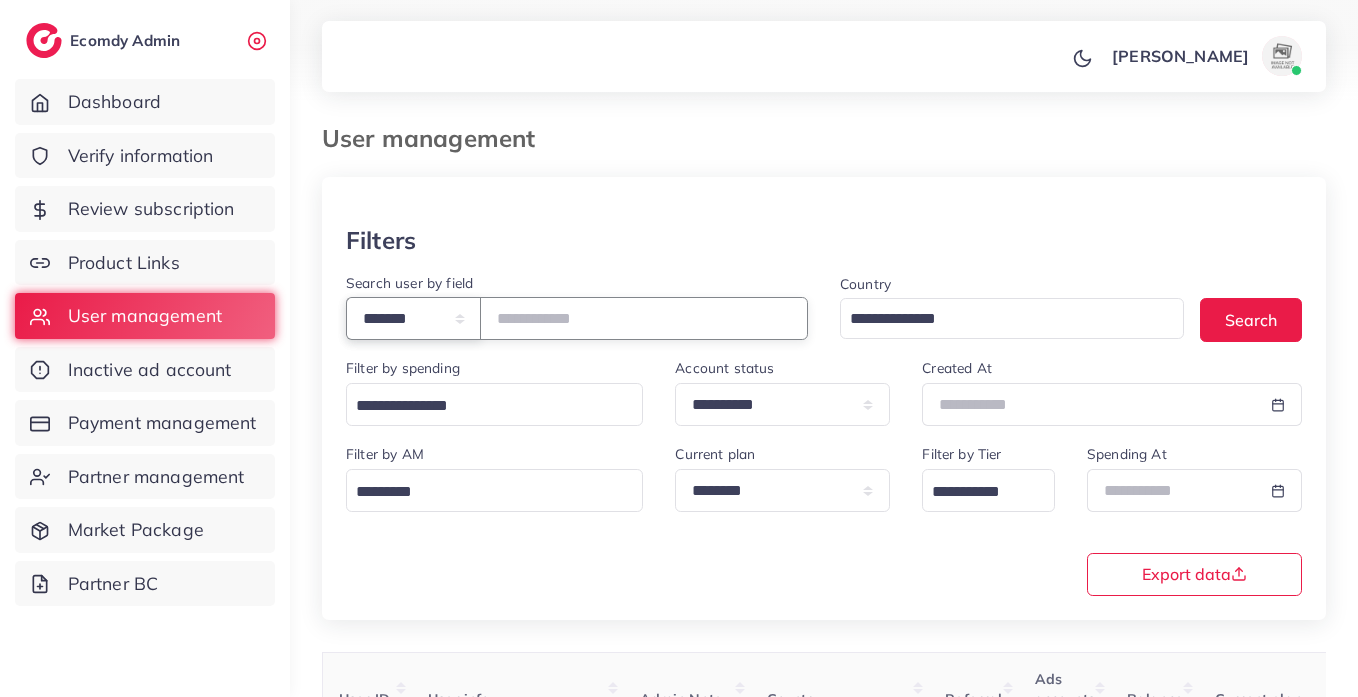 click on "**********" at bounding box center (413, 318) 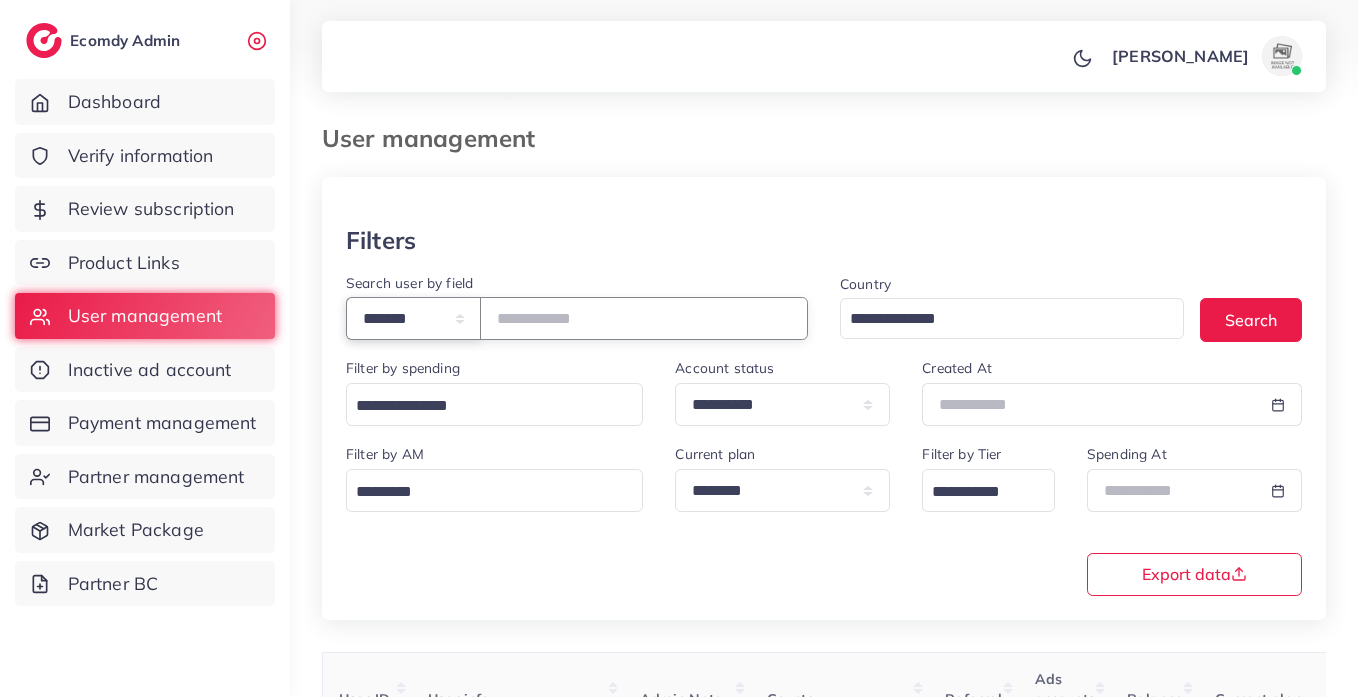select on "*****" 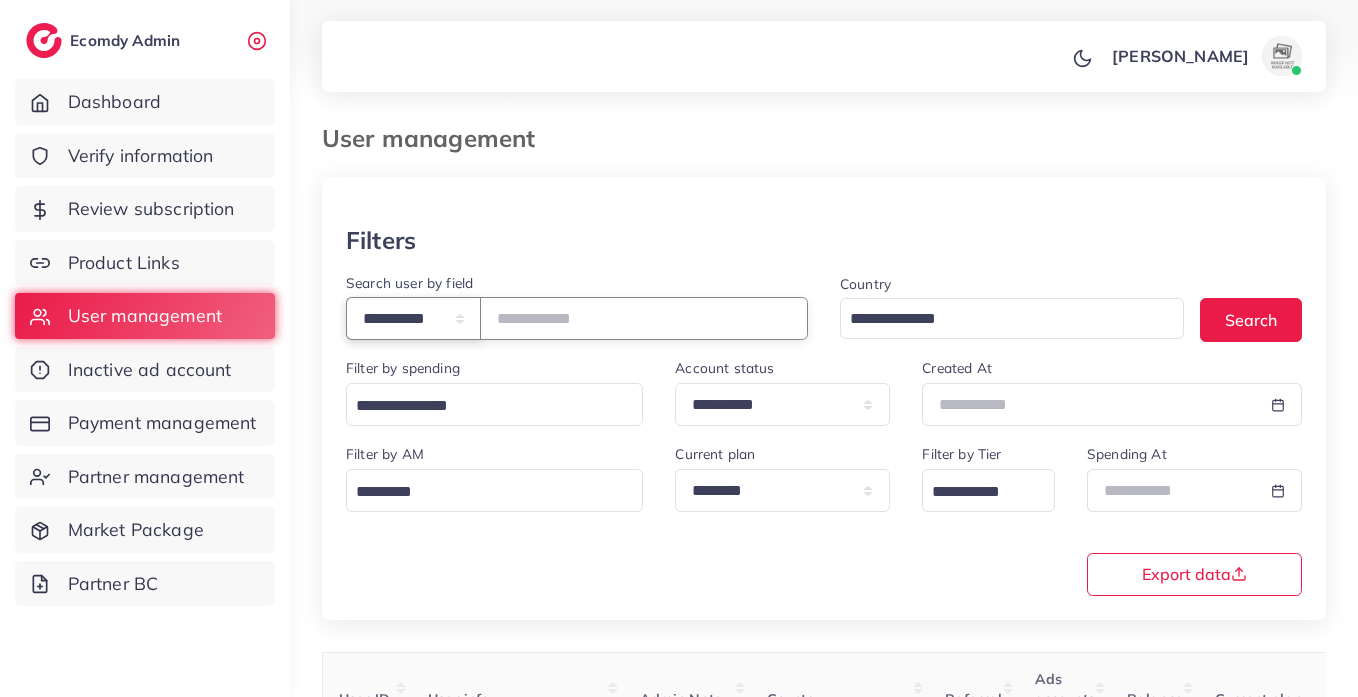 click on "**********" at bounding box center (413, 318) 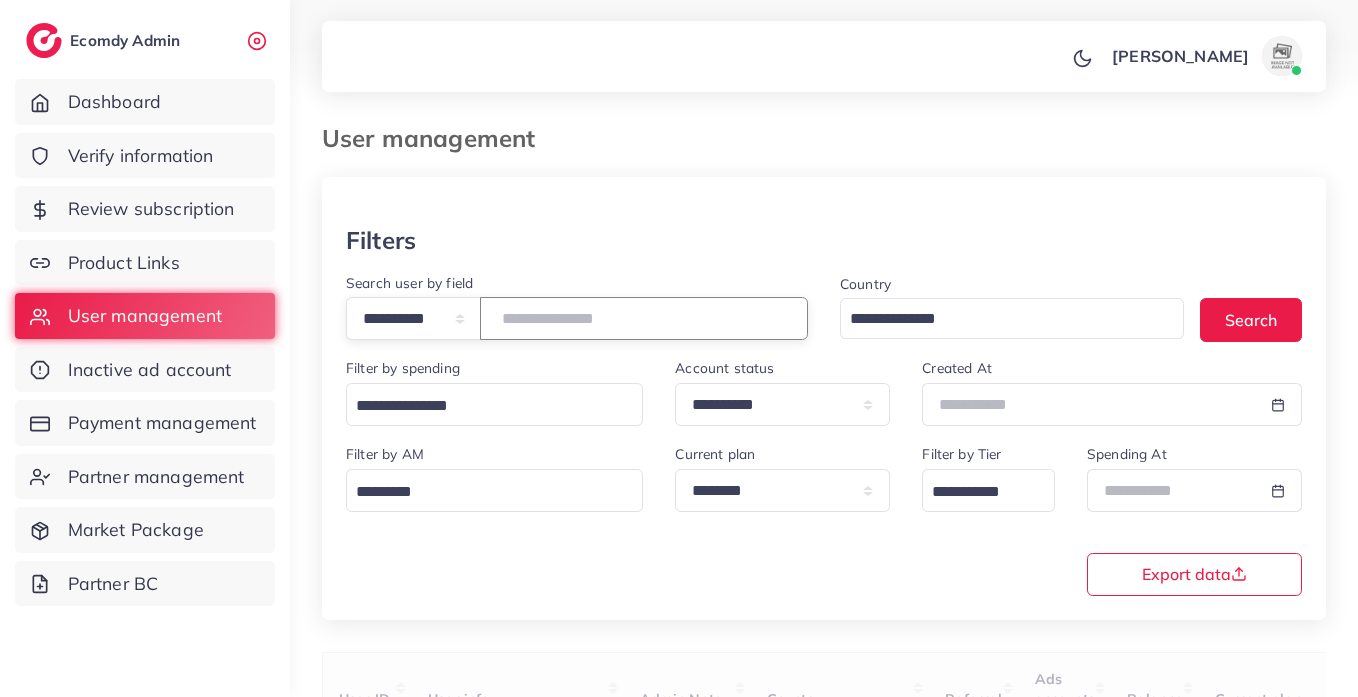 click at bounding box center [644, 318] 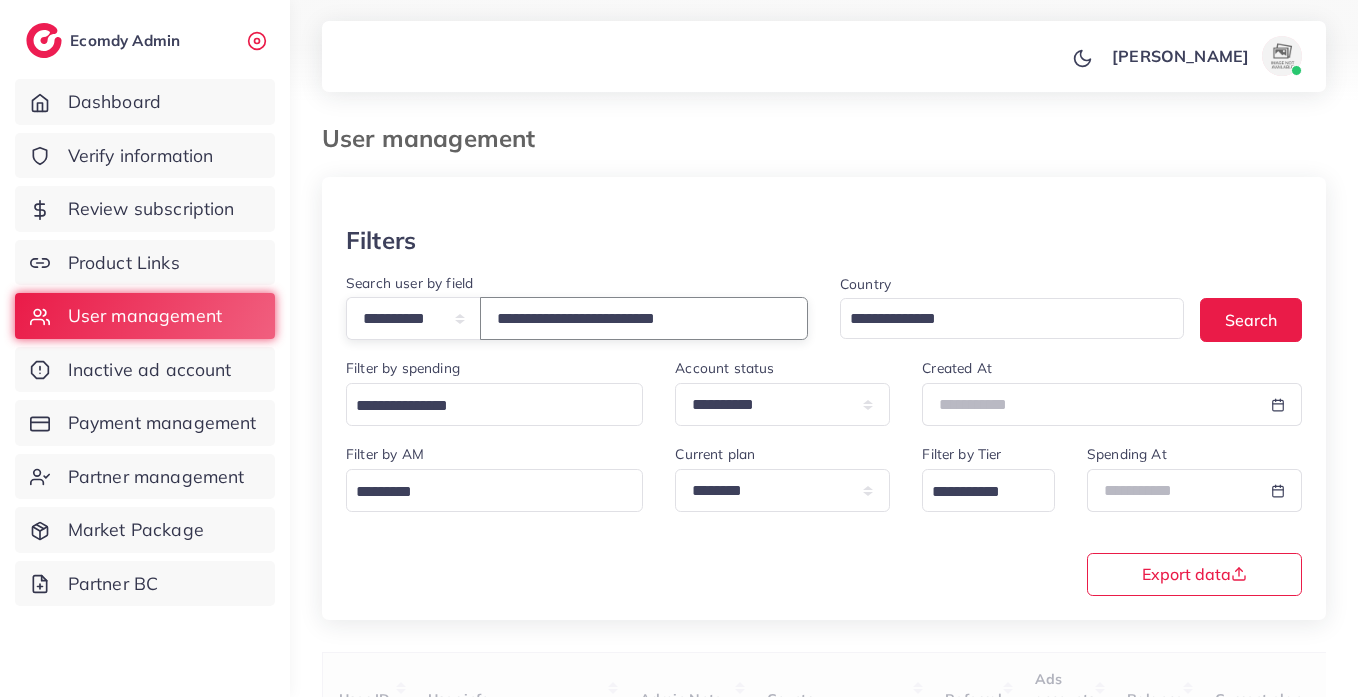 type on "**********" 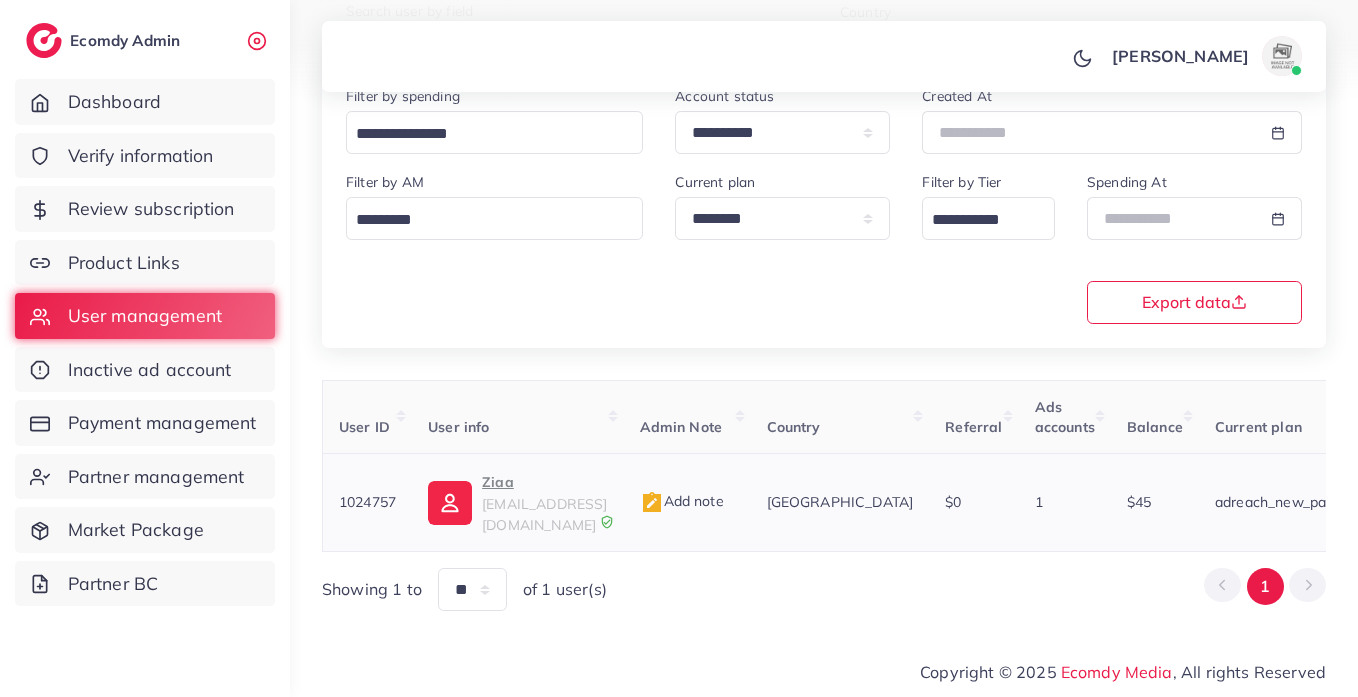 scroll, scrollTop: 260, scrollLeft: 0, axis: vertical 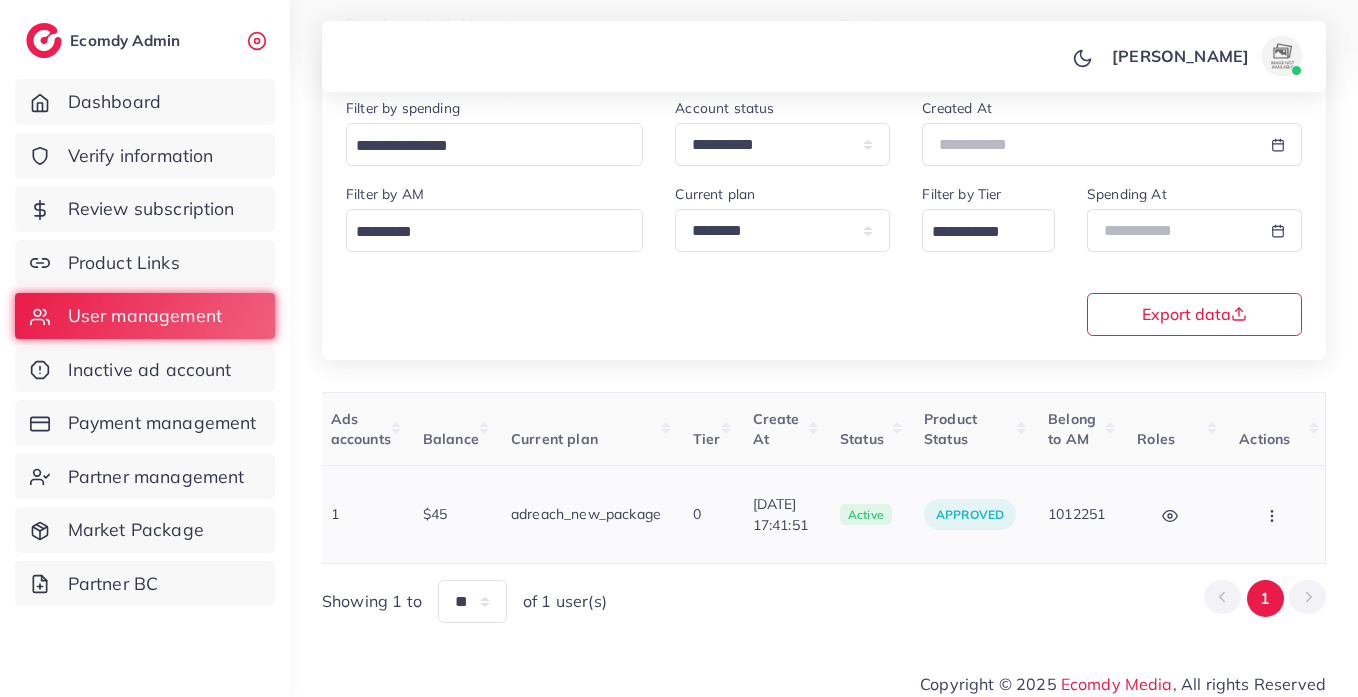 click 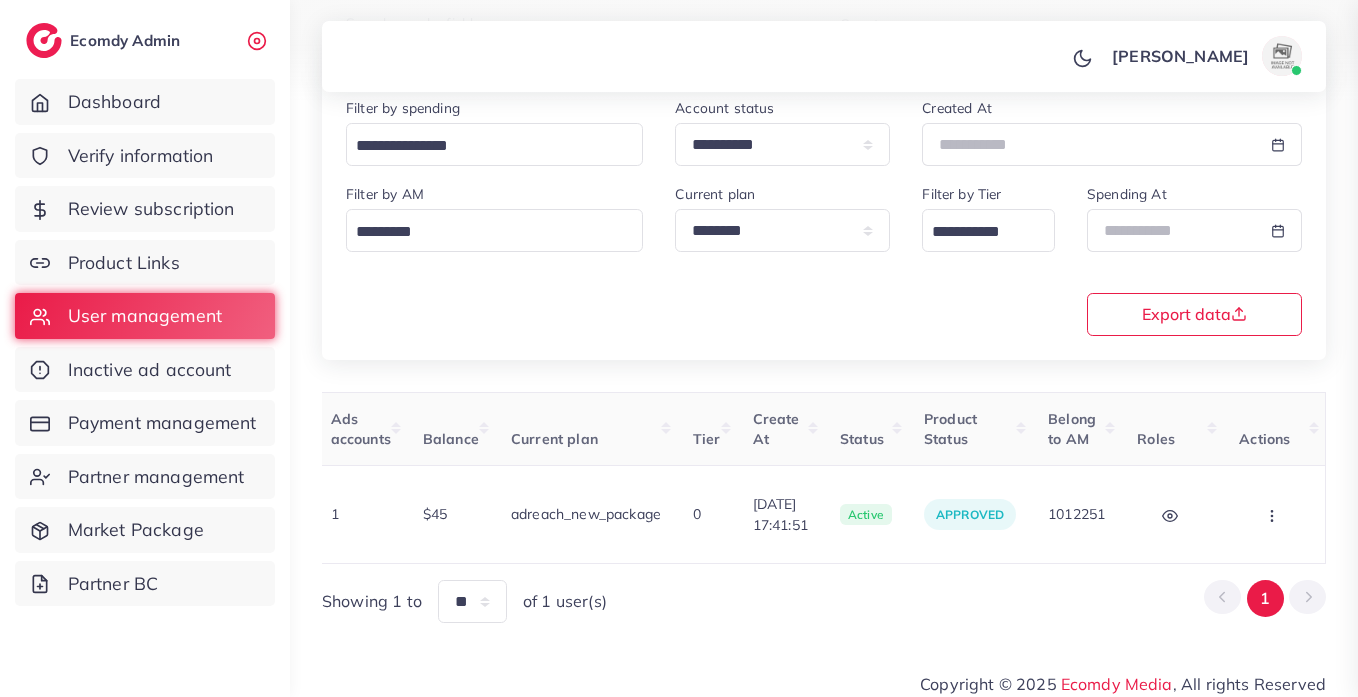 scroll, scrollTop: 0, scrollLeft: 706, axis: horizontal 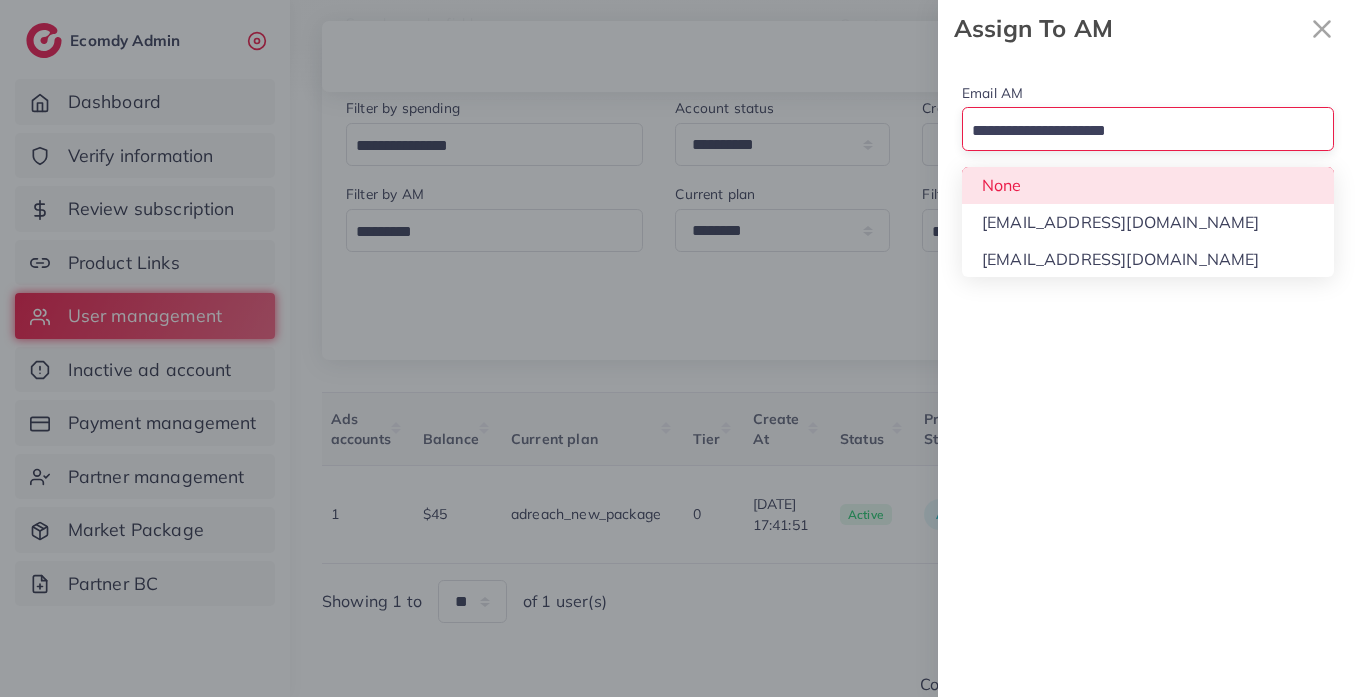 click at bounding box center (1136, 131) 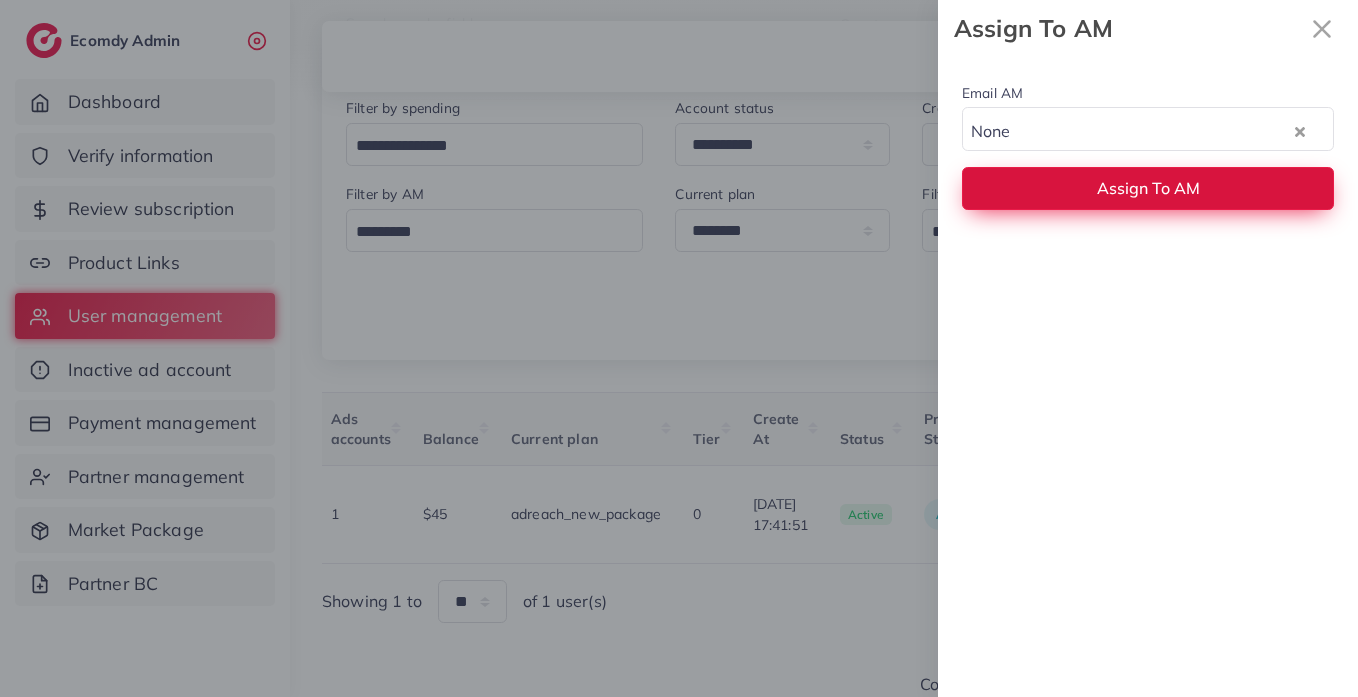 click on "Assign To AM" at bounding box center (1148, 188) 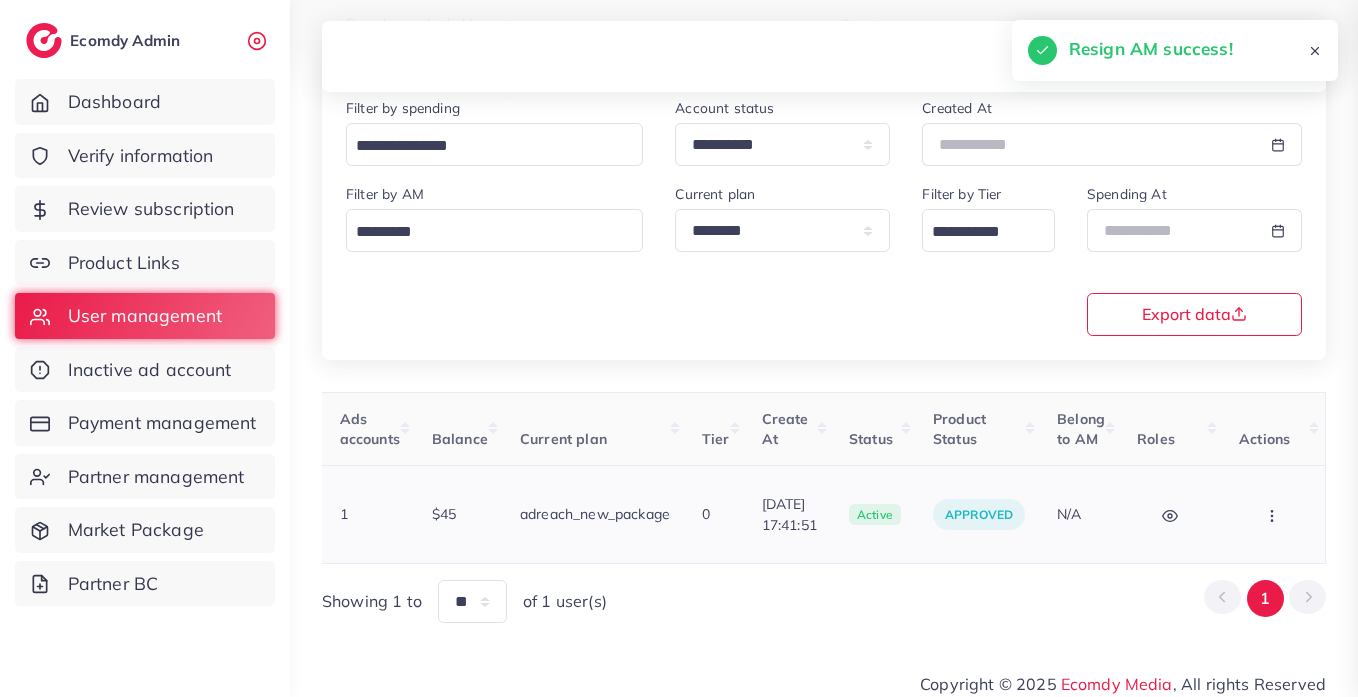 scroll, scrollTop: 0, scrollLeft: 694, axis: horizontal 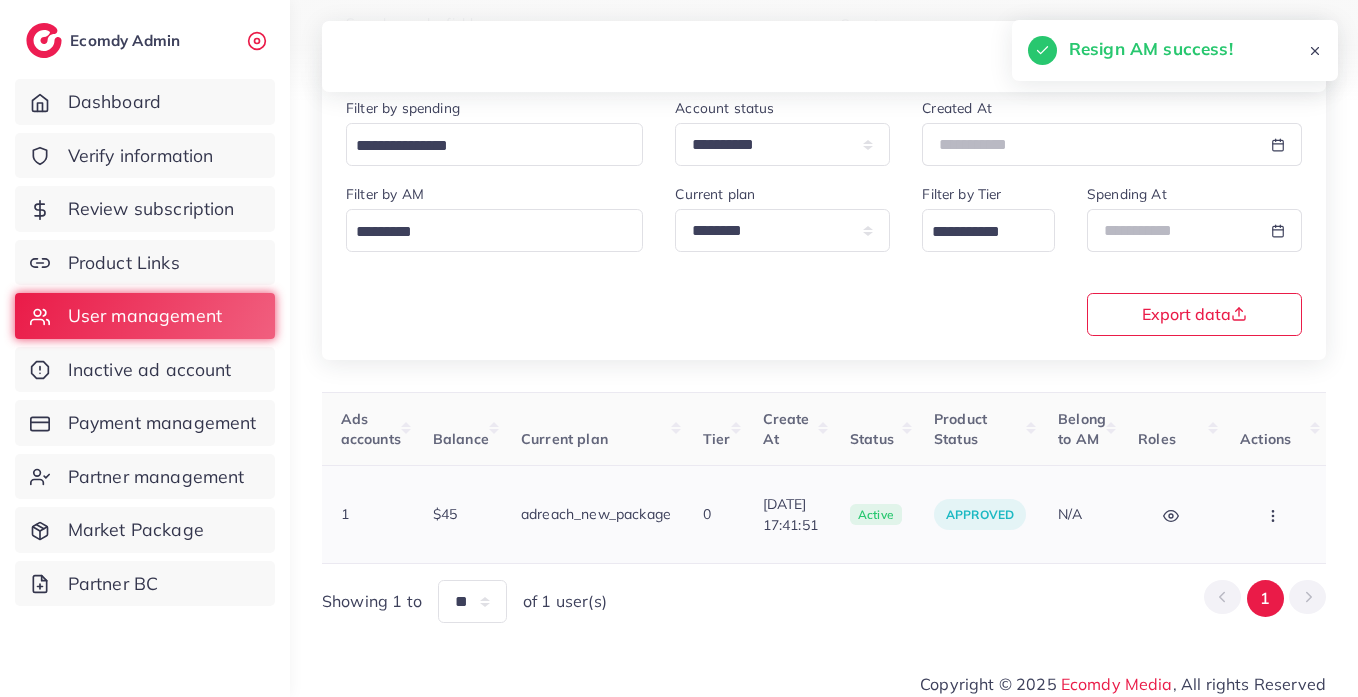 click 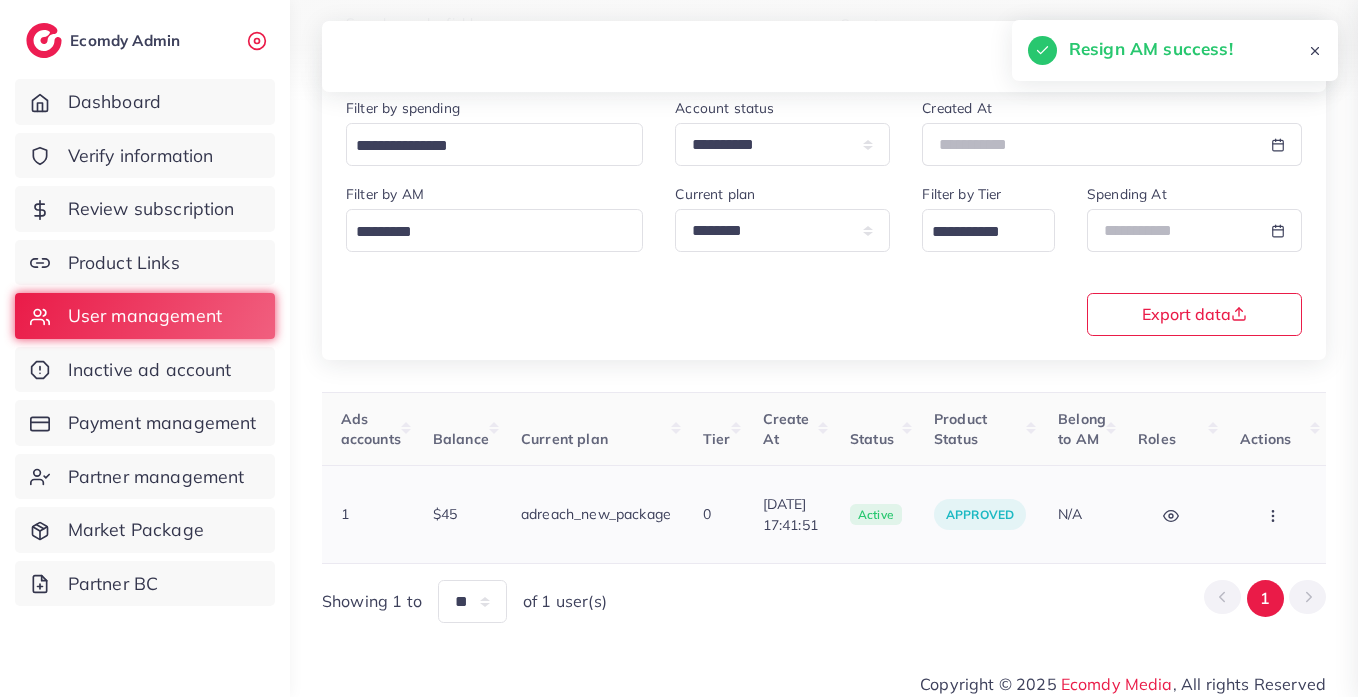 scroll, scrollTop: 0, scrollLeft: 694, axis: horizontal 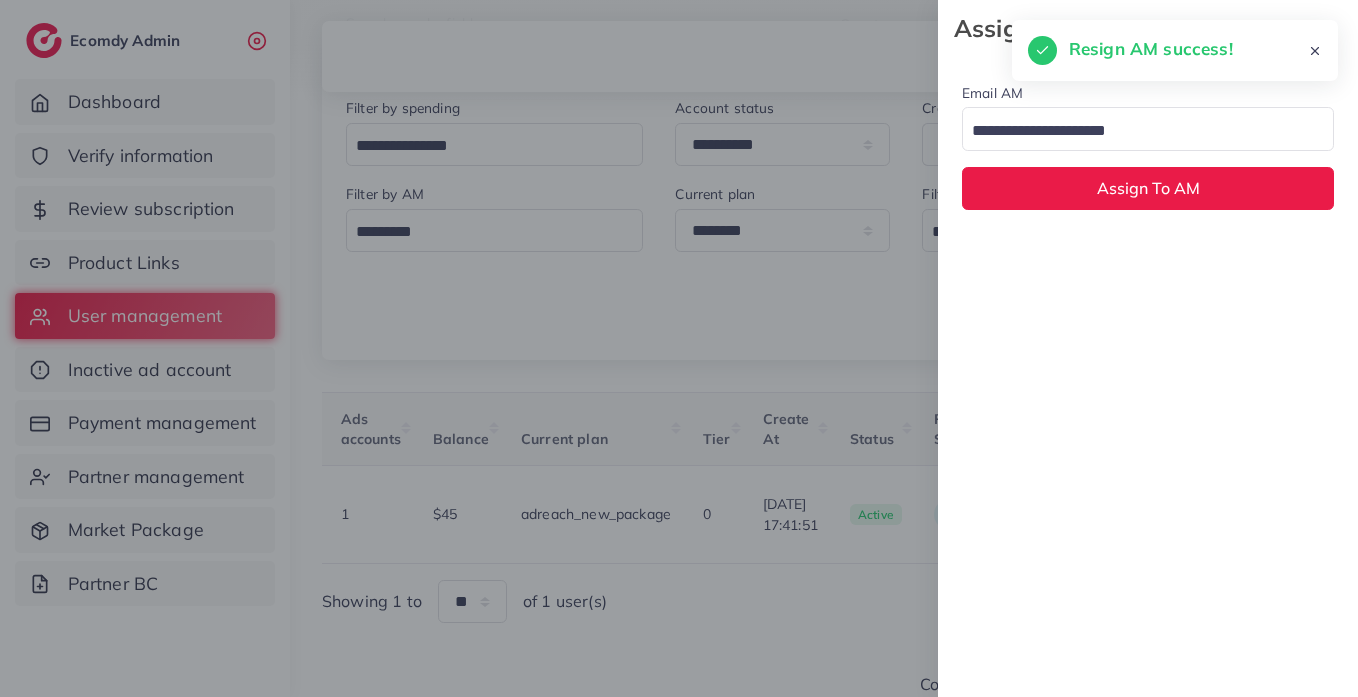 click at bounding box center [1136, 131] 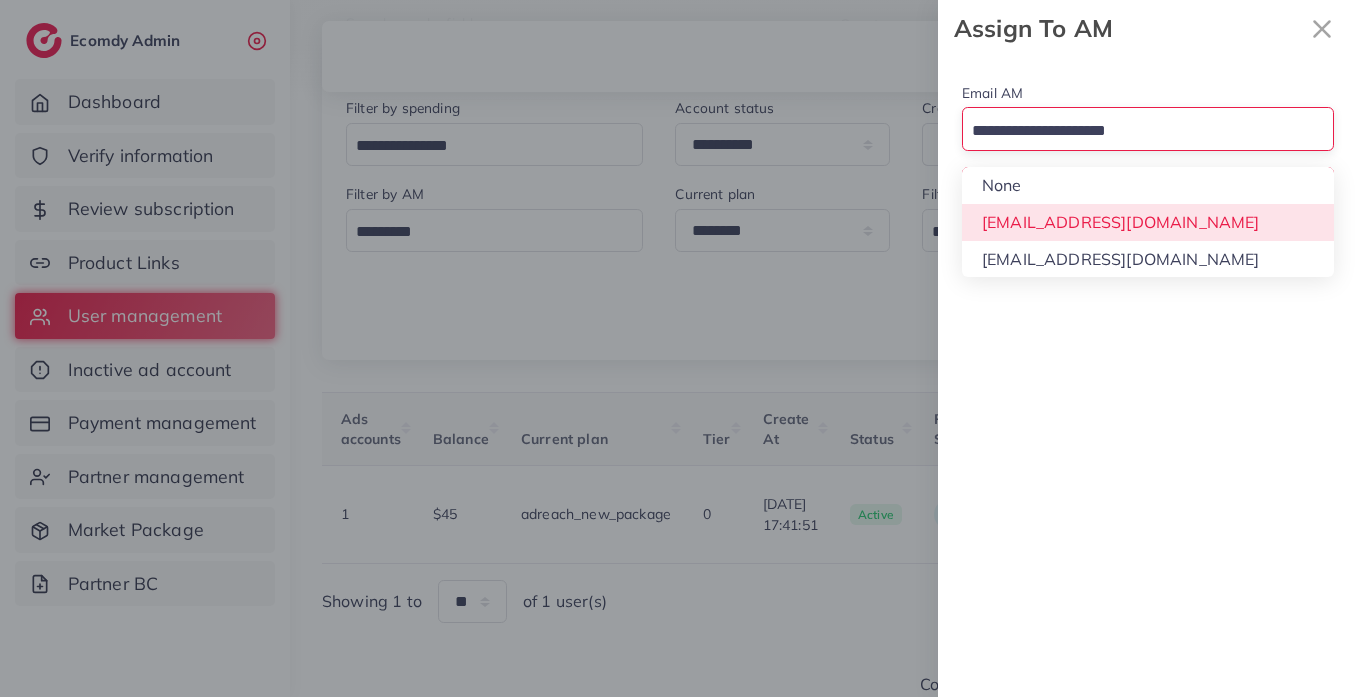 drag, startPoint x: 1108, startPoint y: 232, endPoint x: 1104, endPoint y: 221, distance: 11.7046995 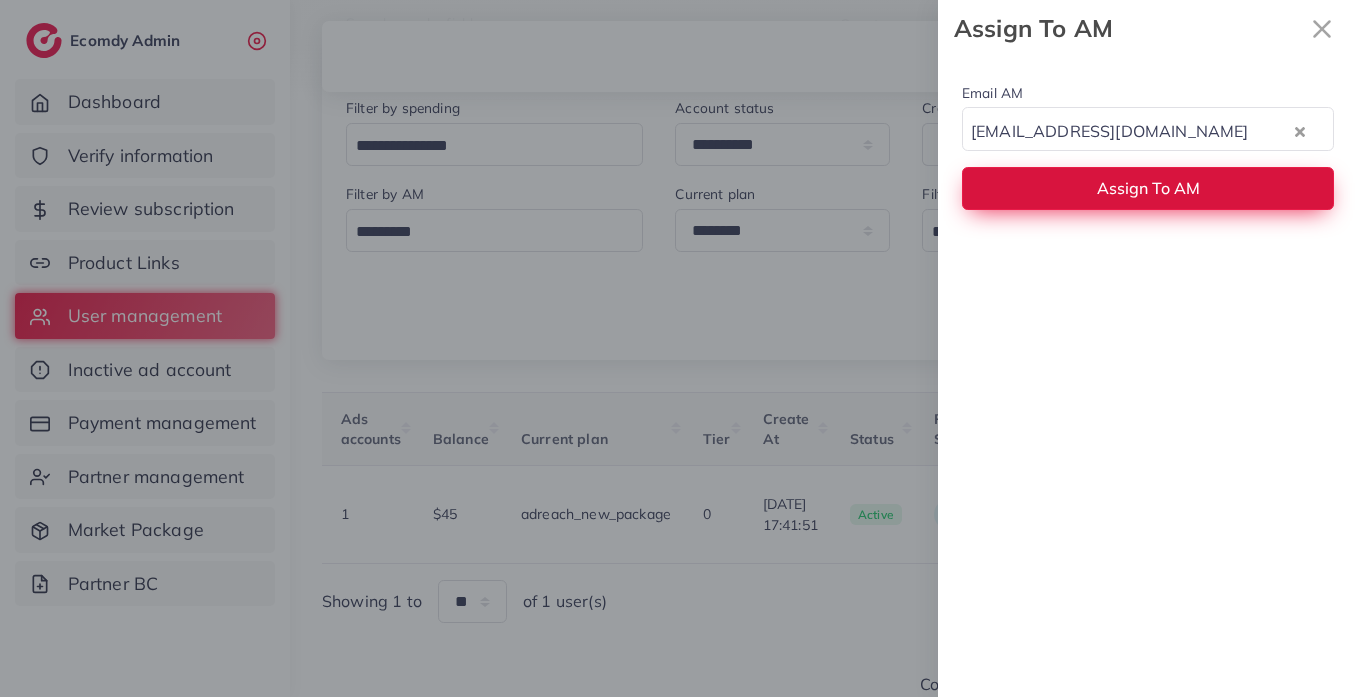 click on "Assign To AM" at bounding box center [1148, 188] 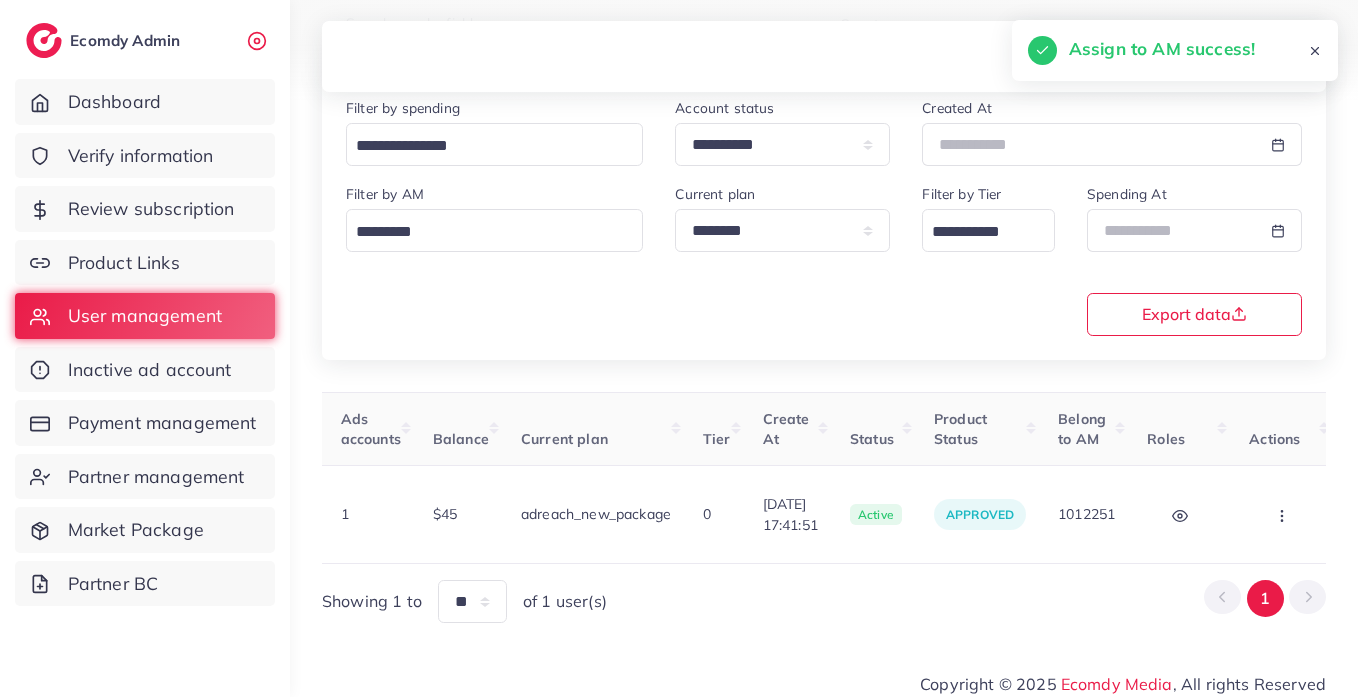 scroll, scrollTop: 0, scrollLeft: 0, axis: both 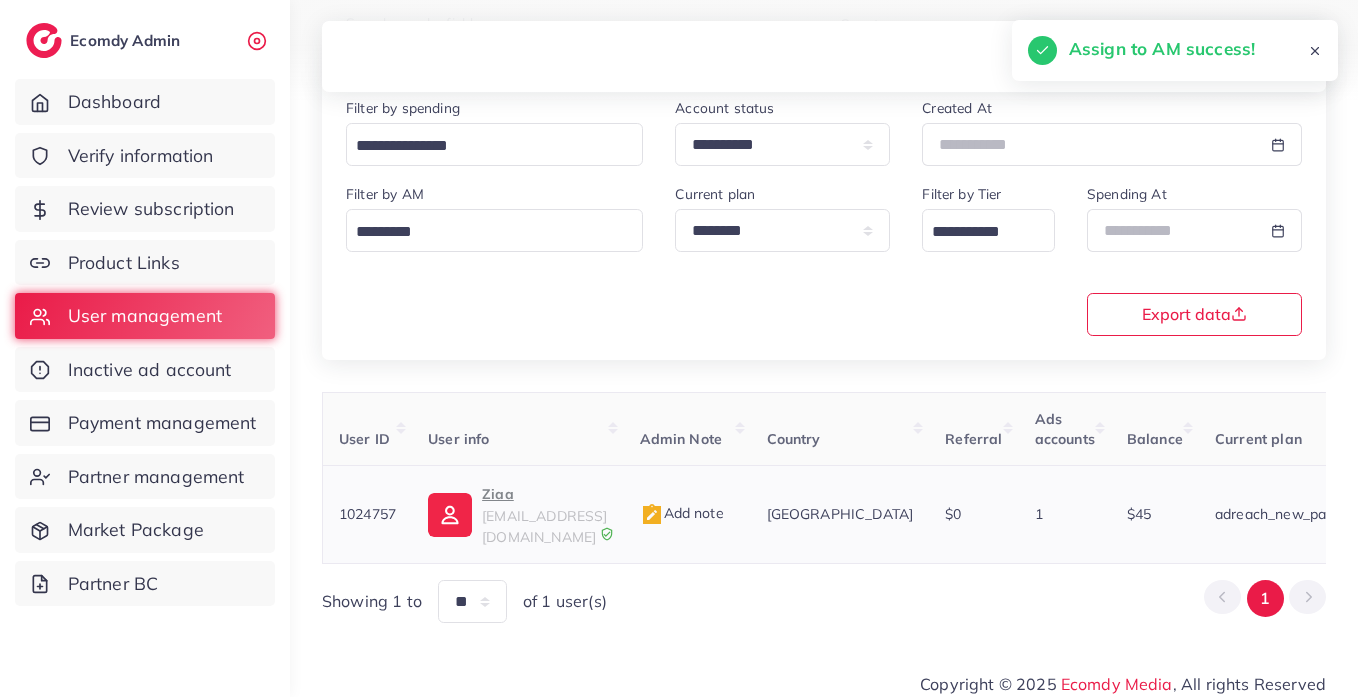 click on "Ziaa" at bounding box center [544, 494] 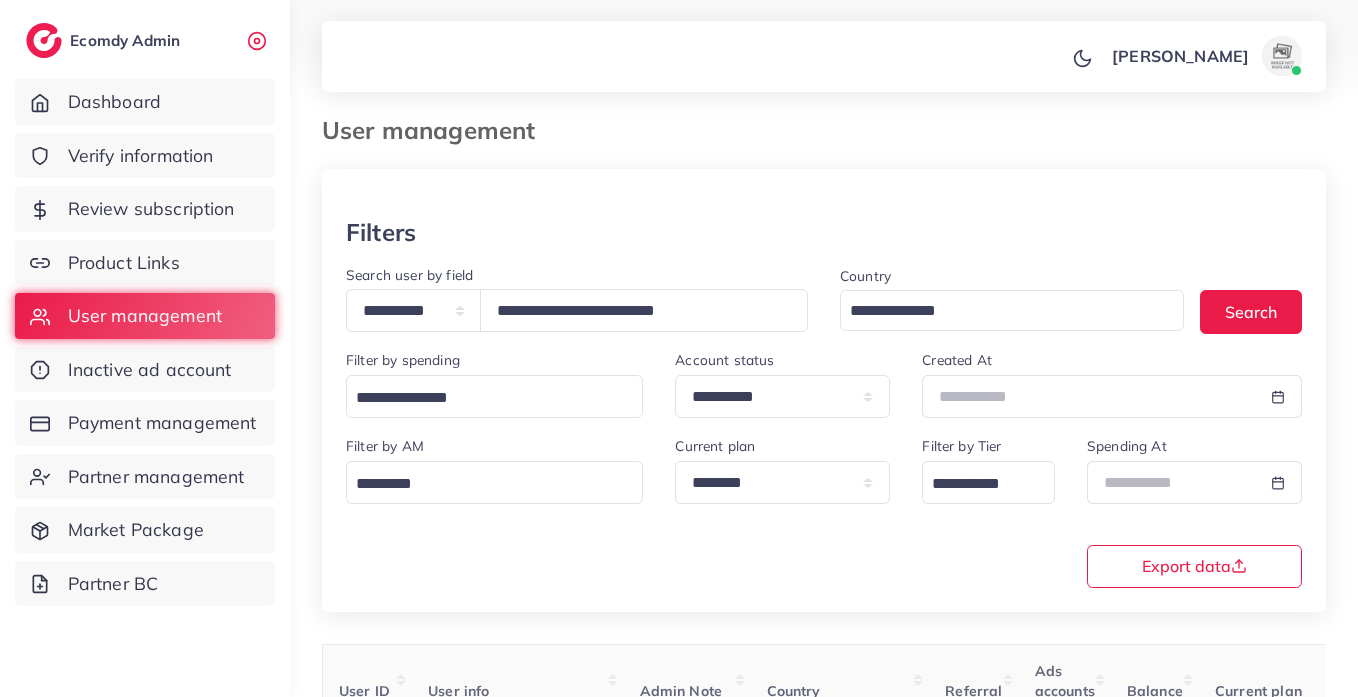 scroll, scrollTop: 0, scrollLeft: 0, axis: both 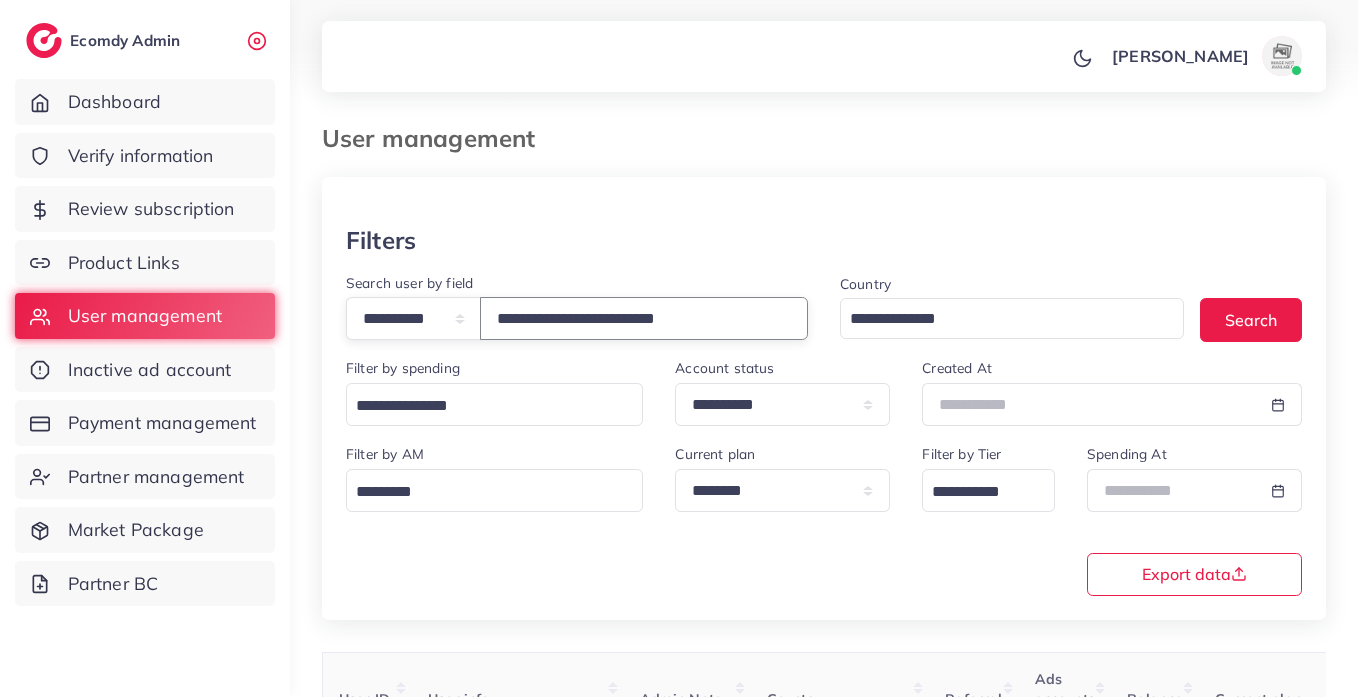 click on "**********" at bounding box center [644, 318] 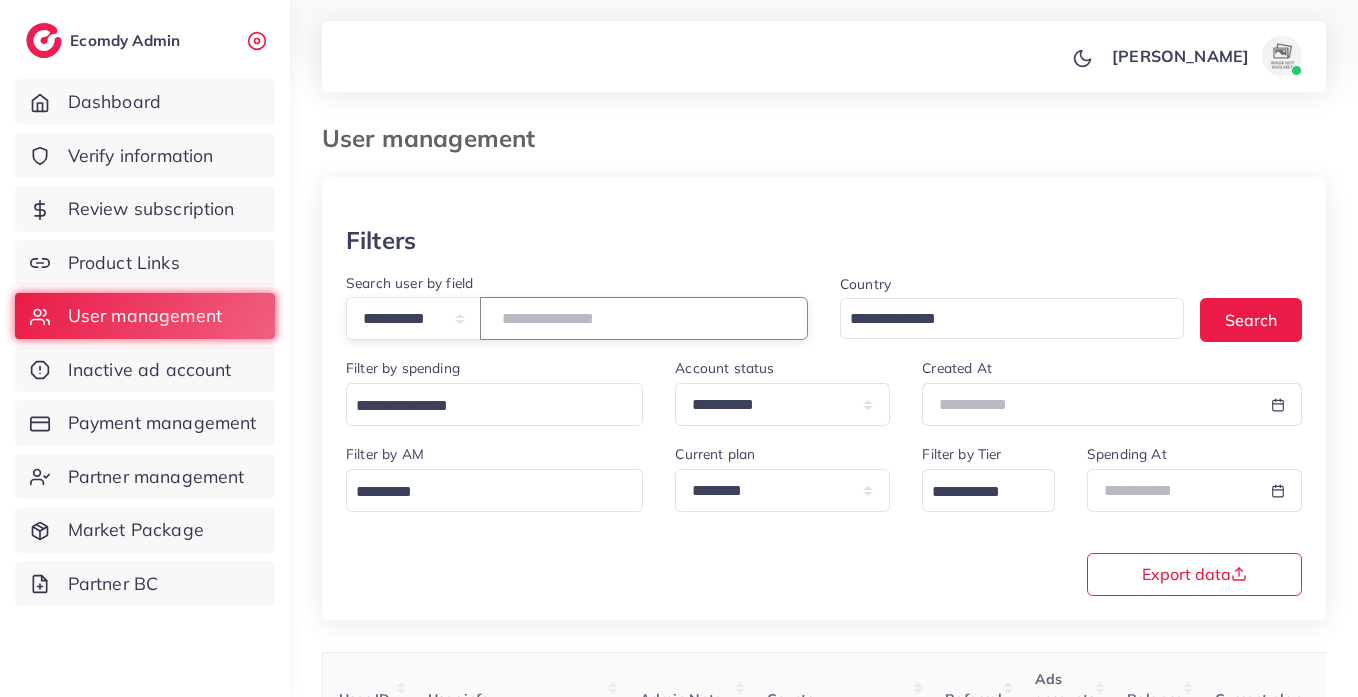 paste on "**********" 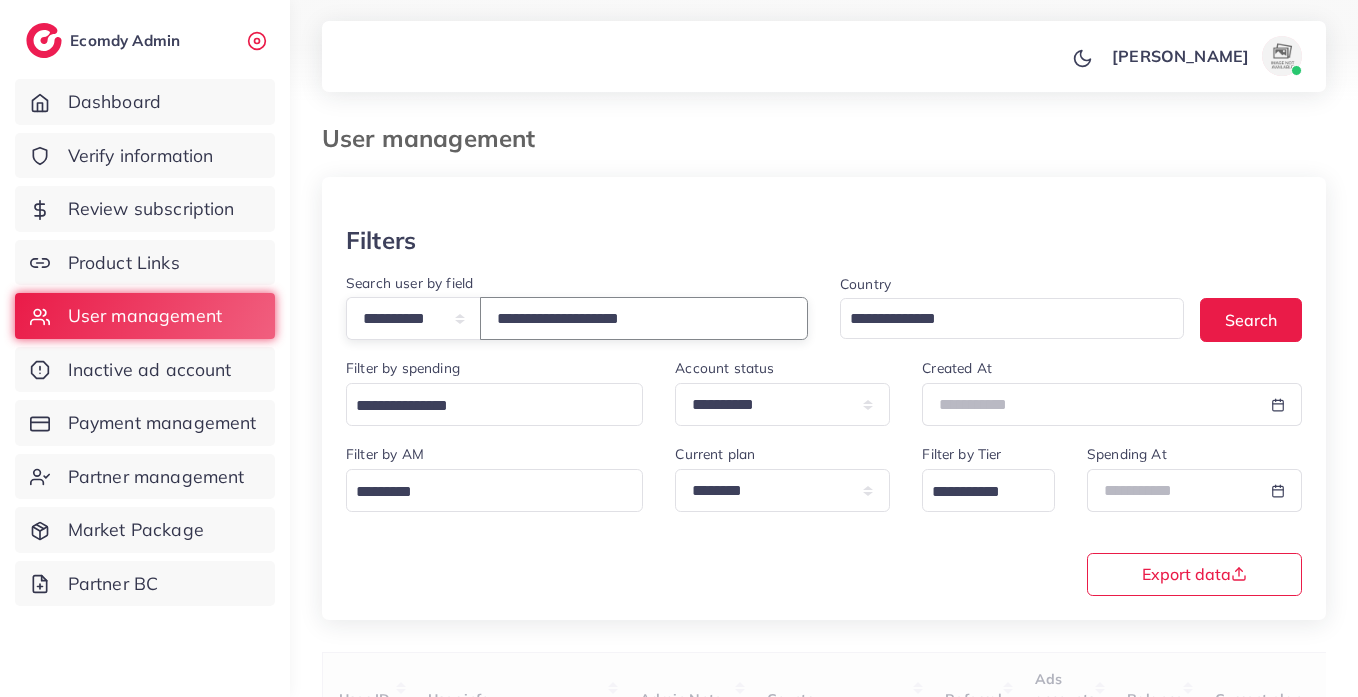 type on "**********" 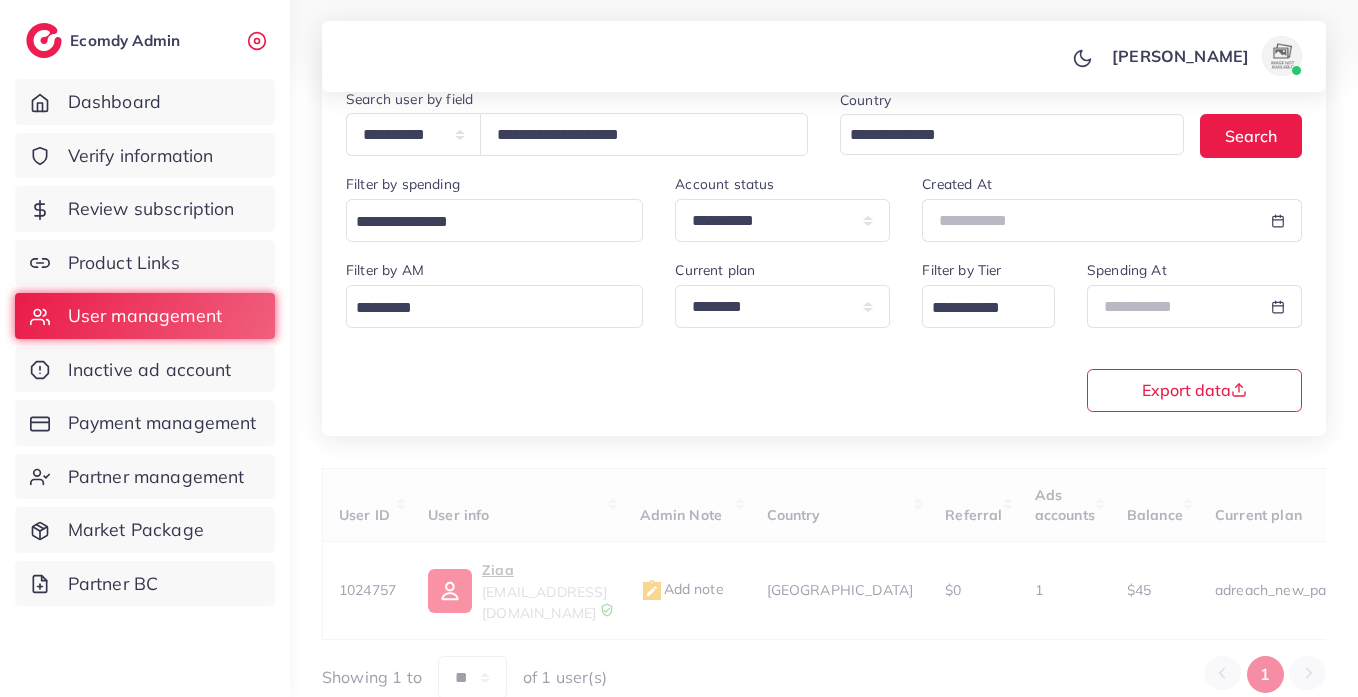 scroll, scrollTop: 260, scrollLeft: 0, axis: vertical 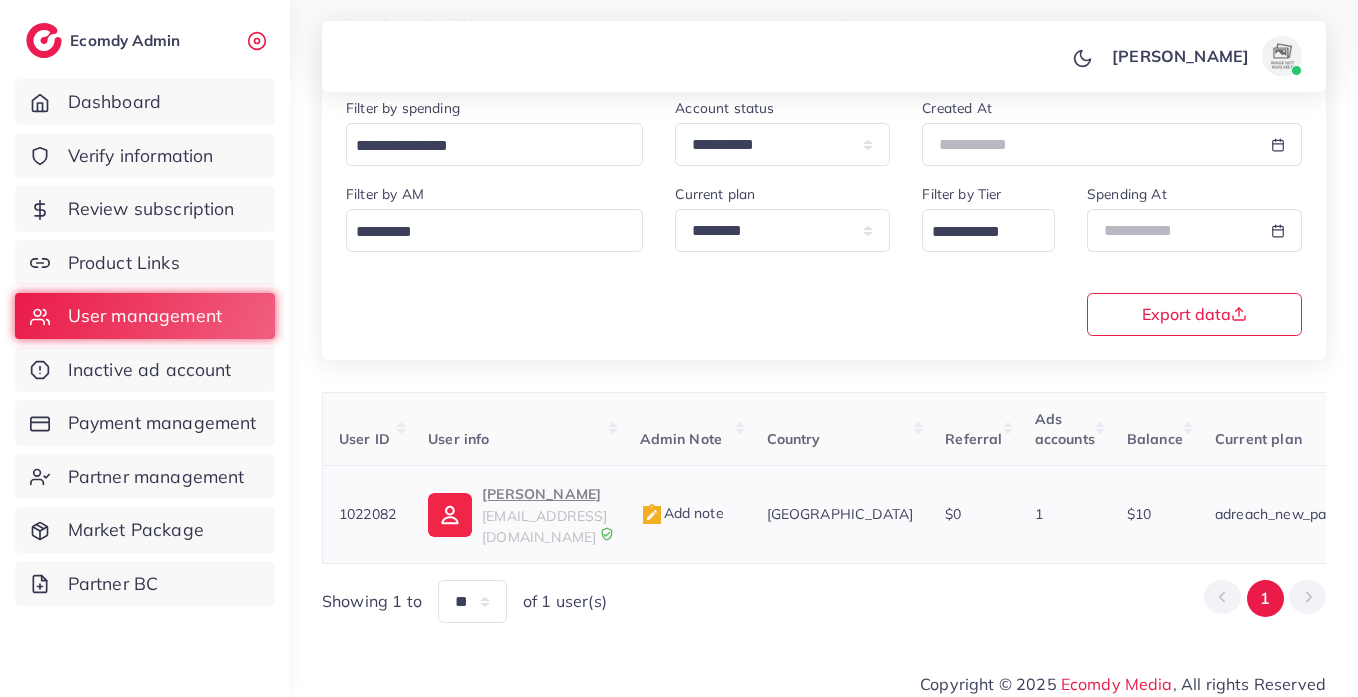 click at bounding box center (450, 515) 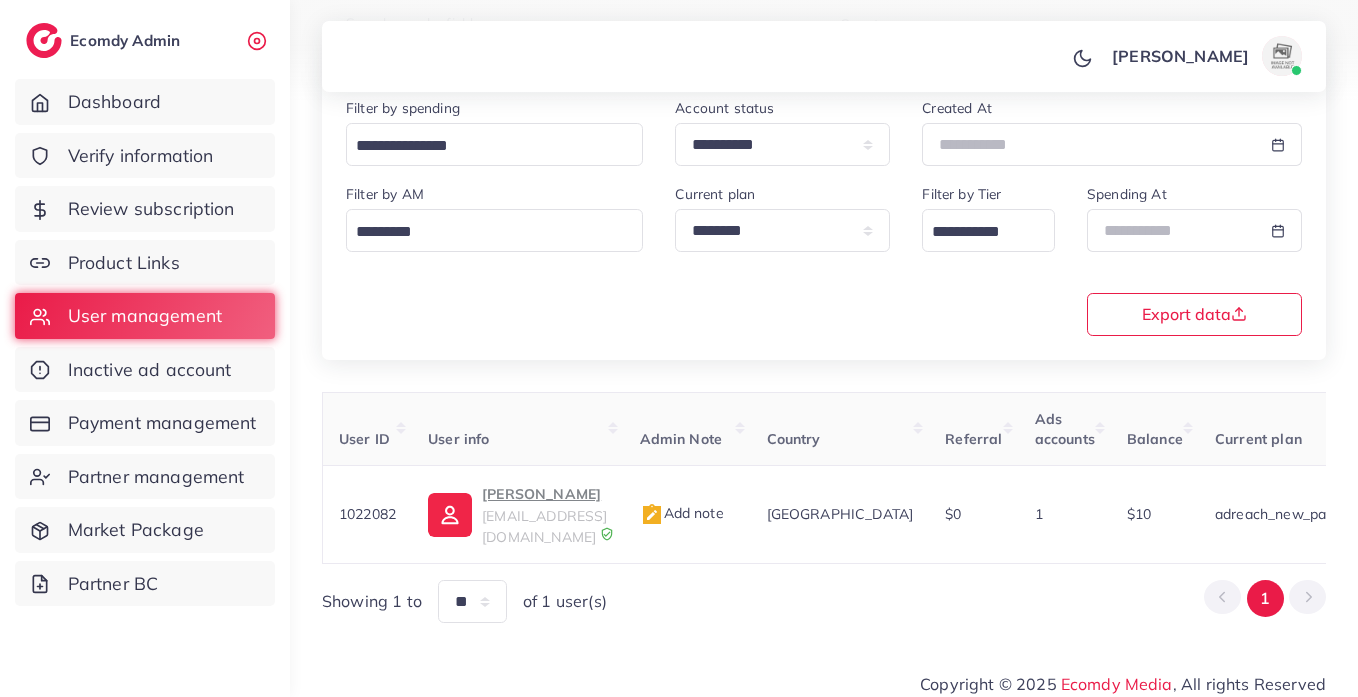 scroll, scrollTop: 0, scrollLeft: 0, axis: both 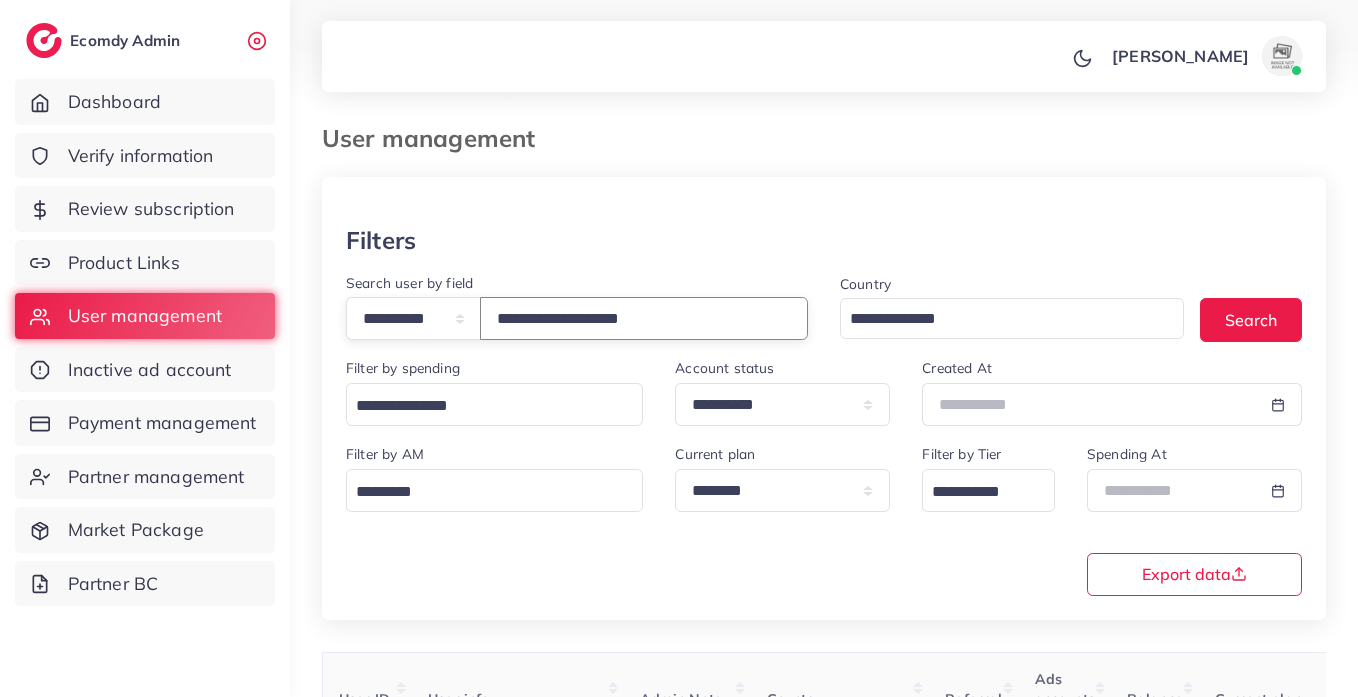 click on "**********" at bounding box center [644, 318] 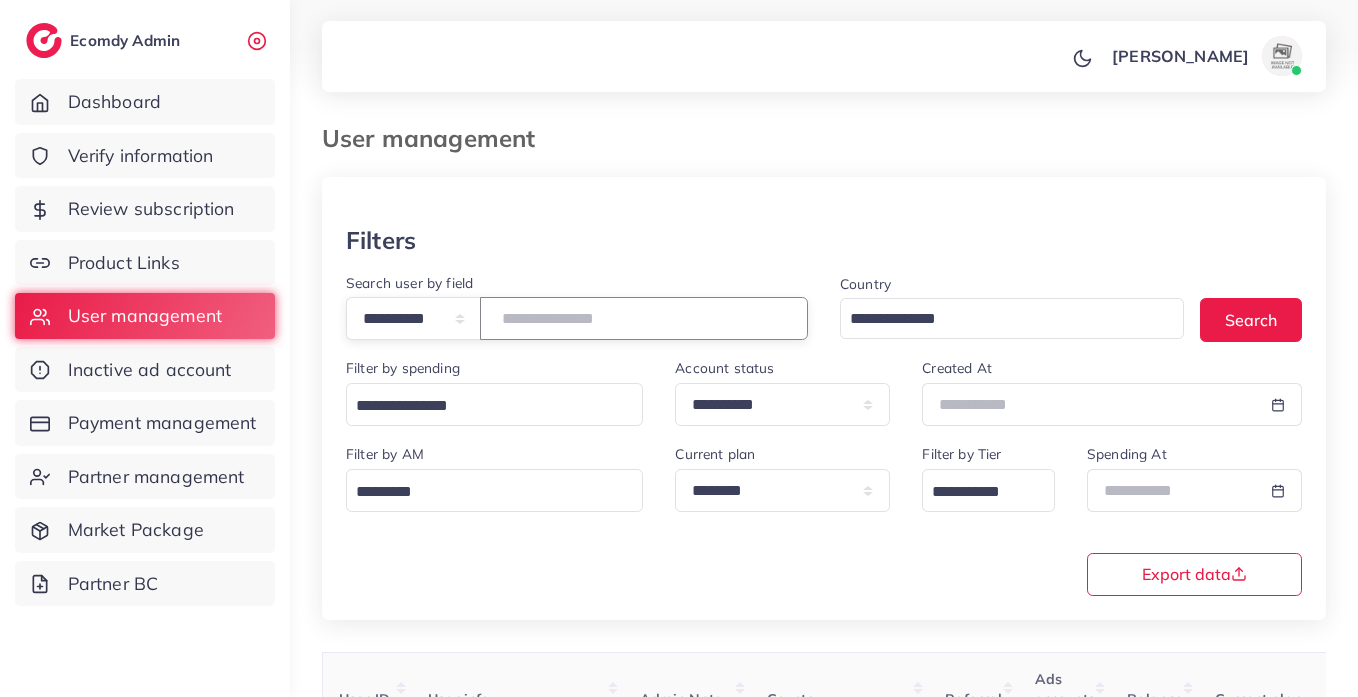 paste on "**********" 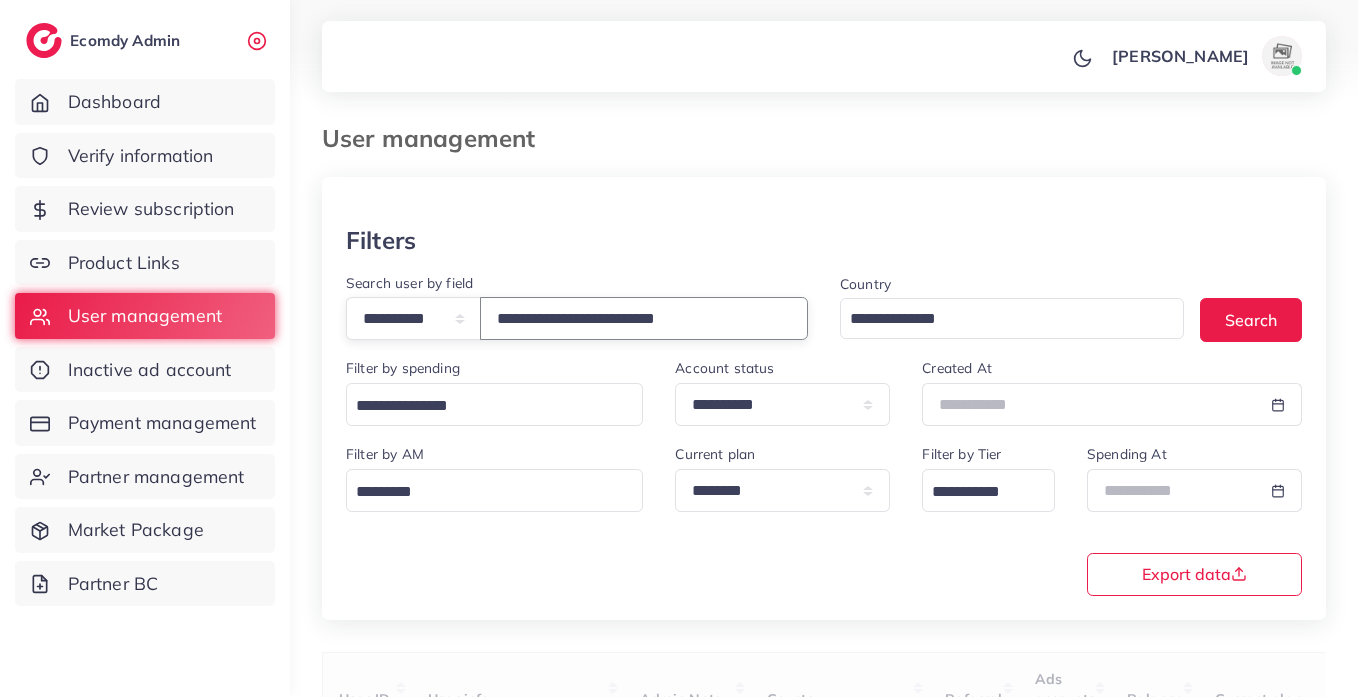type on "**********" 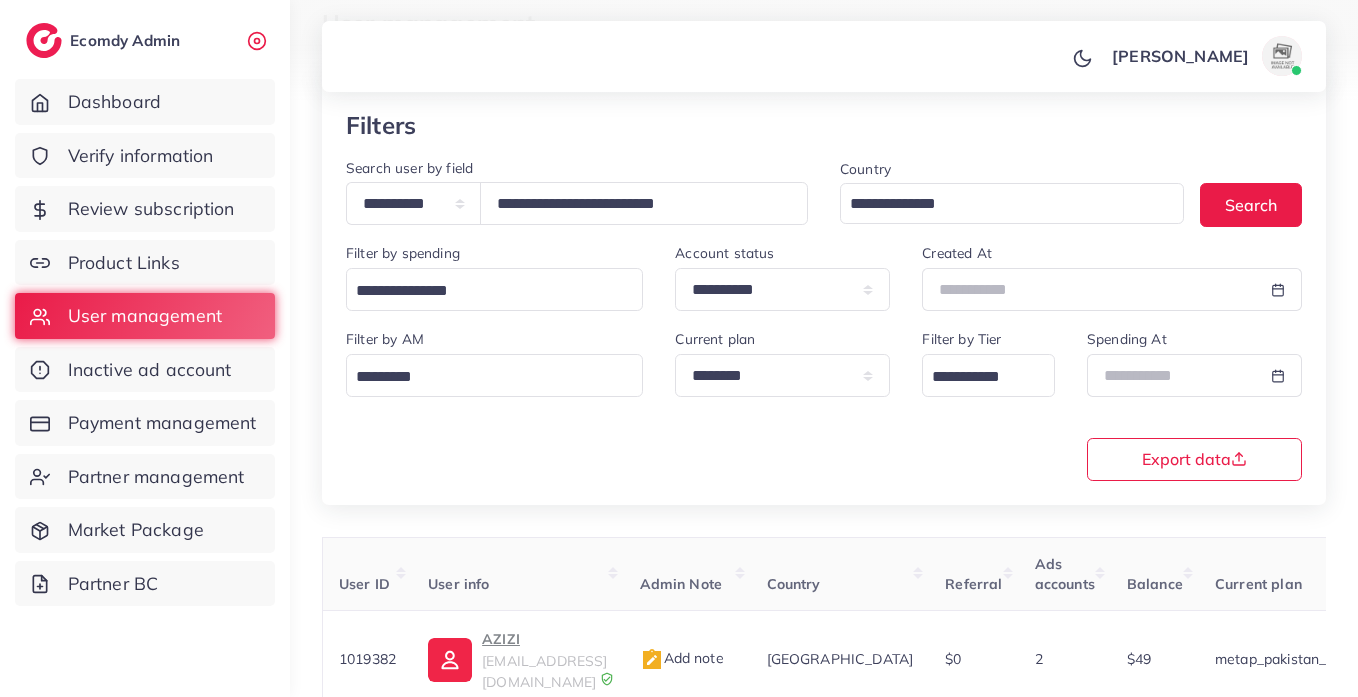 scroll, scrollTop: 260, scrollLeft: 0, axis: vertical 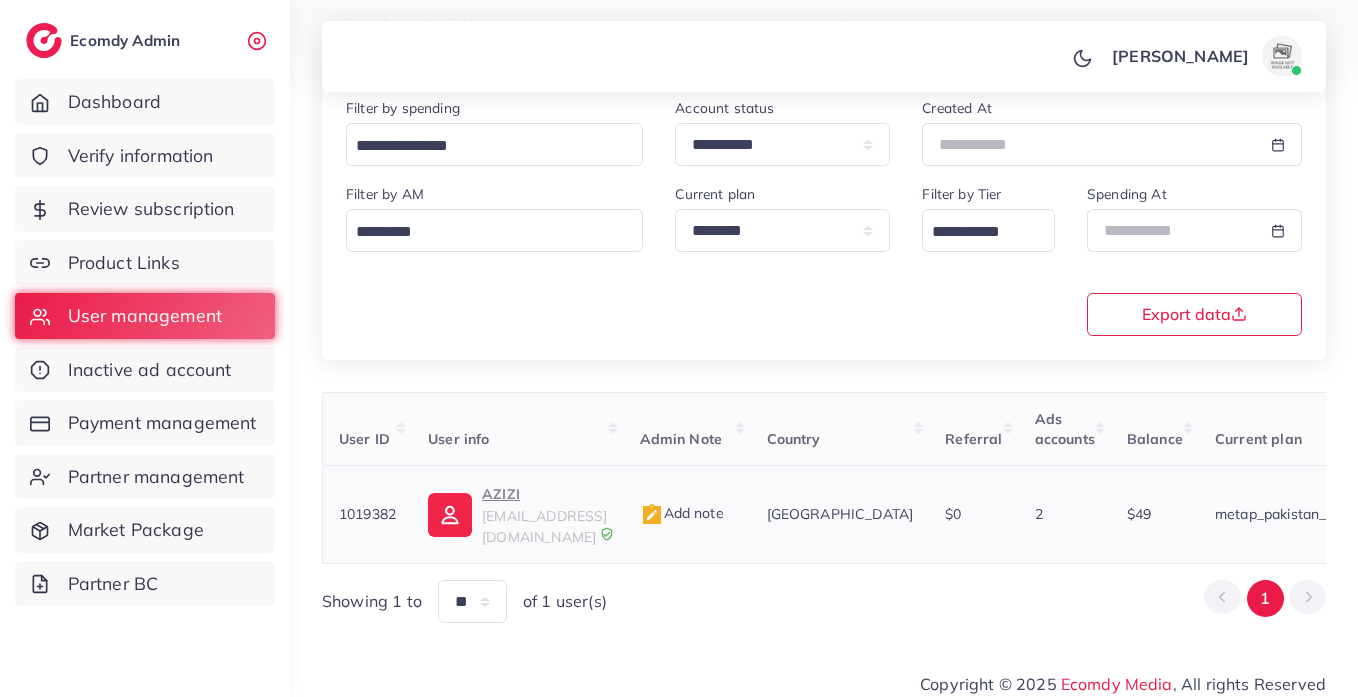 click on "AZIZI" at bounding box center (544, 494) 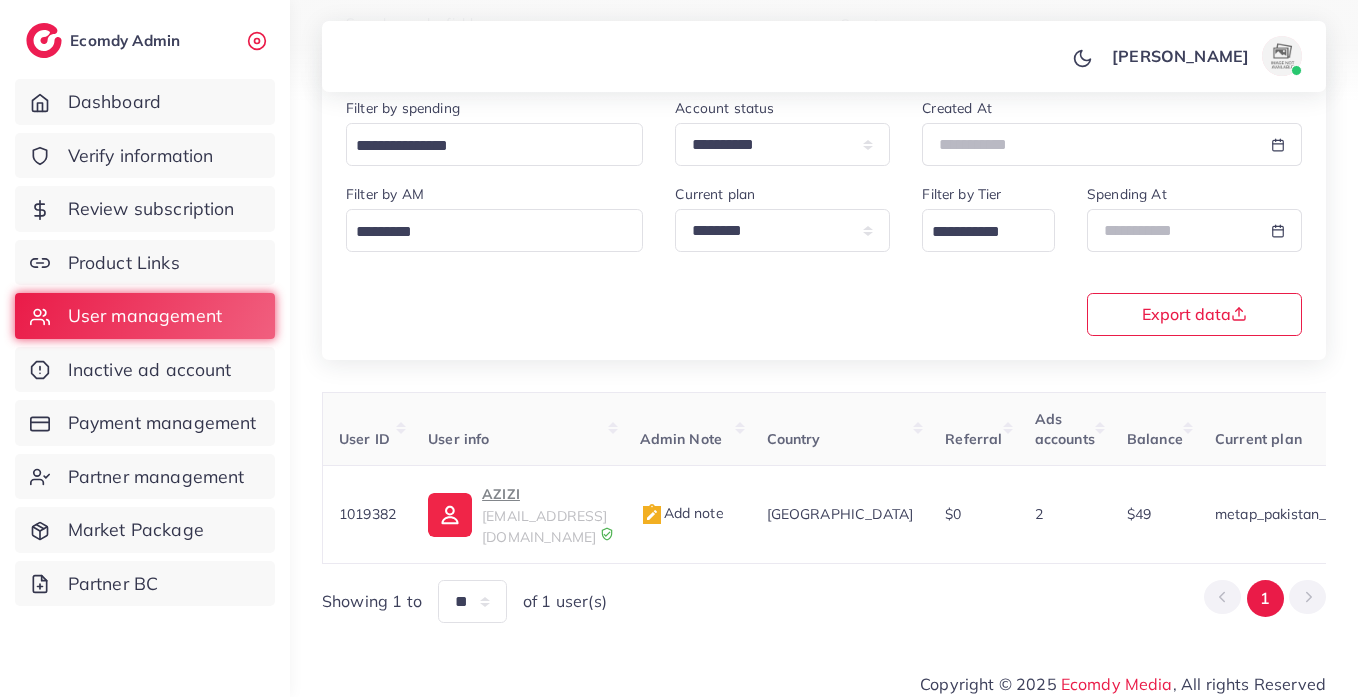 scroll, scrollTop: 0, scrollLeft: 0, axis: both 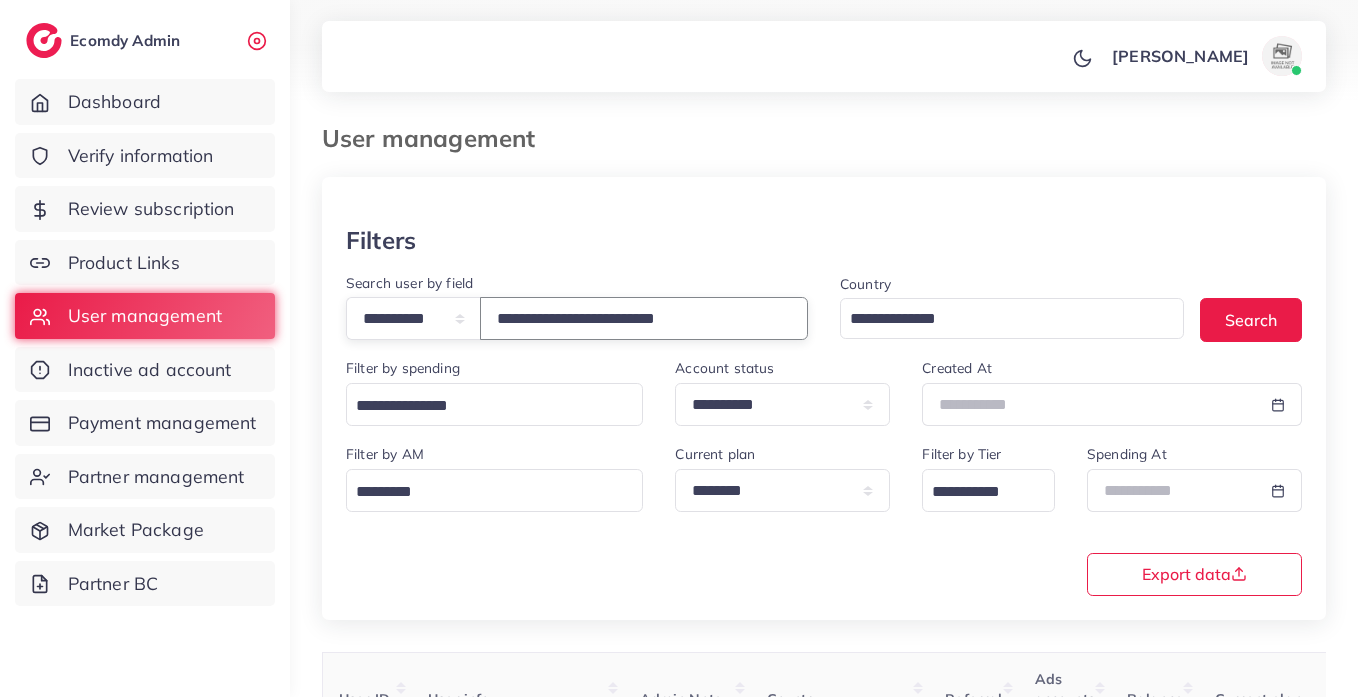 click on "**********" at bounding box center [644, 318] 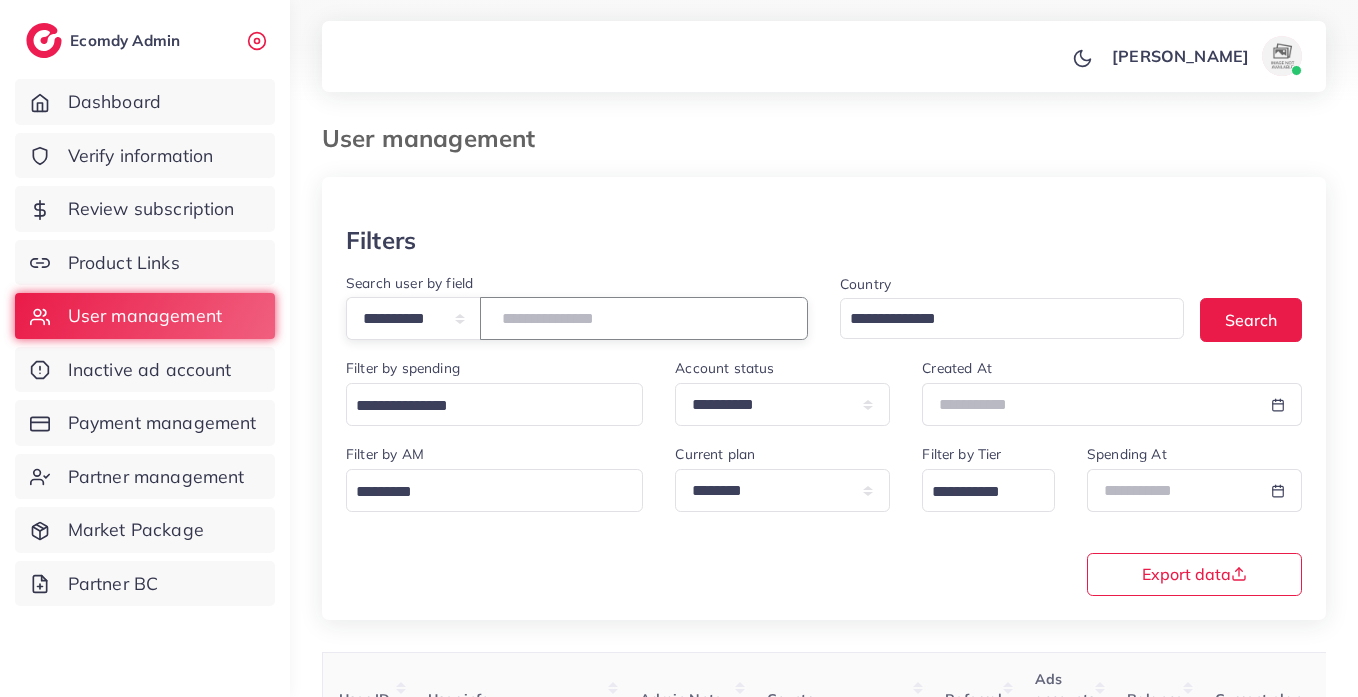 paste on "**********" 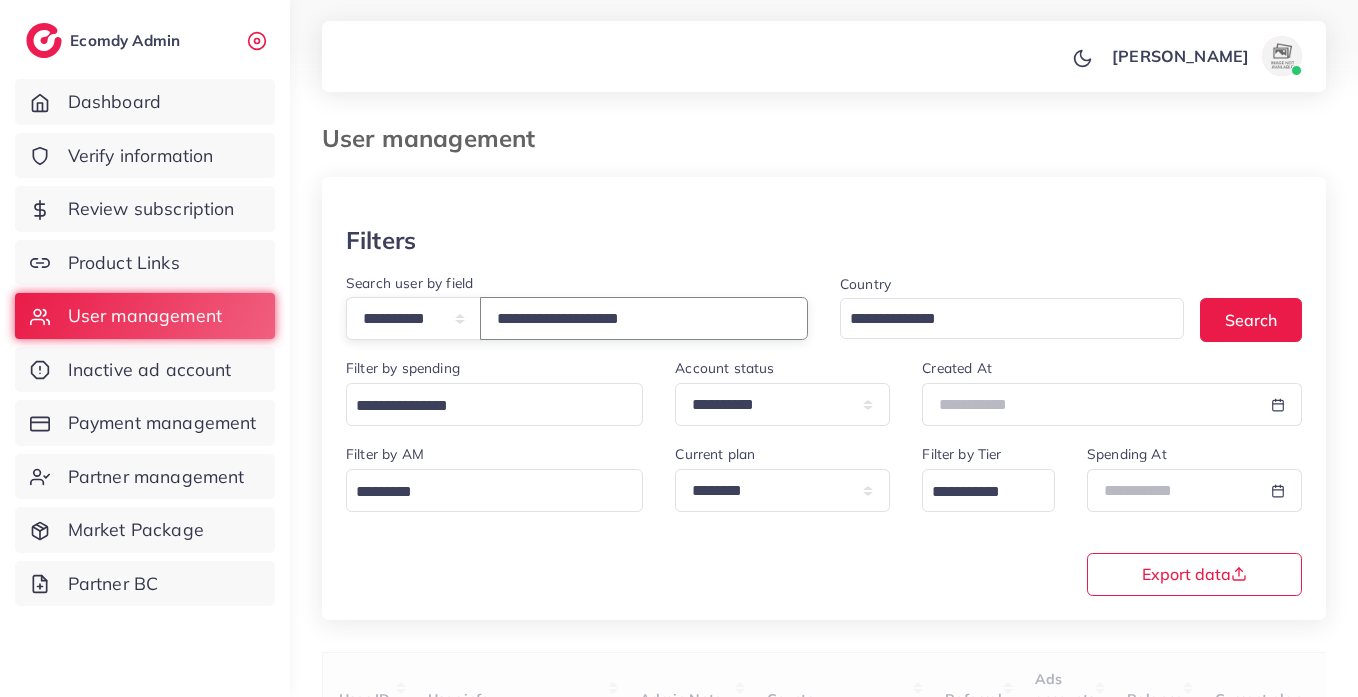 type on "**********" 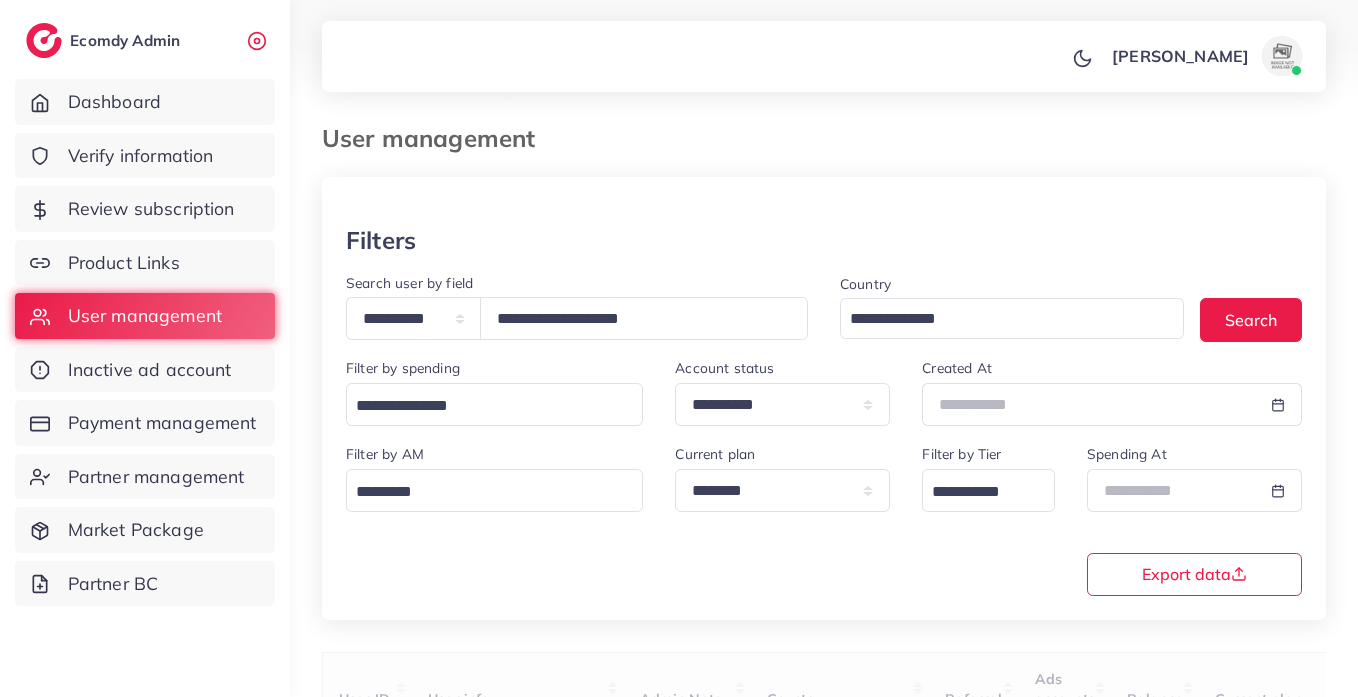 scroll, scrollTop: 260, scrollLeft: 0, axis: vertical 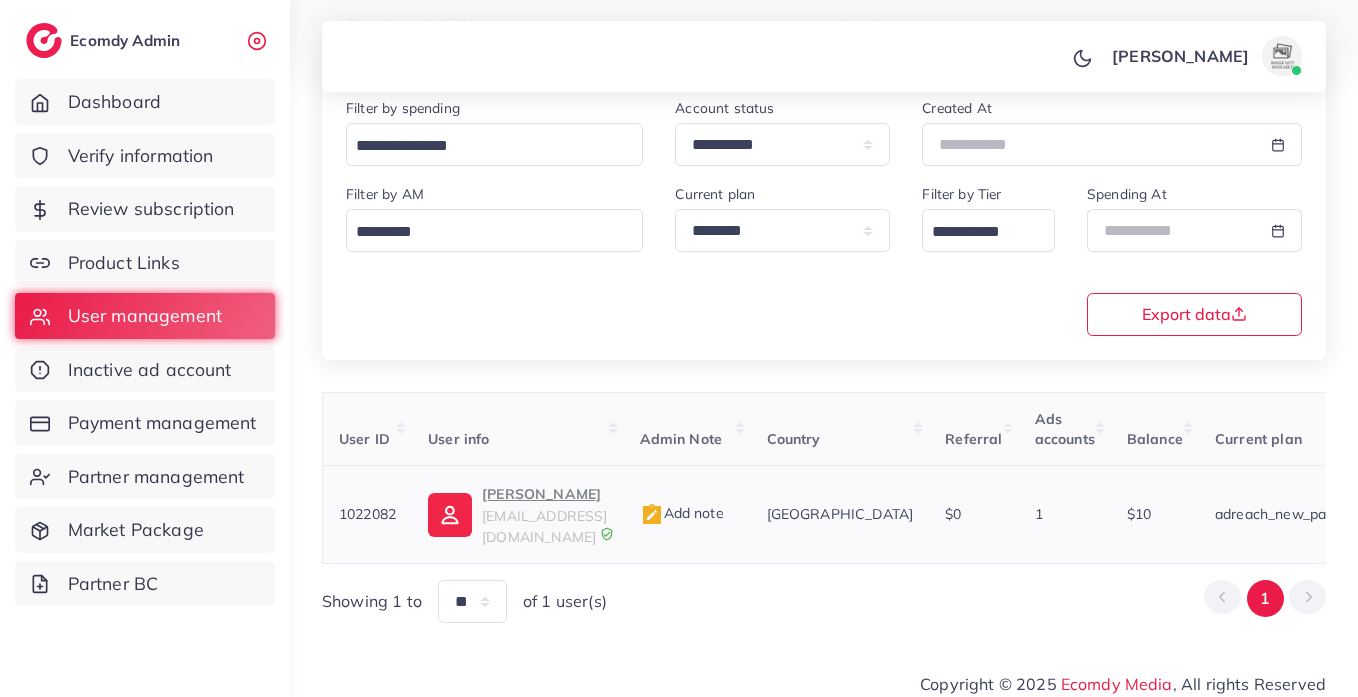 click at bounding box center (450, 515) 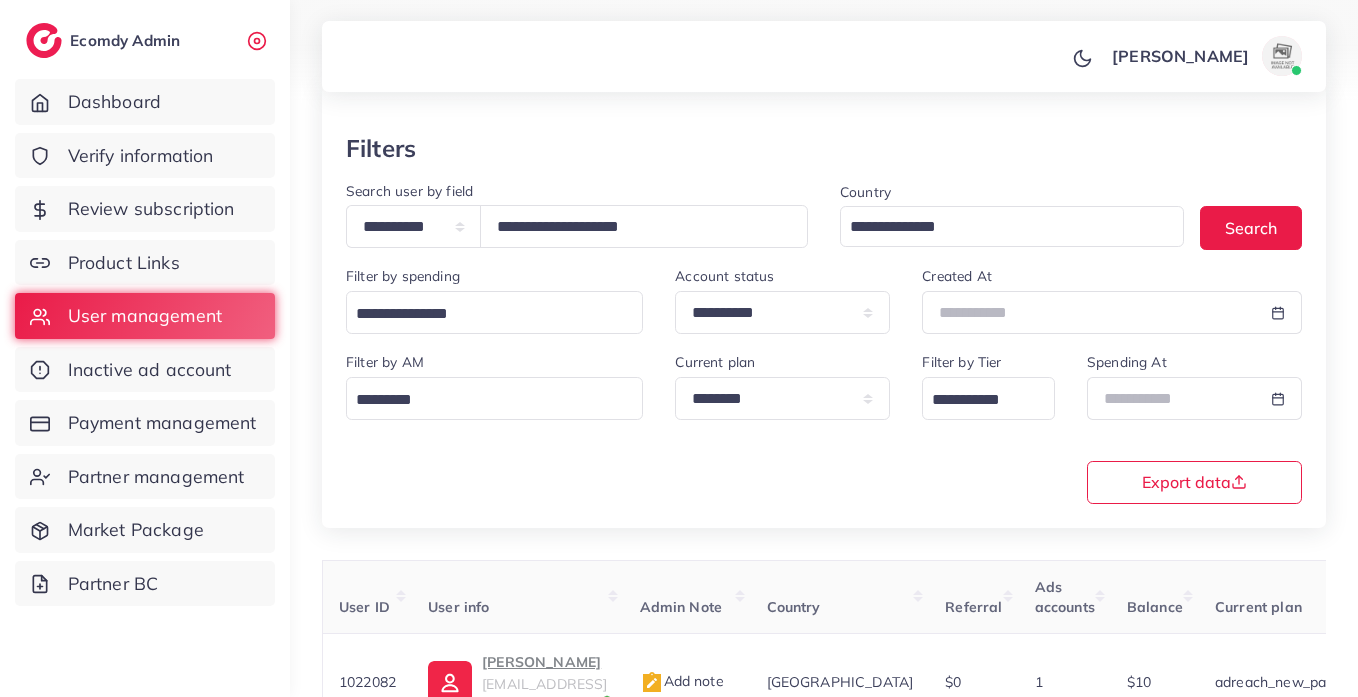 scroll, scrollTop: 0, scrollLeft: 0, axis: both 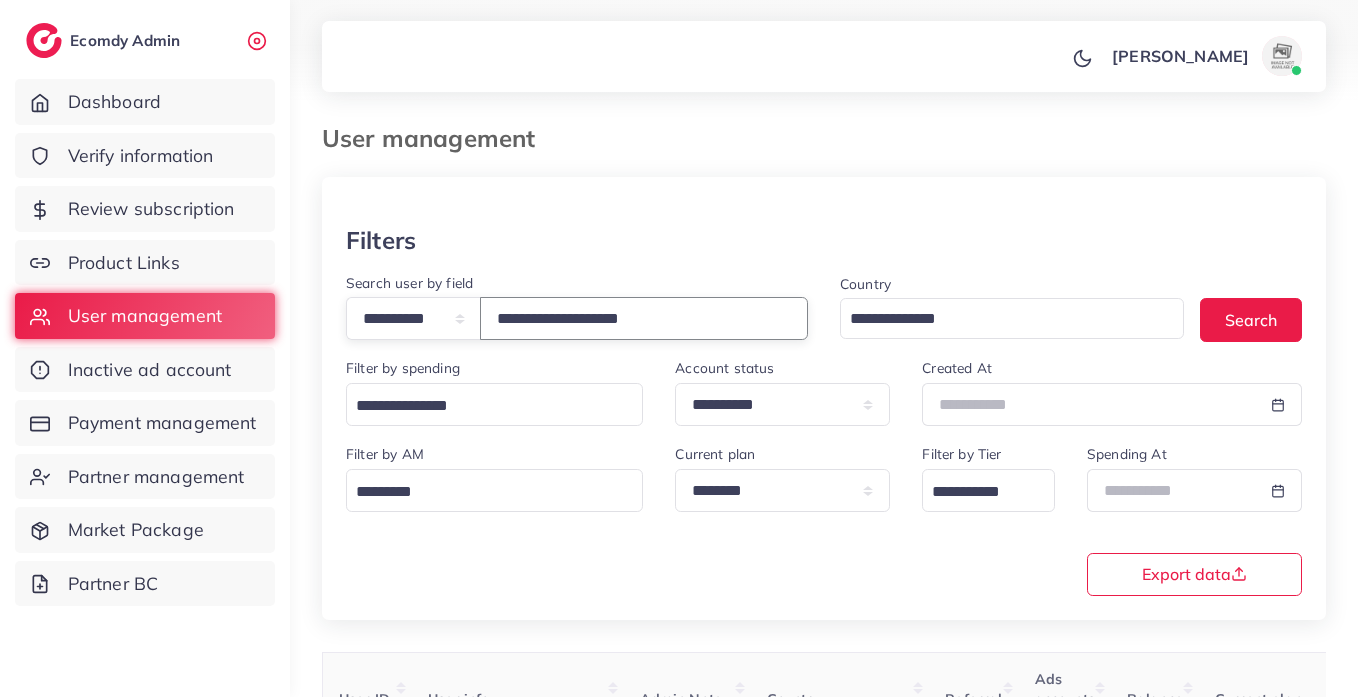 click on "**********" at bounding box center (644, 318) 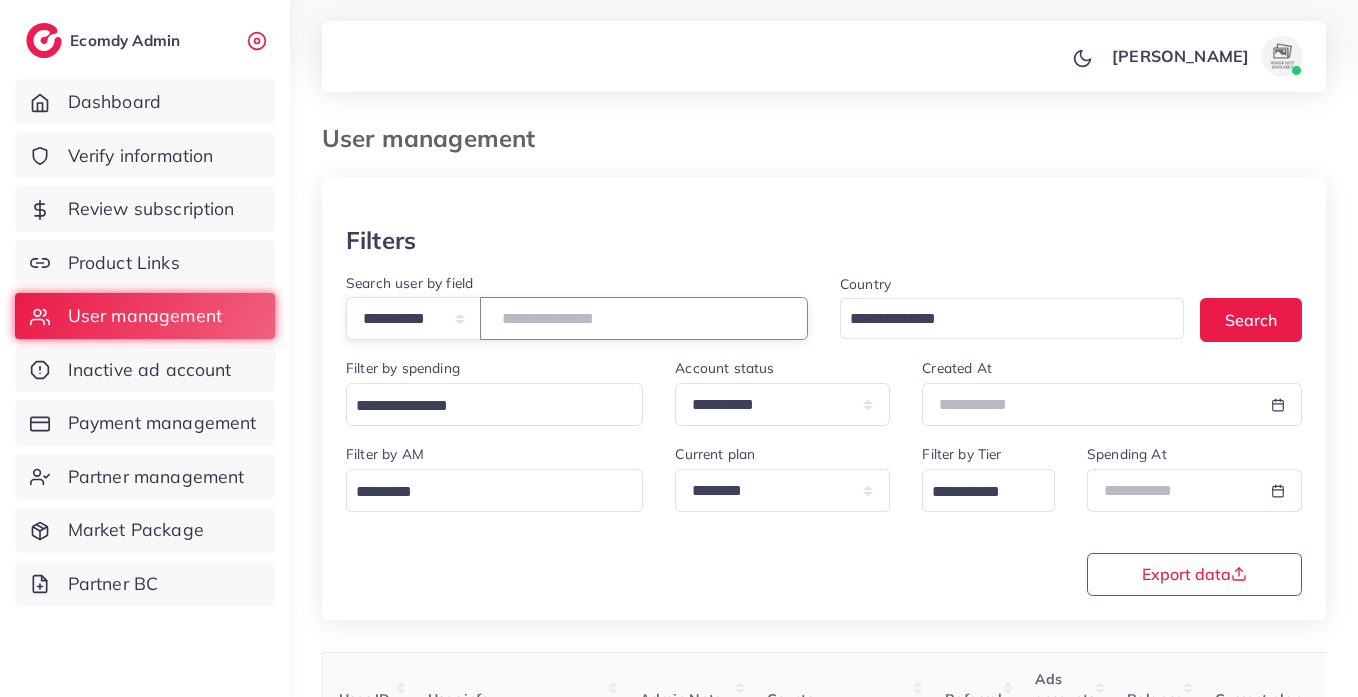 paste on "**********" 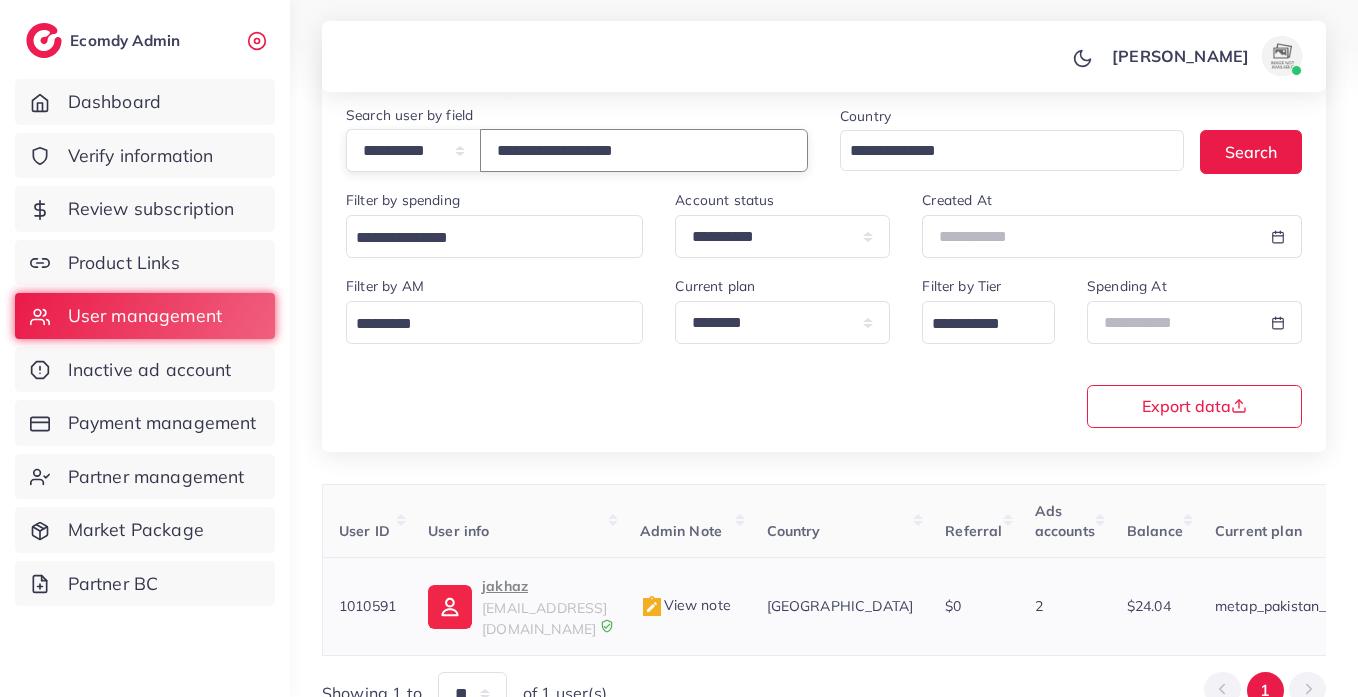 scroll, scrollTop: 169, scrollLeft: 0, axis: vertical 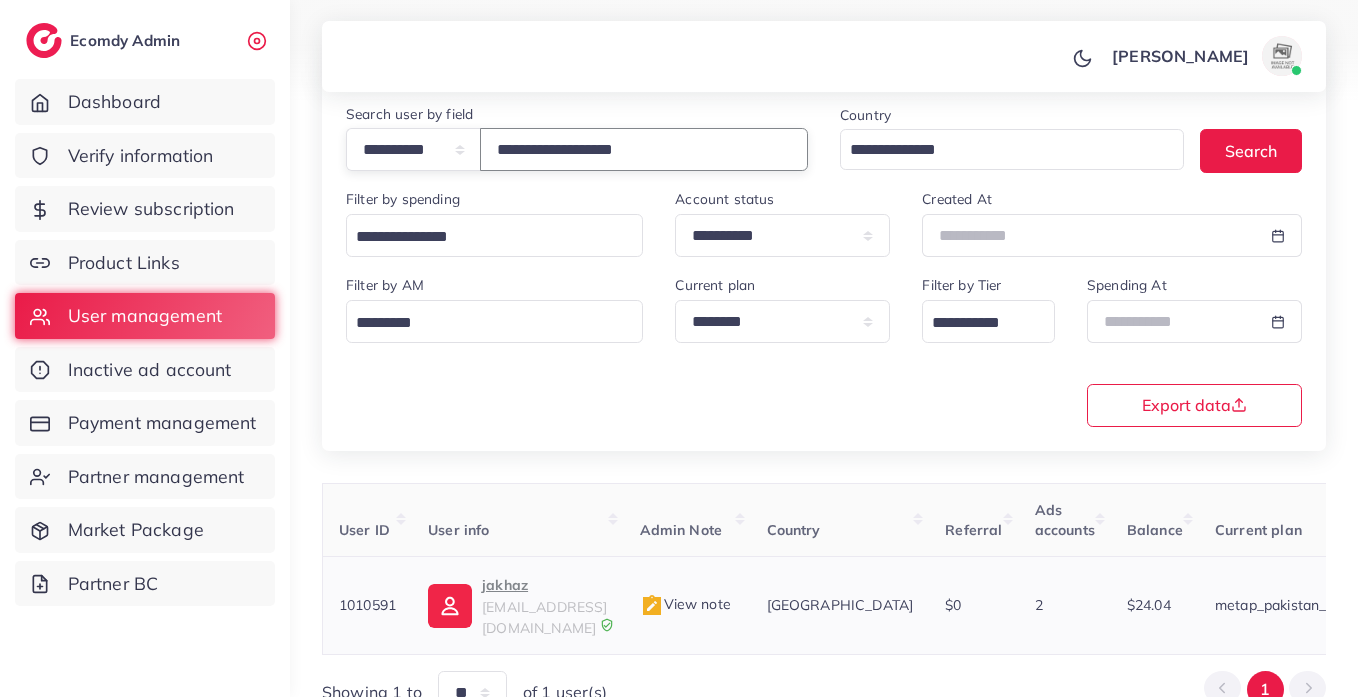 type on "**********" 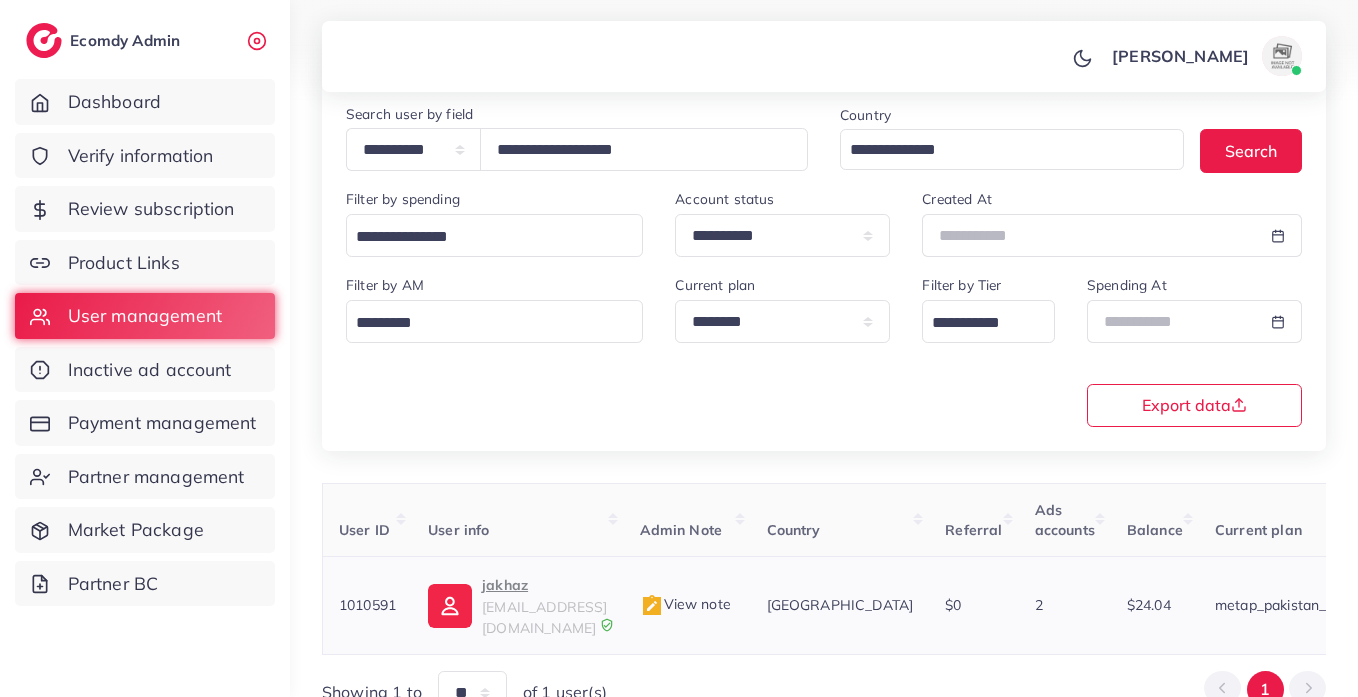 click at bounding box center [450, 606] 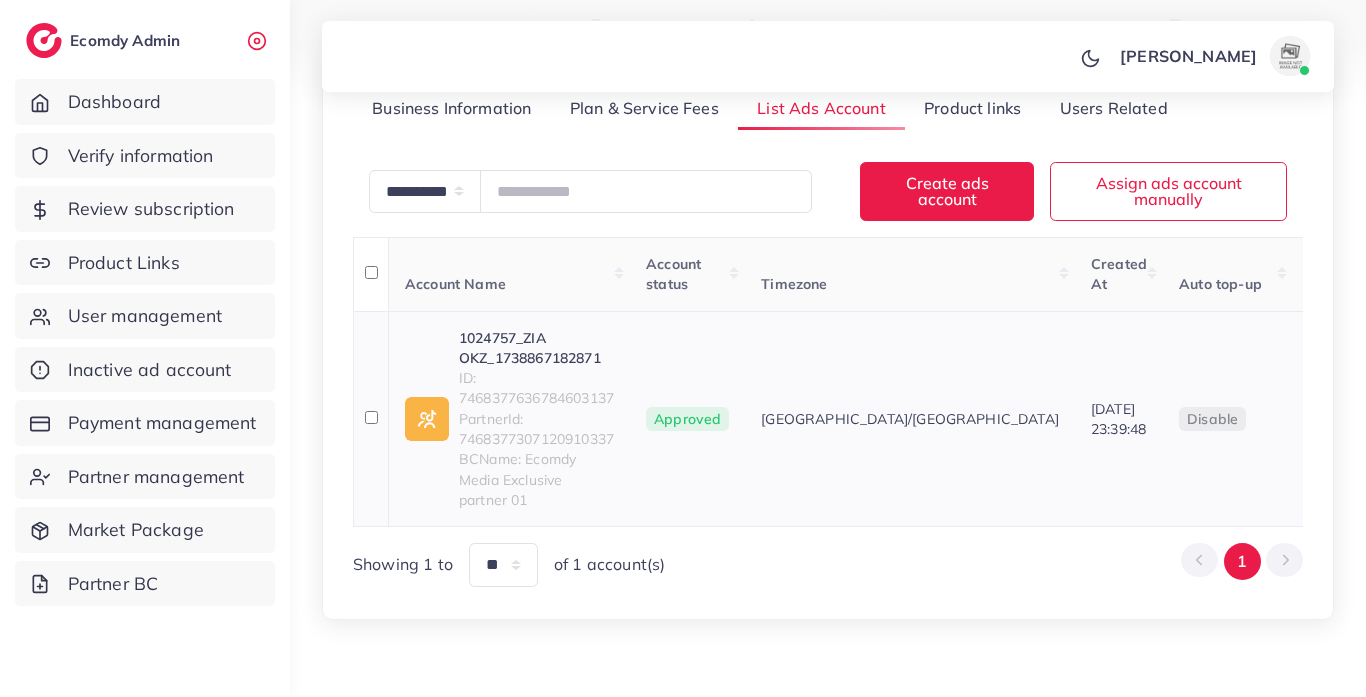 scroll, scrollTop: 277, scrollLeft: 0, axis: vertical 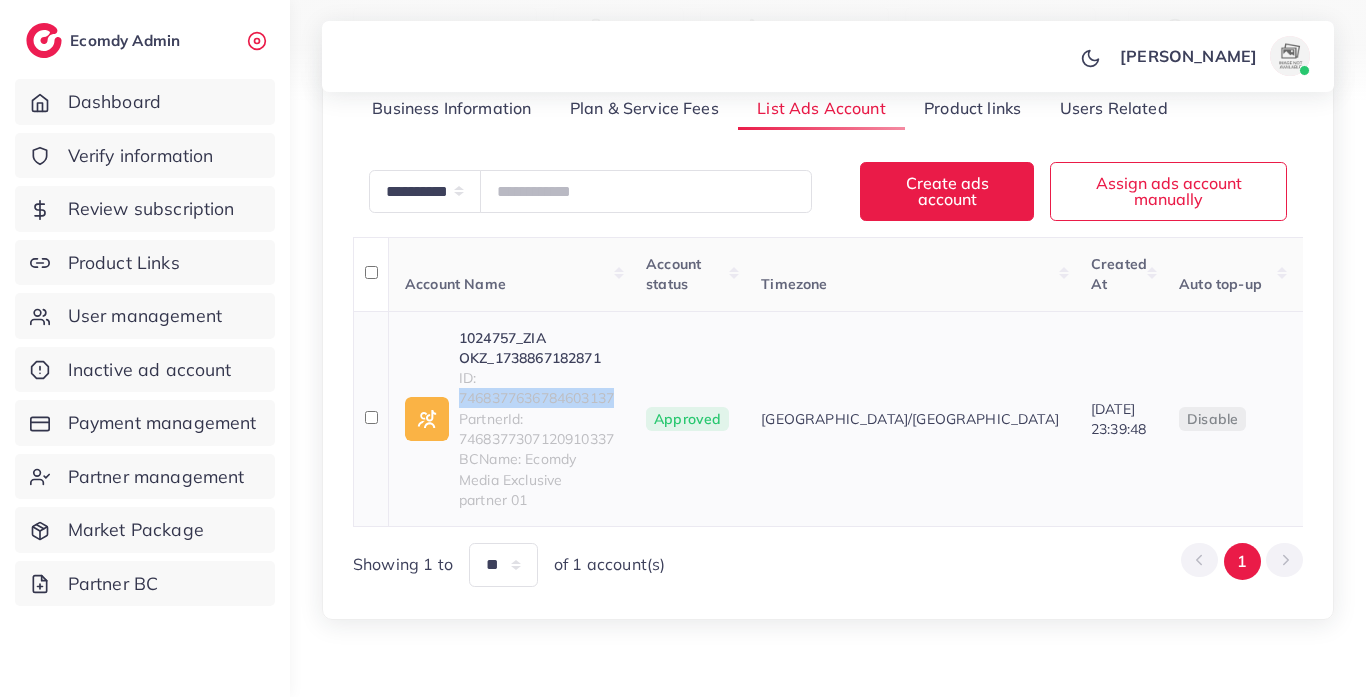 copy on "7468377636784603137" 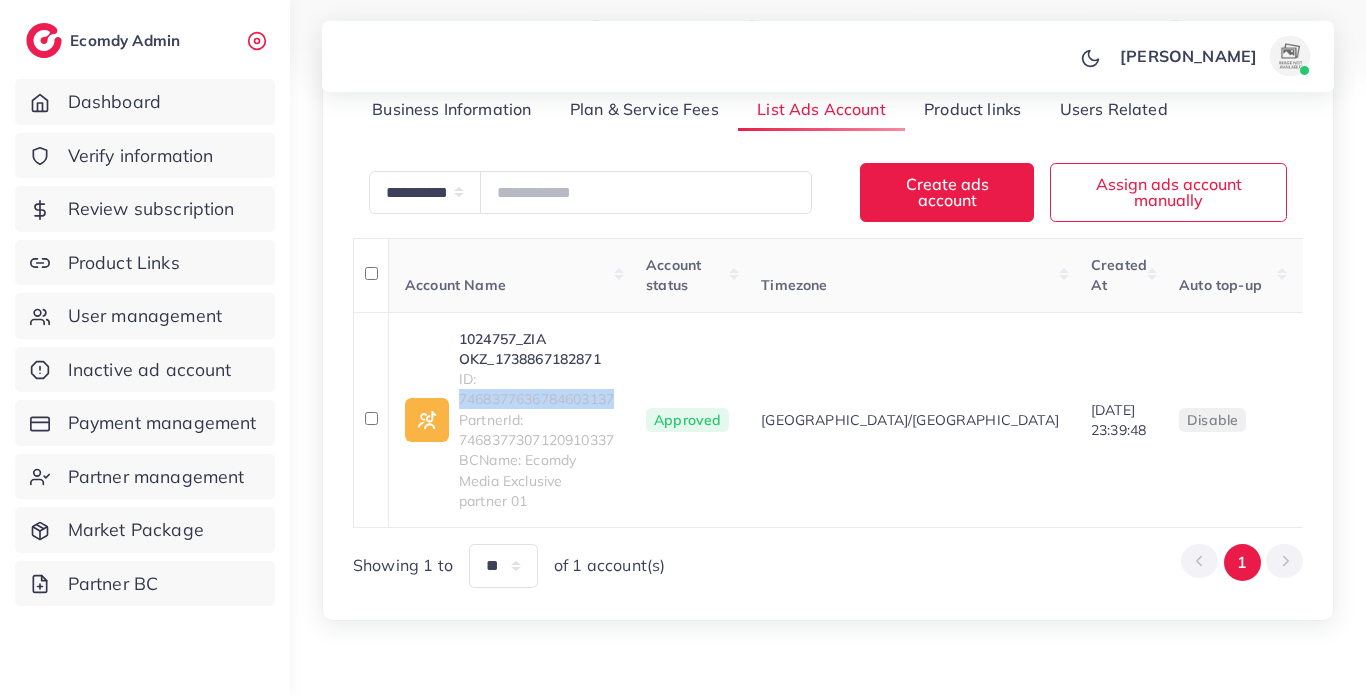 scroll, scrollTop: 0, scrollLeft: 0, axis: both 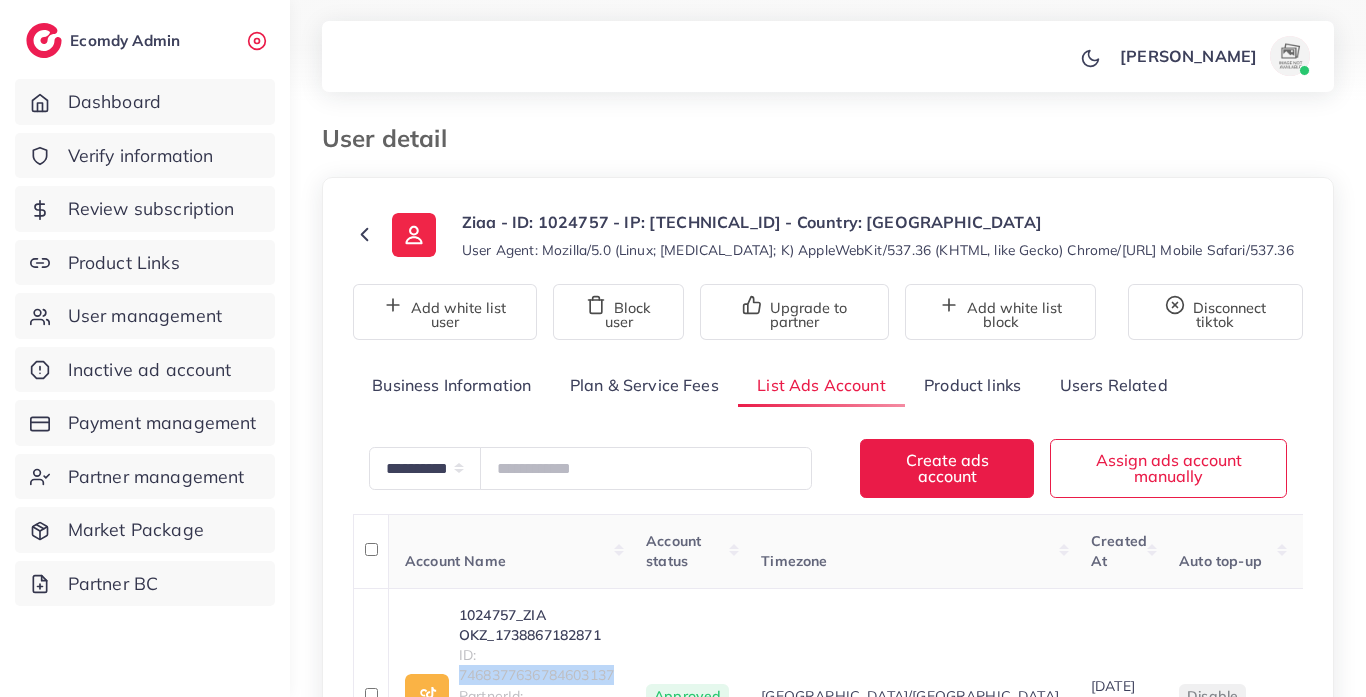 click on "Product links" at bounding box center [972, 385] 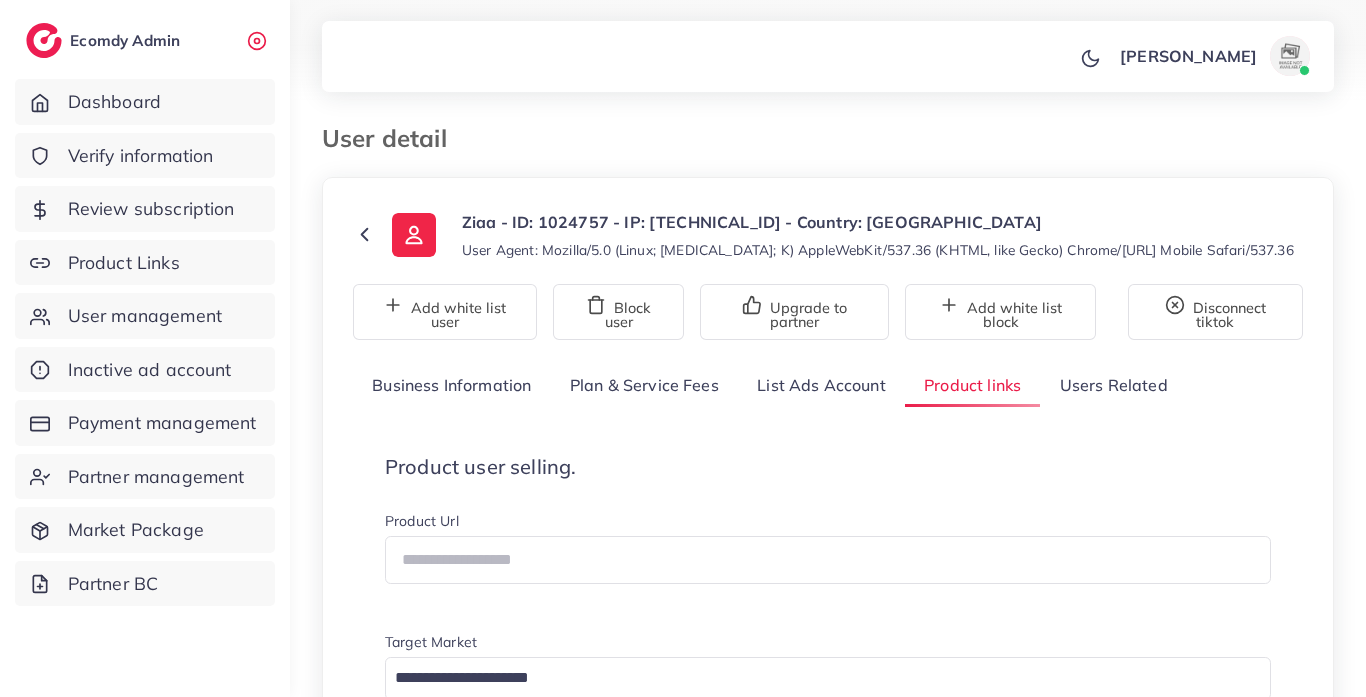 click on "Product links" at bounding box center [972, 385] 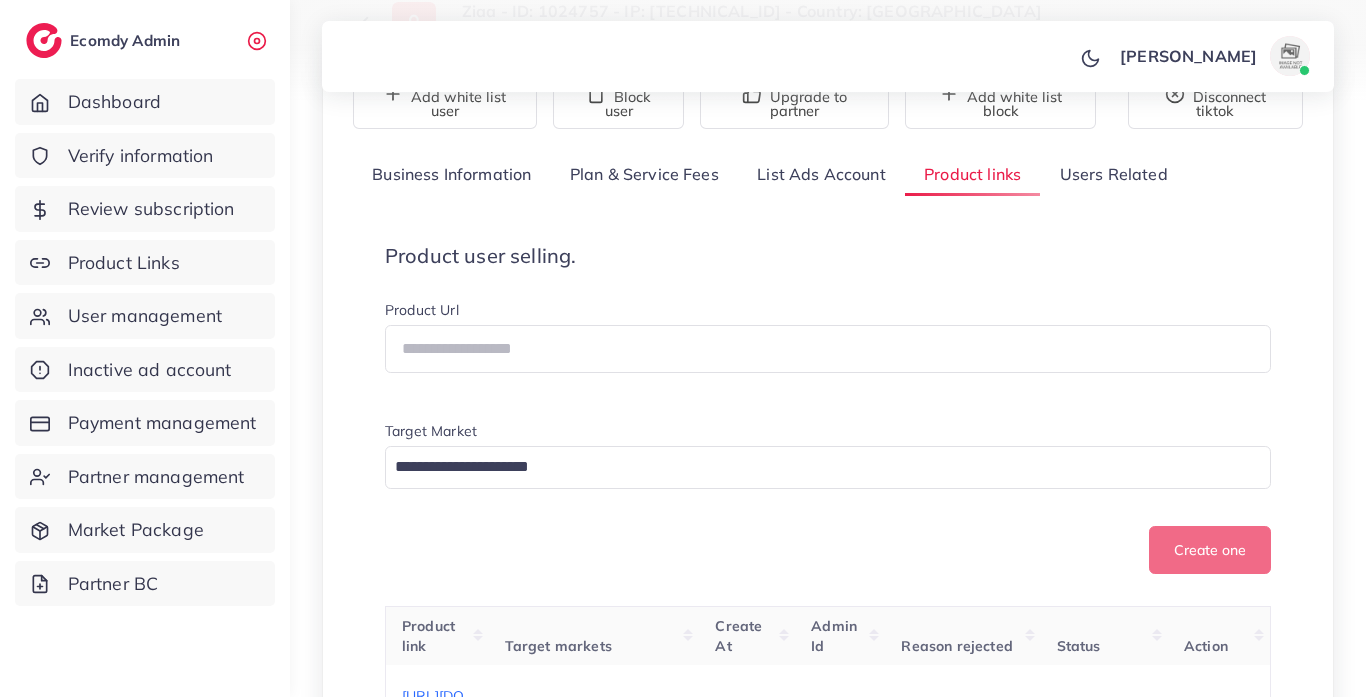 scroll, scrollTop: 376, scrollLeft: 0, axis: vertical 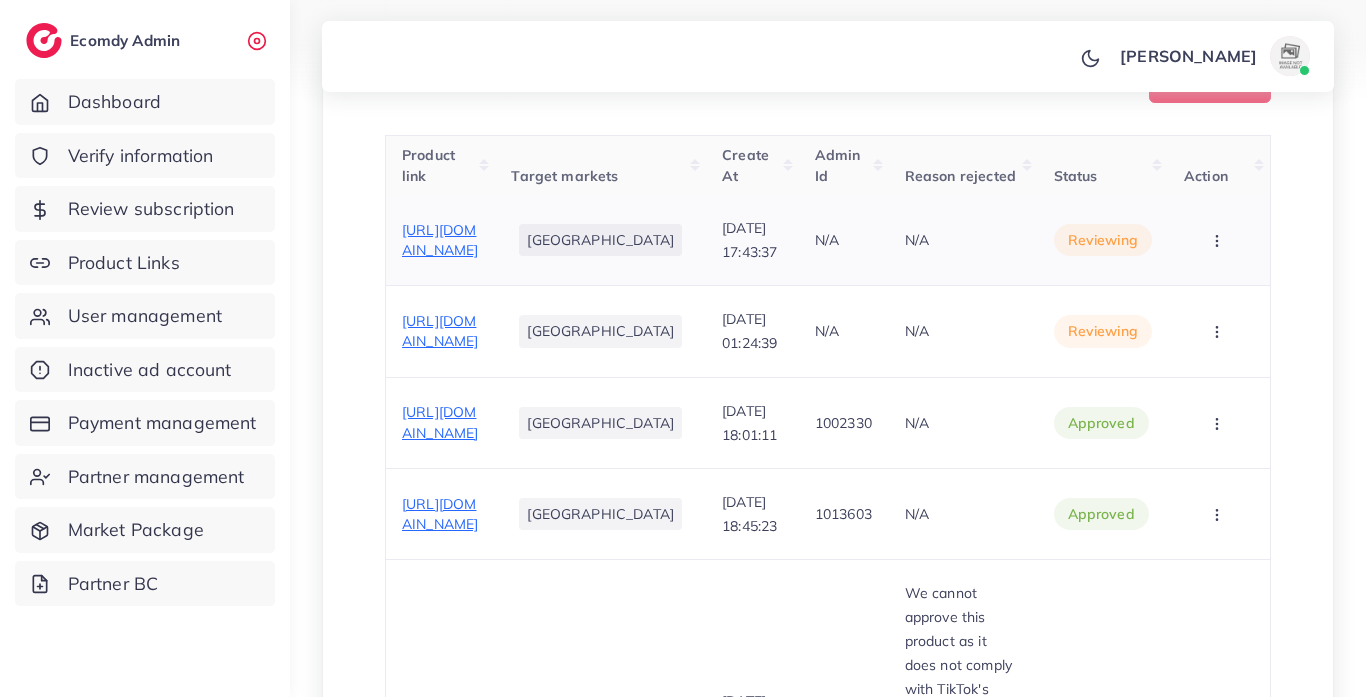 click on "[URL][DOMAIN_NAME]" at bounding box center (440, 240) 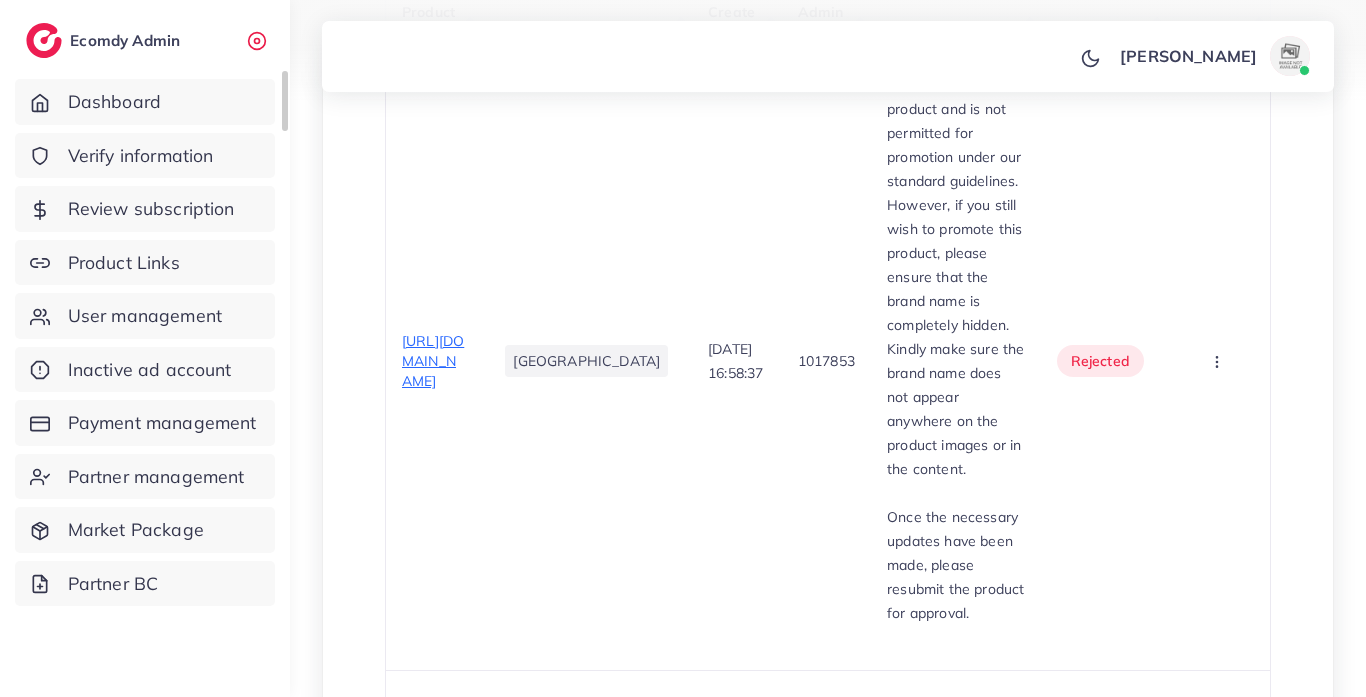 scroll, scrollTop: 844, scrollLeft: 0, axis: vertical 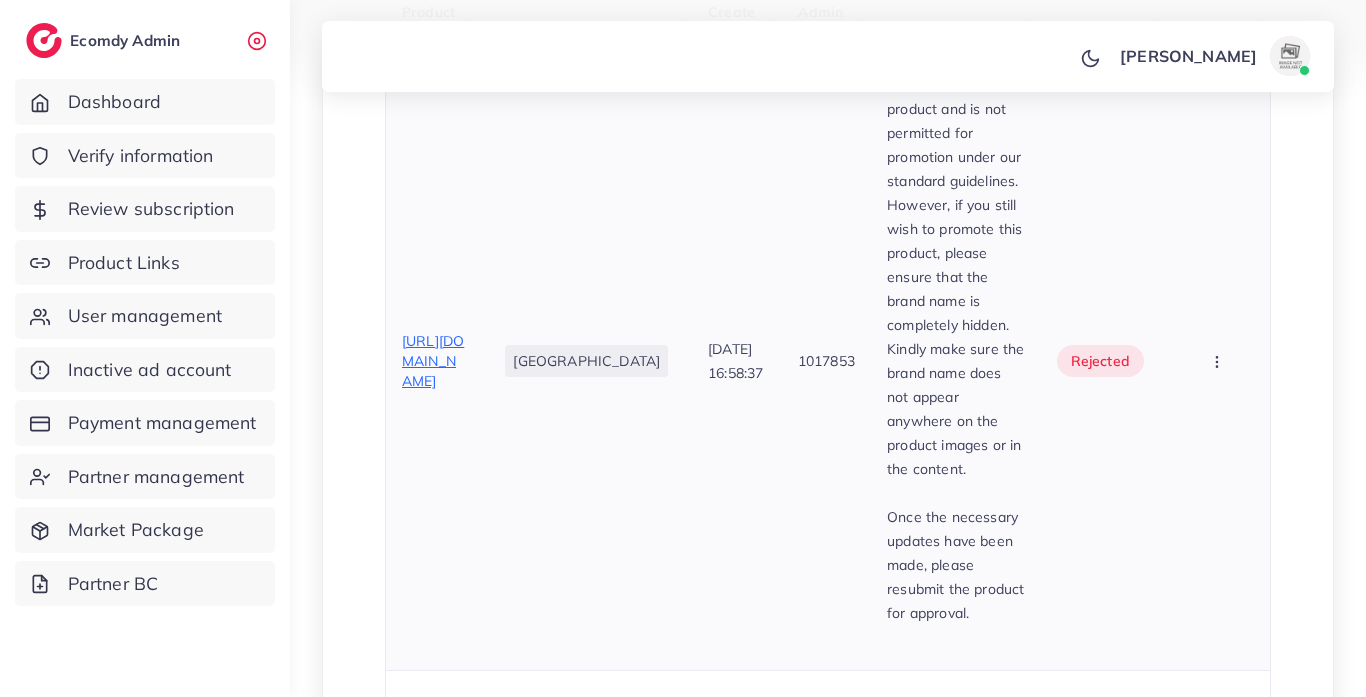 click on "[URL][DOMAIN_NAME]" at bounding box center [433, 361] 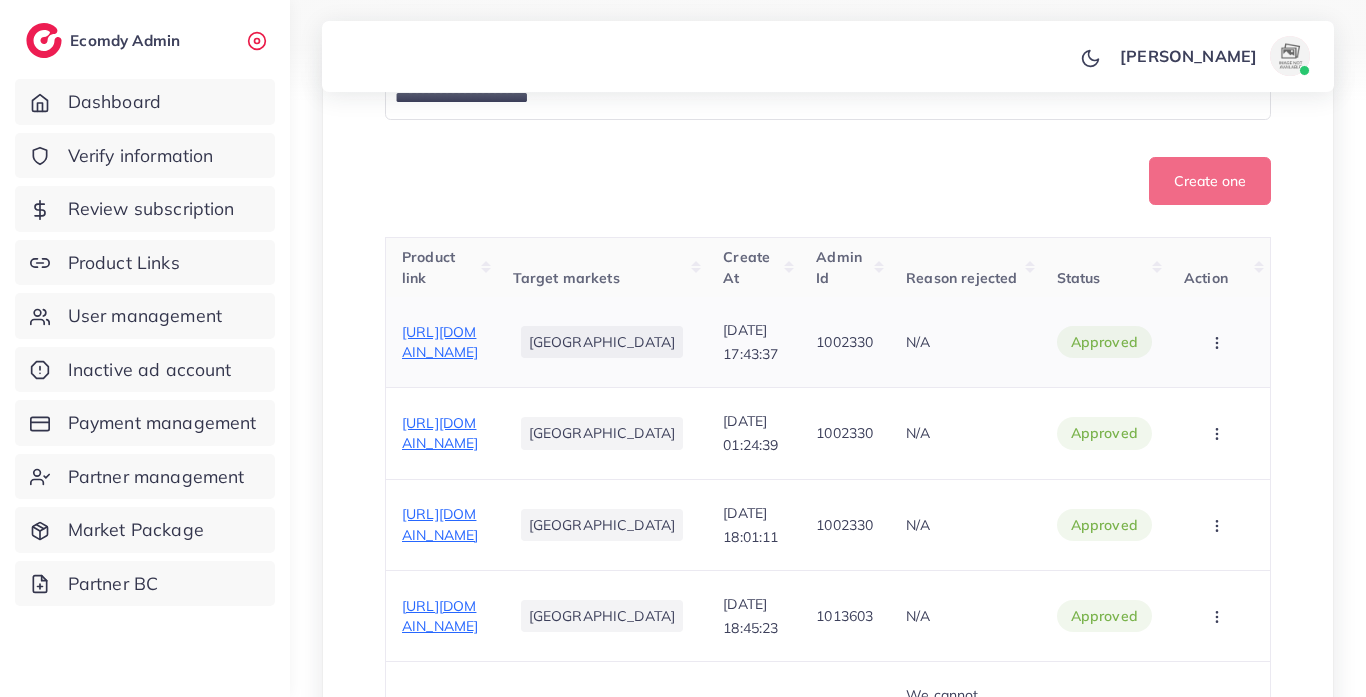 scroll, scrollTop: 618, scrollLeft: 0, axis: vertical 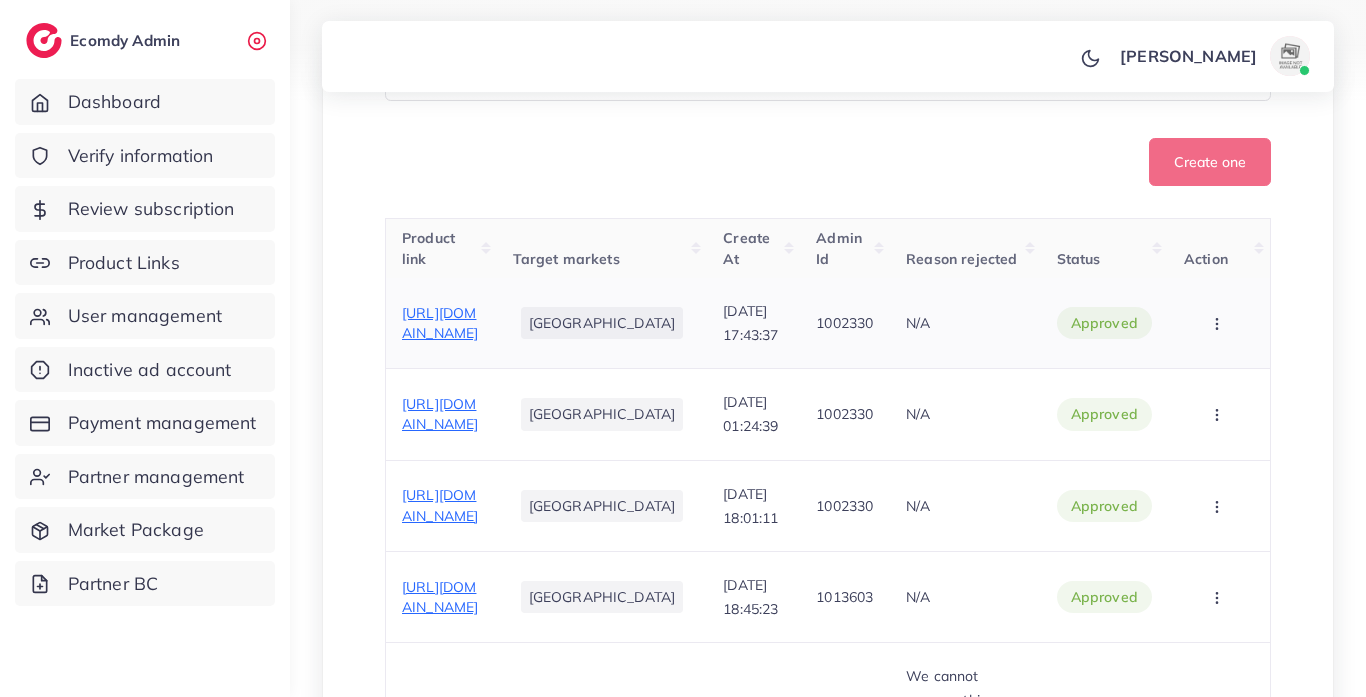 click on "[URL][DOMAIN_NAME]" at bounding box center (440, 323) 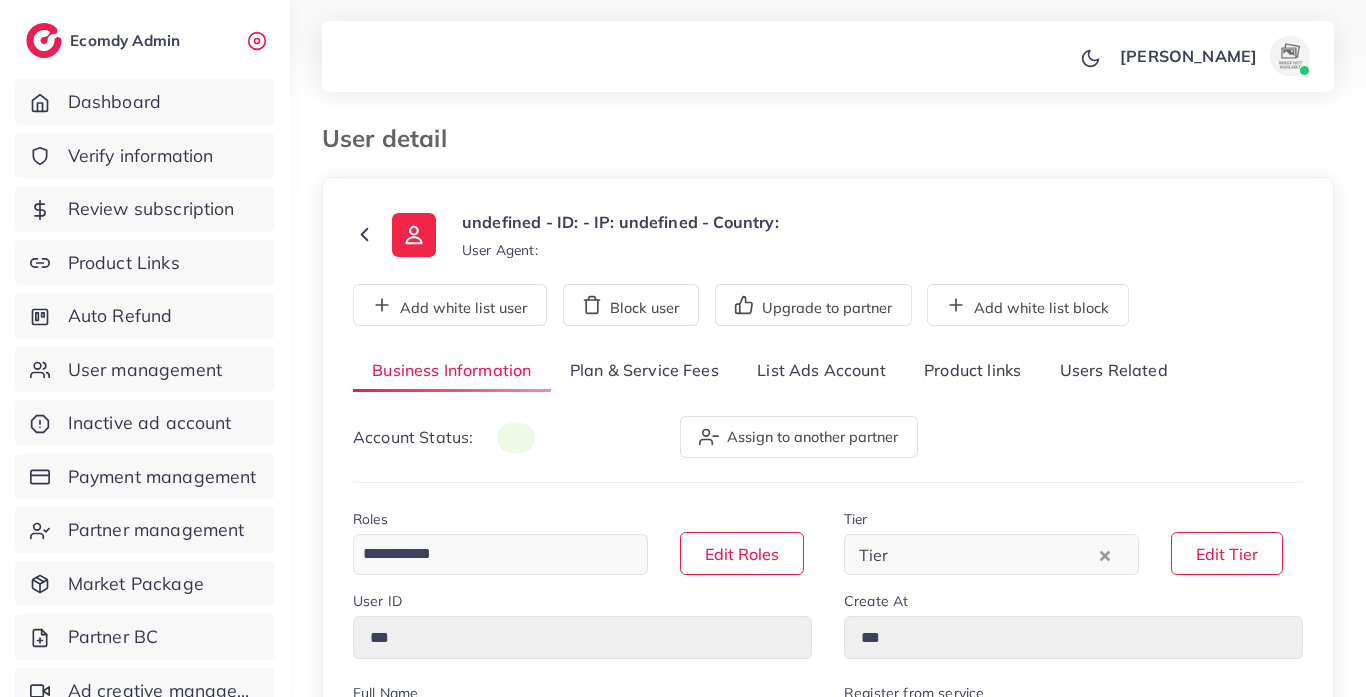 click on "Product links" at bounding box center (972, 371) 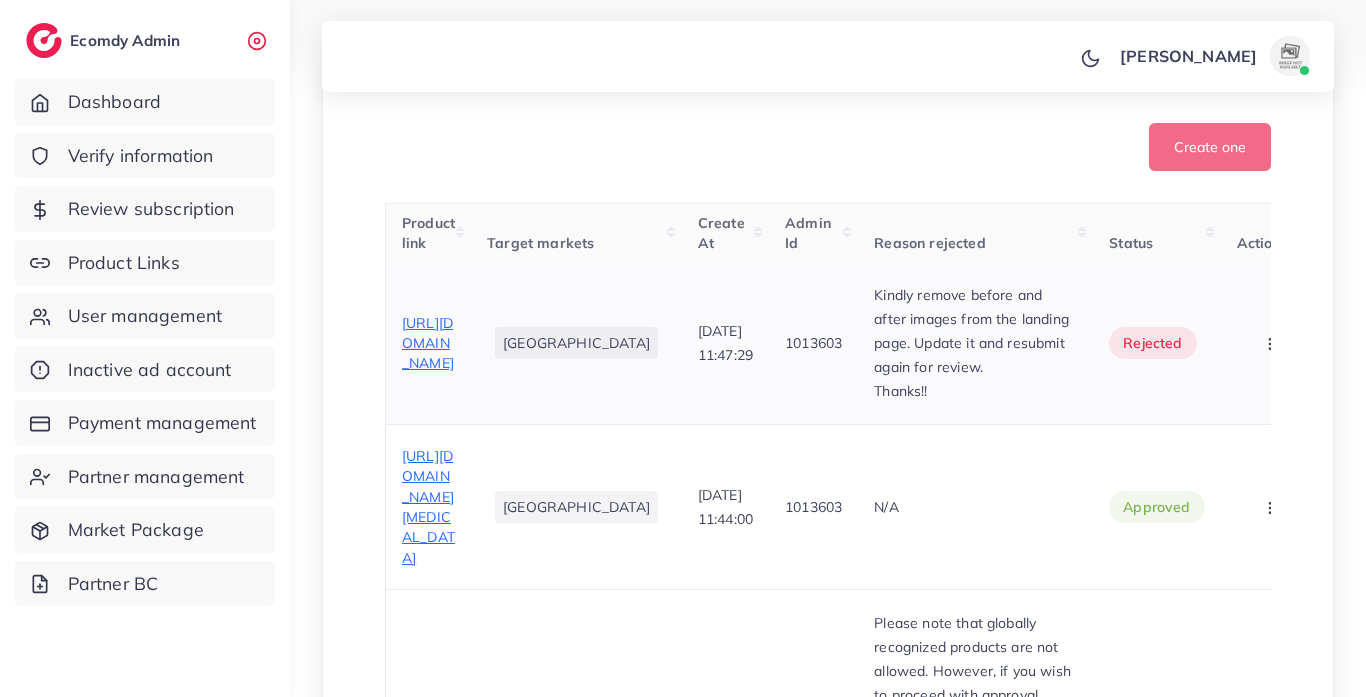 scroll, scrollTop: 616, scrollLeft: 0, axis: vertical 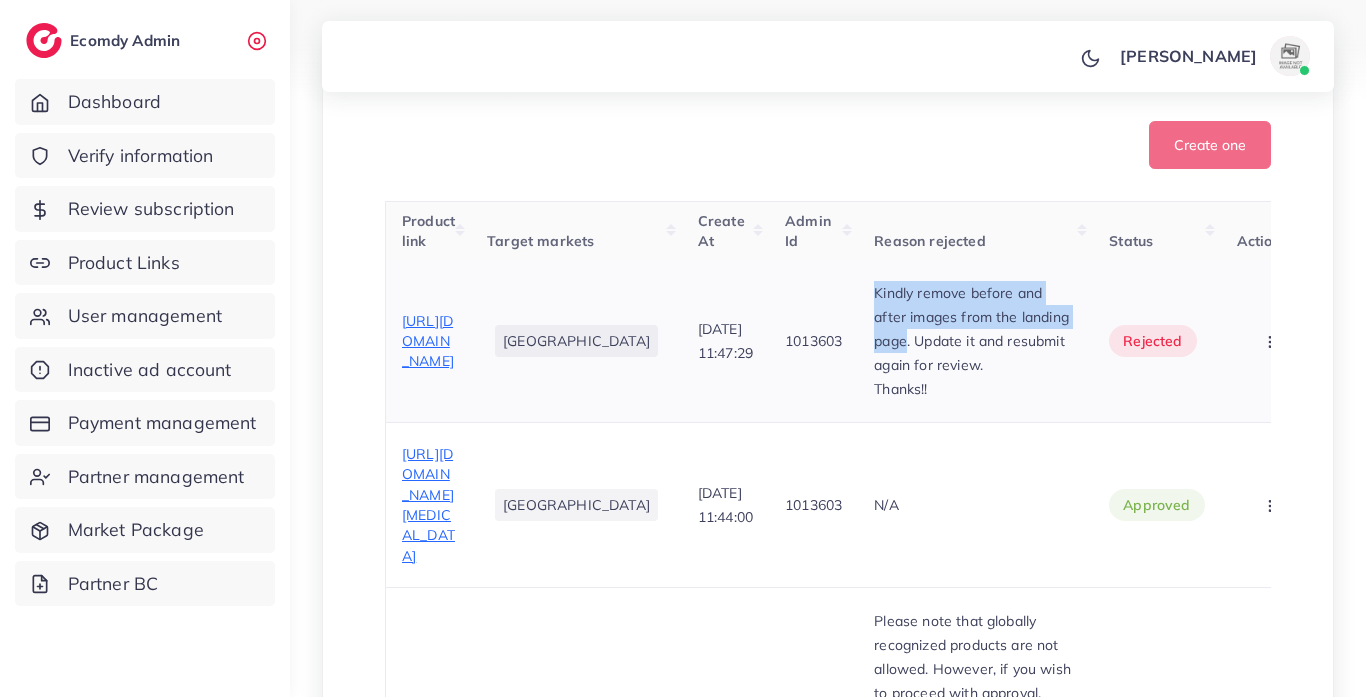 drag, startPoint x: 812, startPoint y: 383, endPoint x: 925, endPoint y: 429, distance: 122.0041 